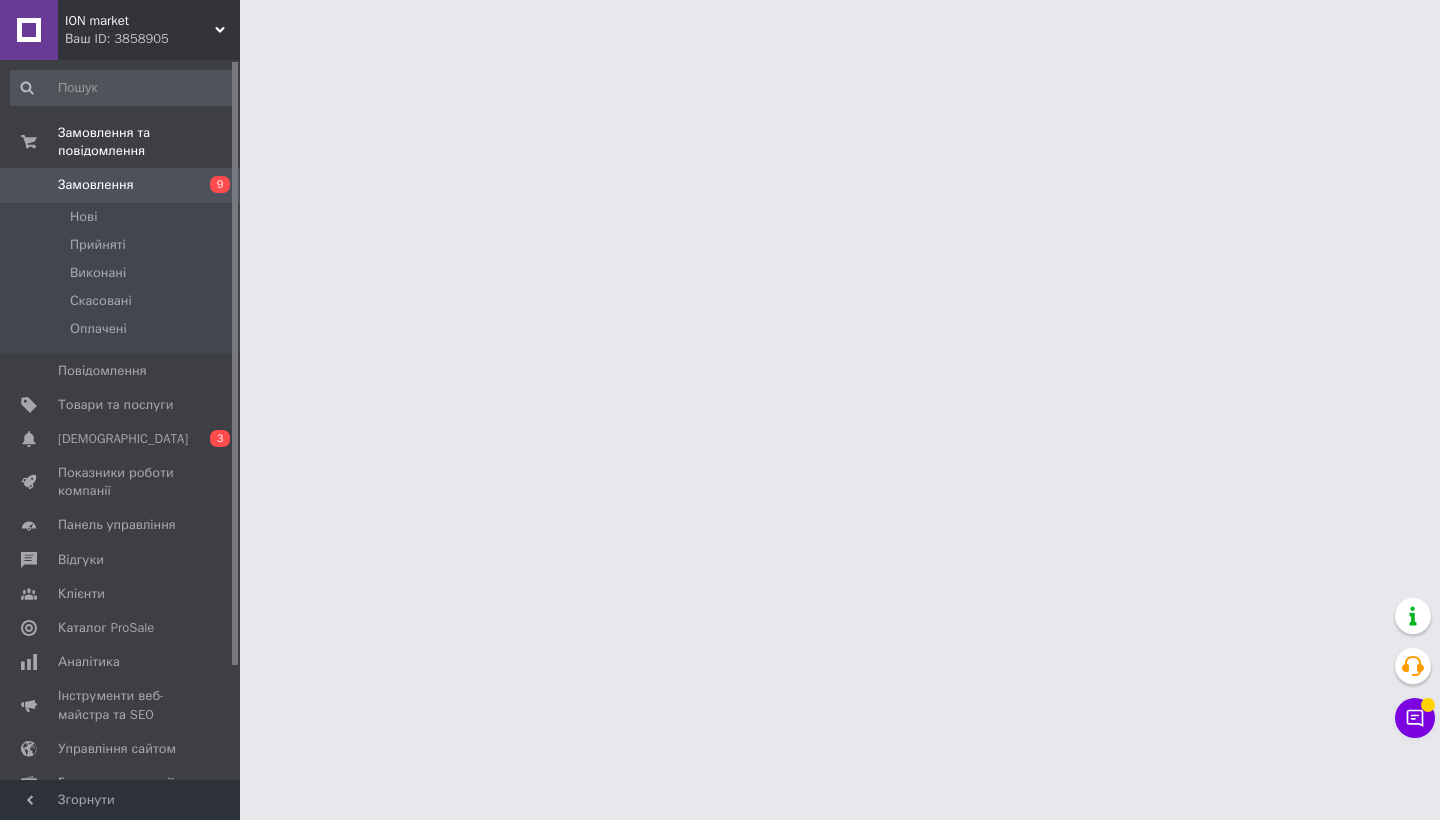 scroll, scrollTop: 0, scrollLeft: 0, axis: both 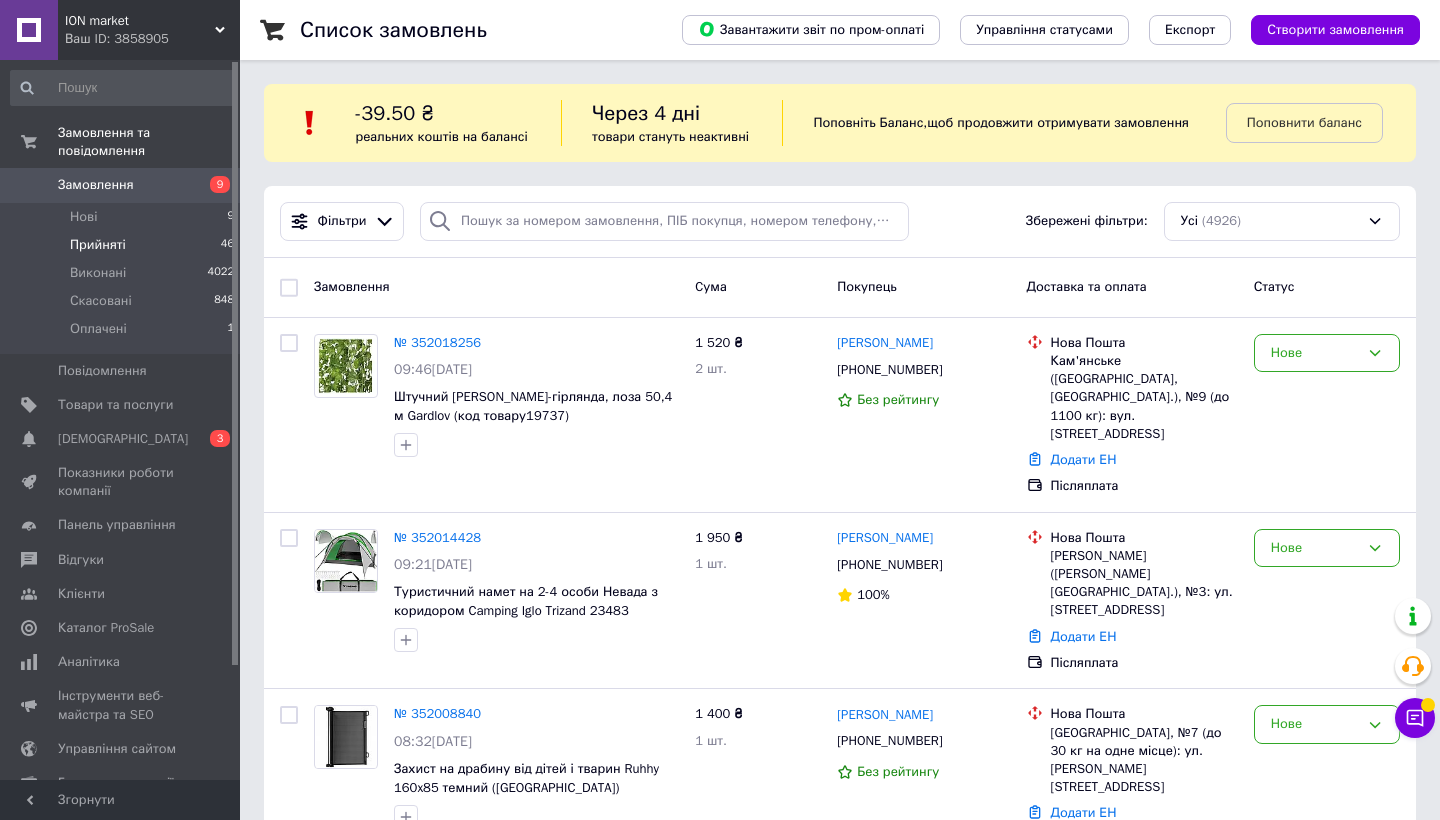 click on "Прийняті" at bounding box center [98, 245] 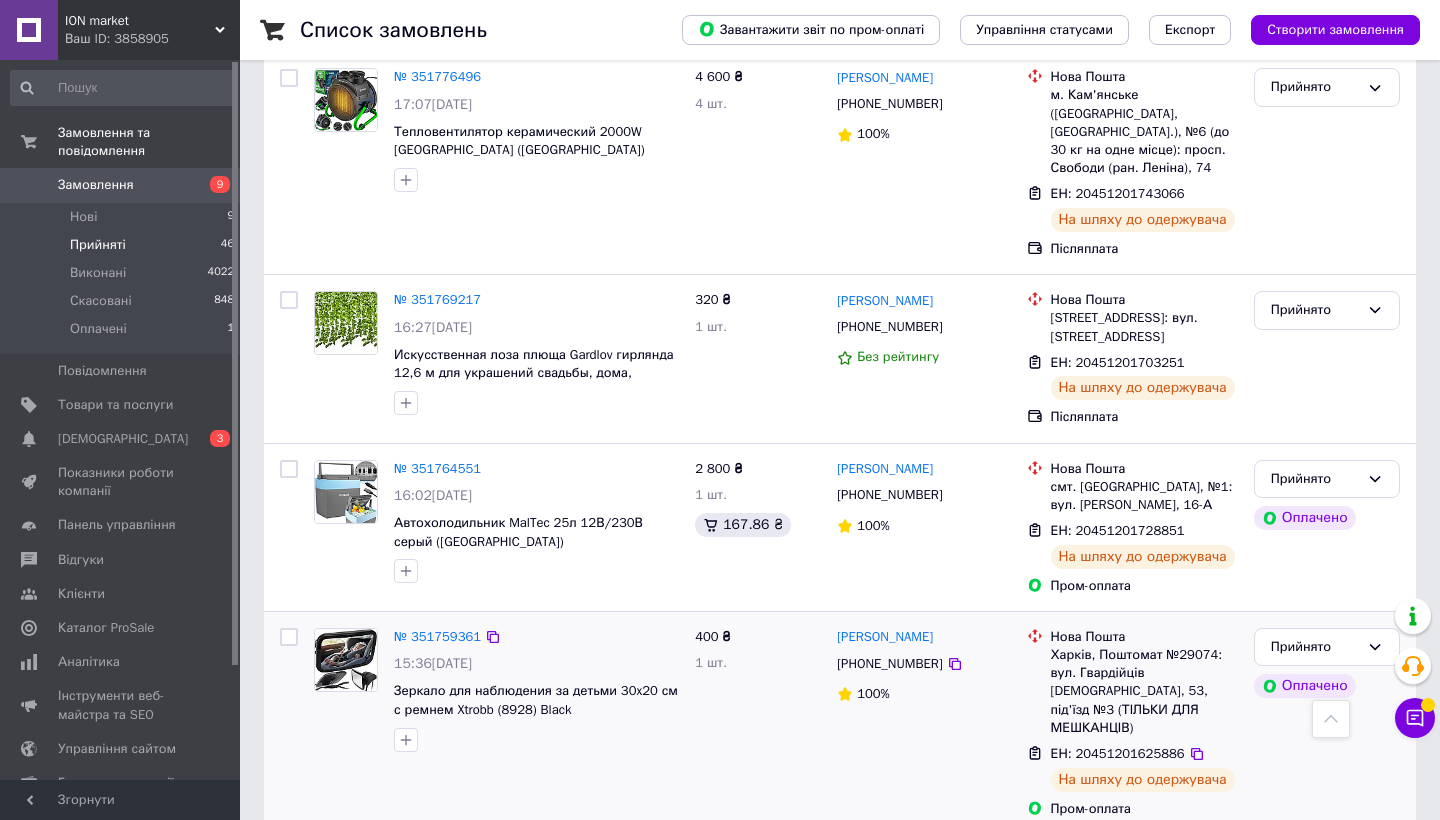 scroll, scrollTop: 3456, scrollLeft: 0, axis: vertical 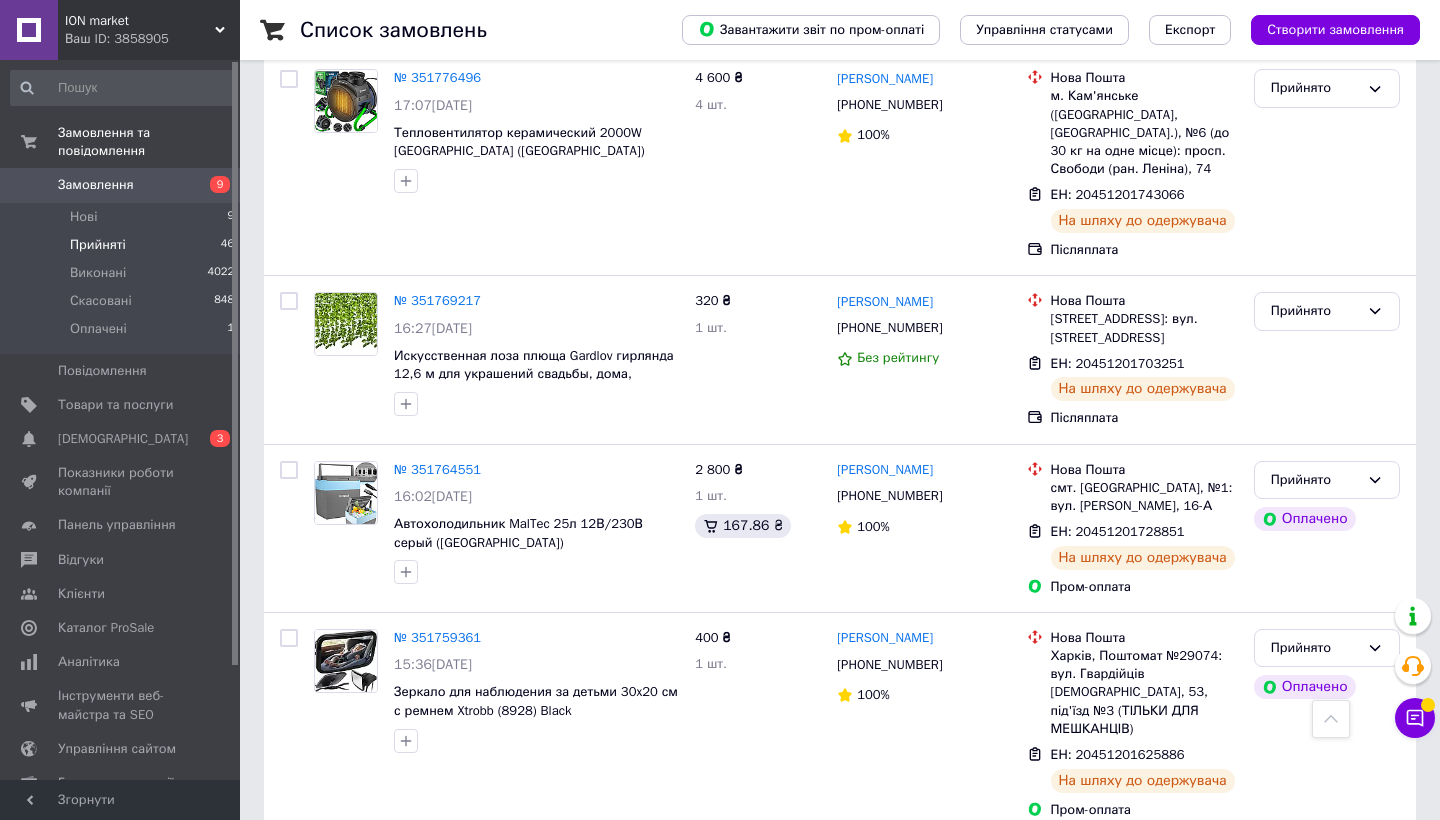 click on "3" at bounding box center (371, 880) 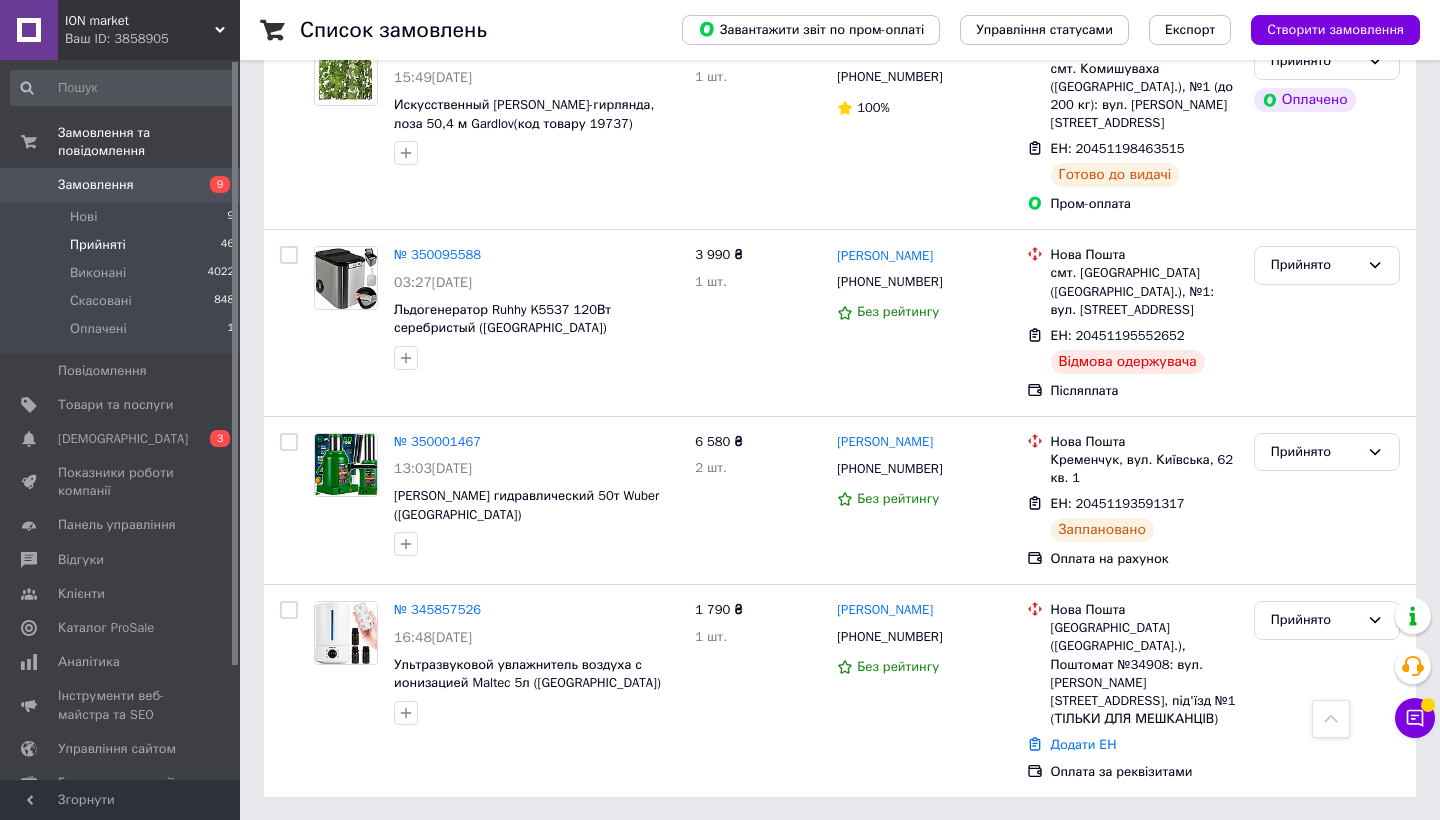 scroll, scrollTop: 845, scrollLeft: 0, axis: vertical 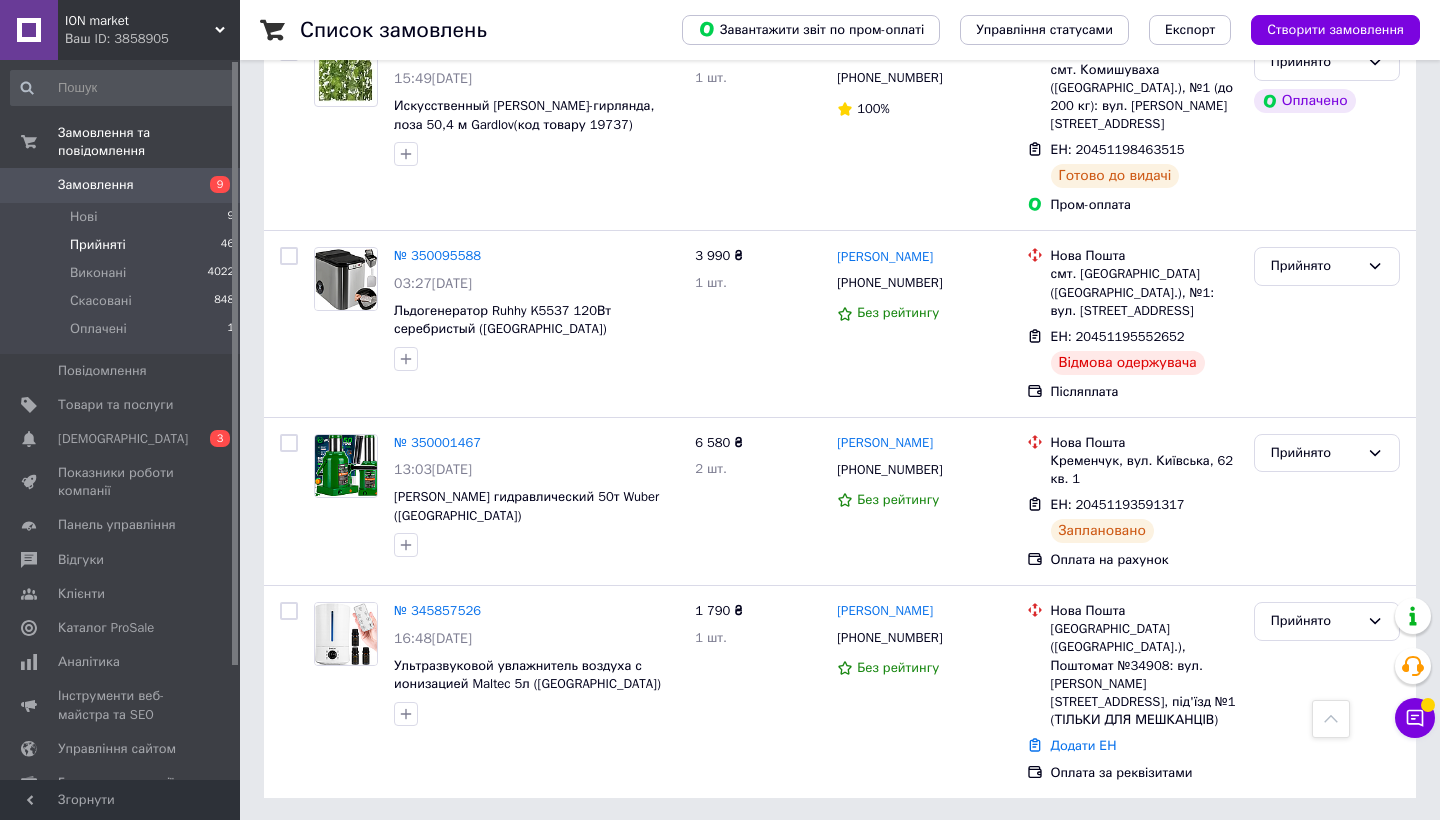 click on "2" at bounding box center [449, 843] 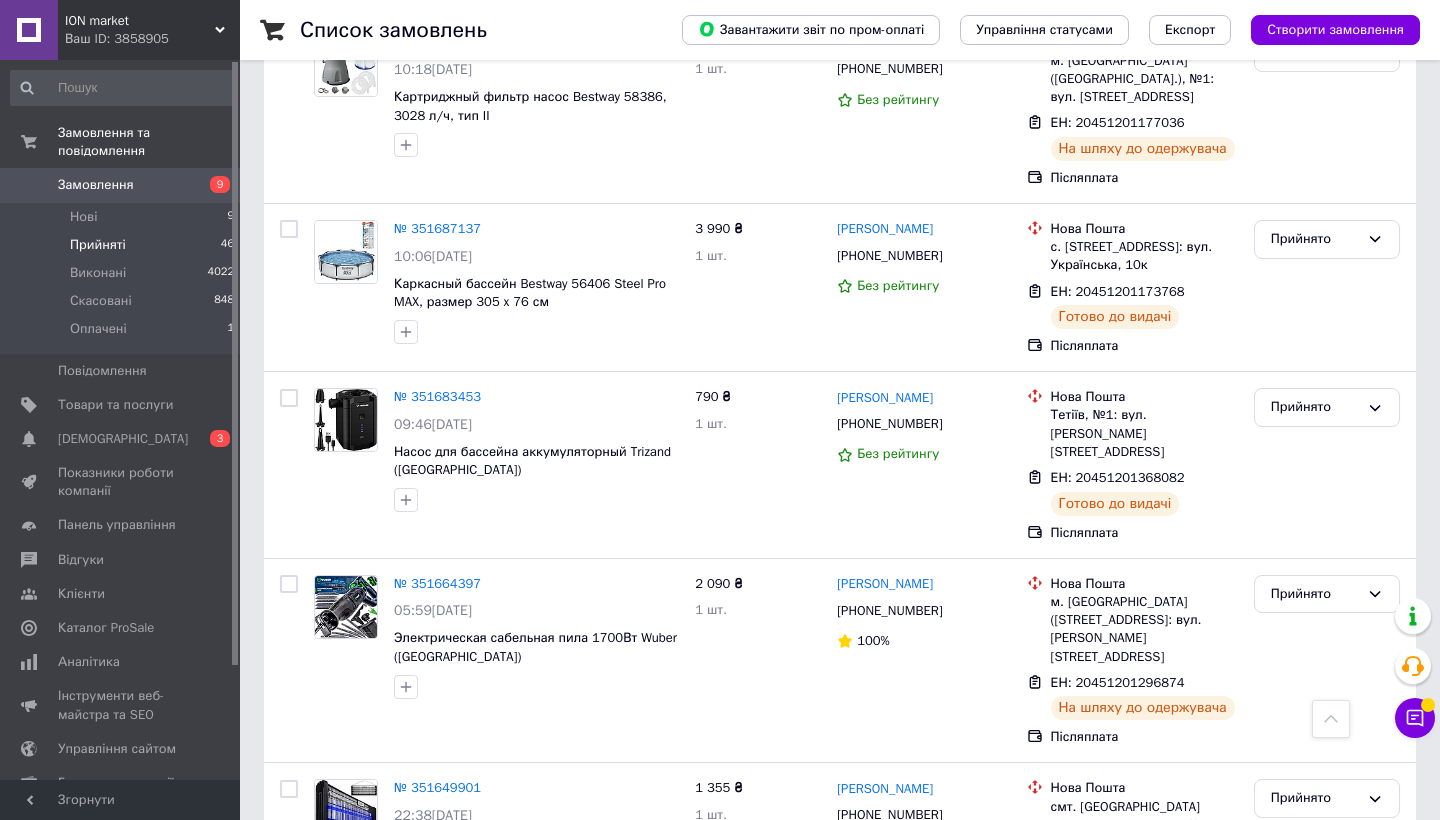 scroll, scrollTop: 2007, scrollLeft: 0, axis: vertical 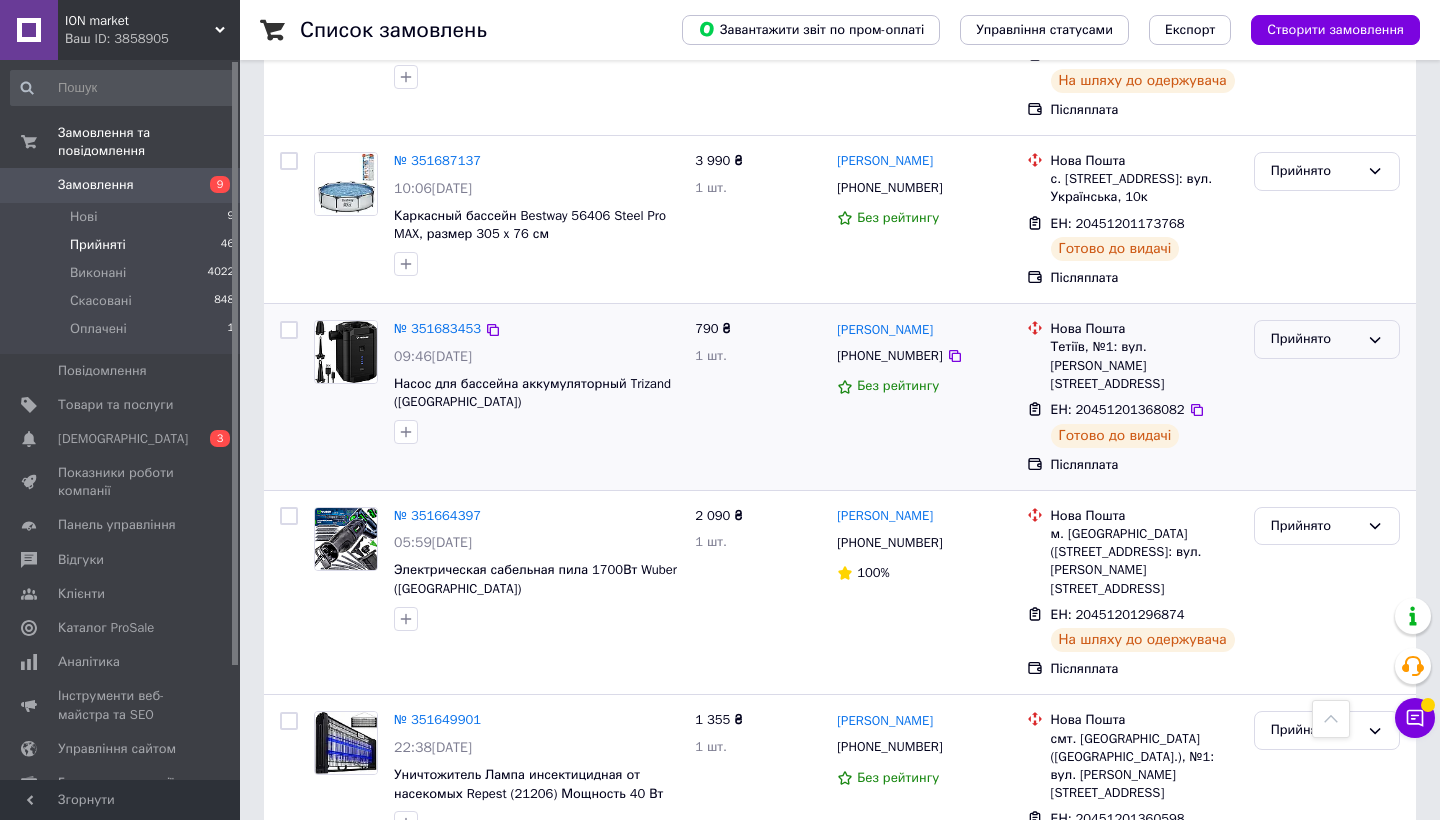 click on "Прийнято" at bounding box center [1315, 339] 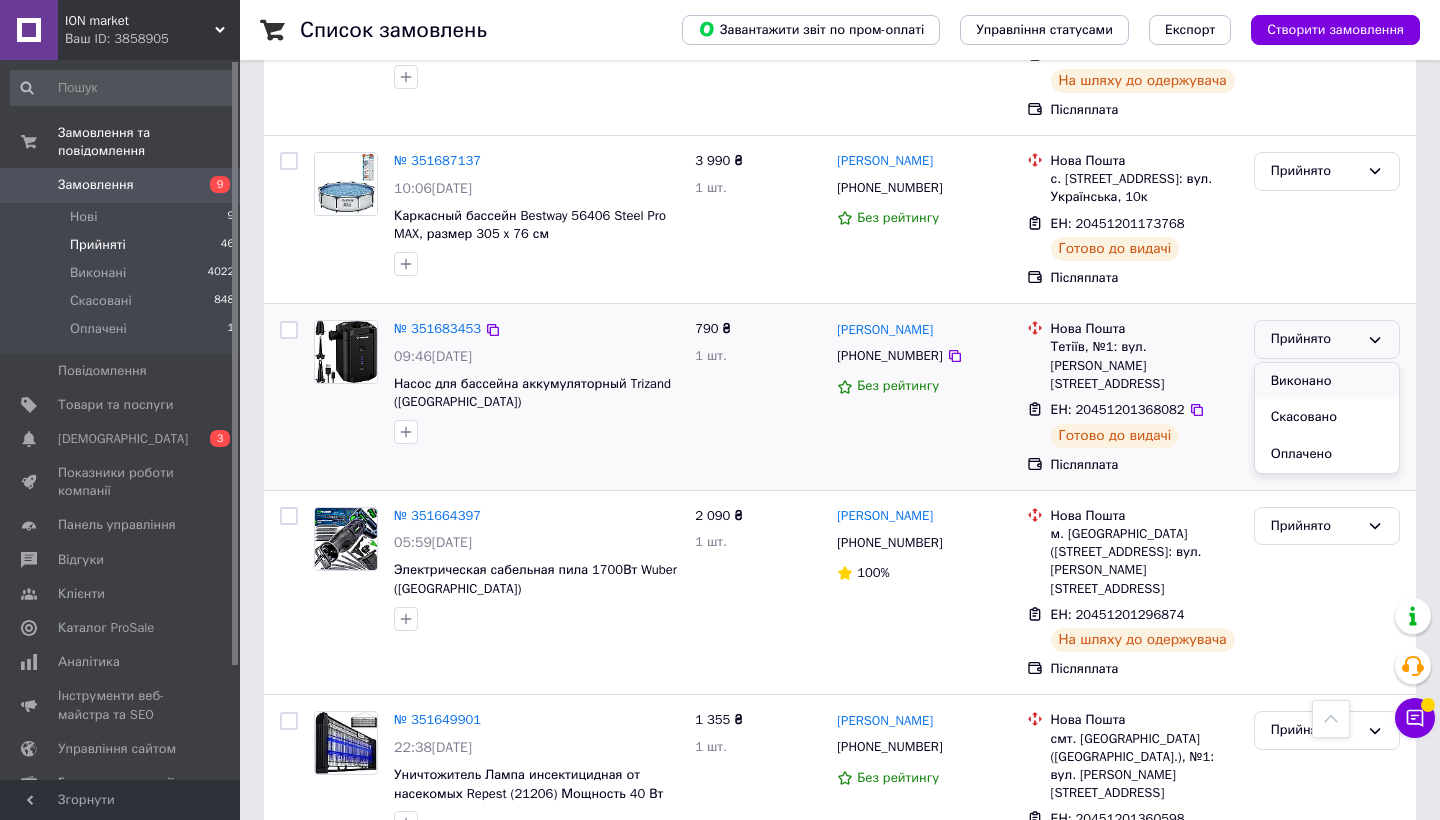 click on "Виконано" at bounding box center (1327, 381) 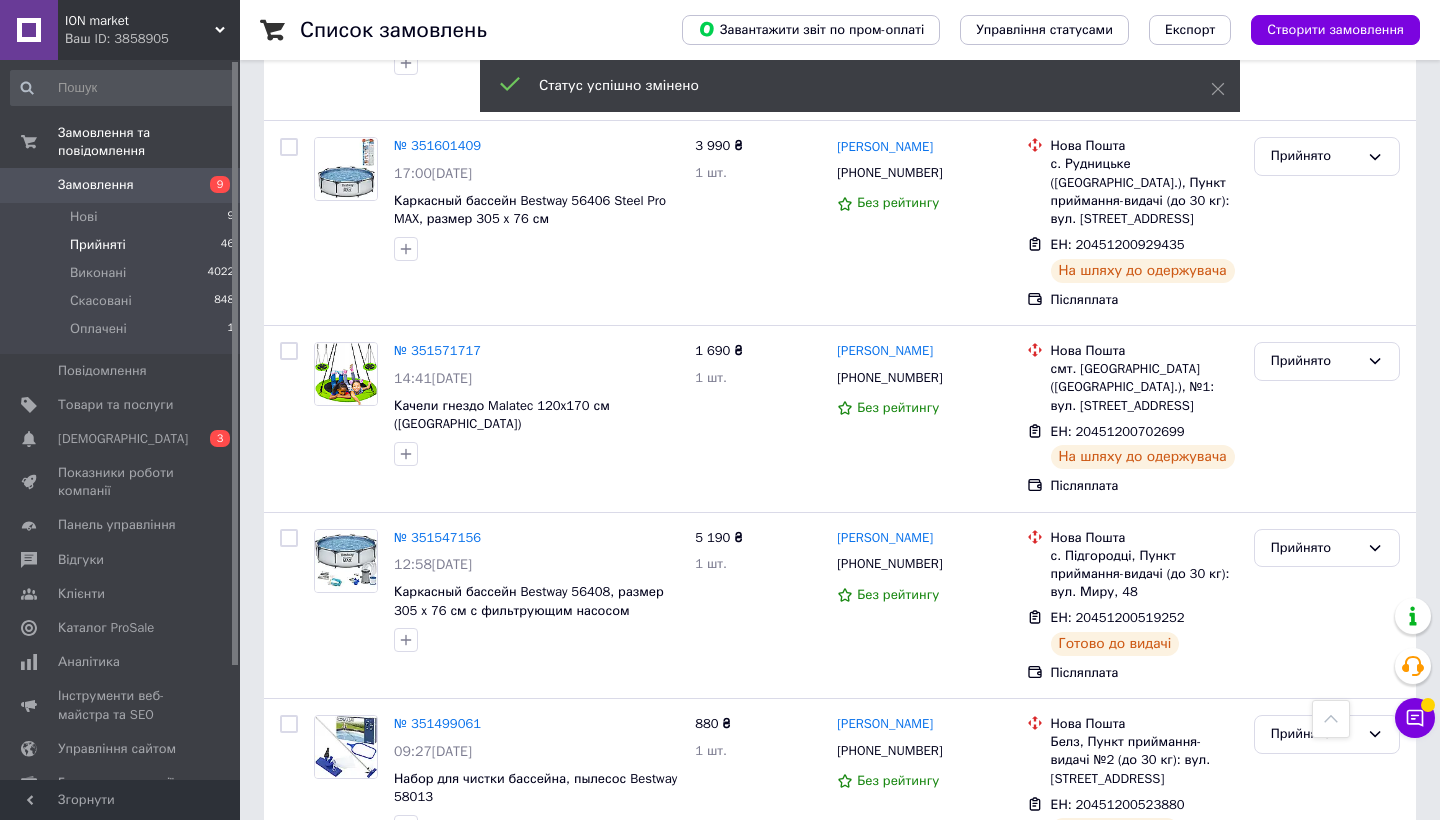 scroll, scrollTop: 3399, scrollLeft: 0, axis: vertical 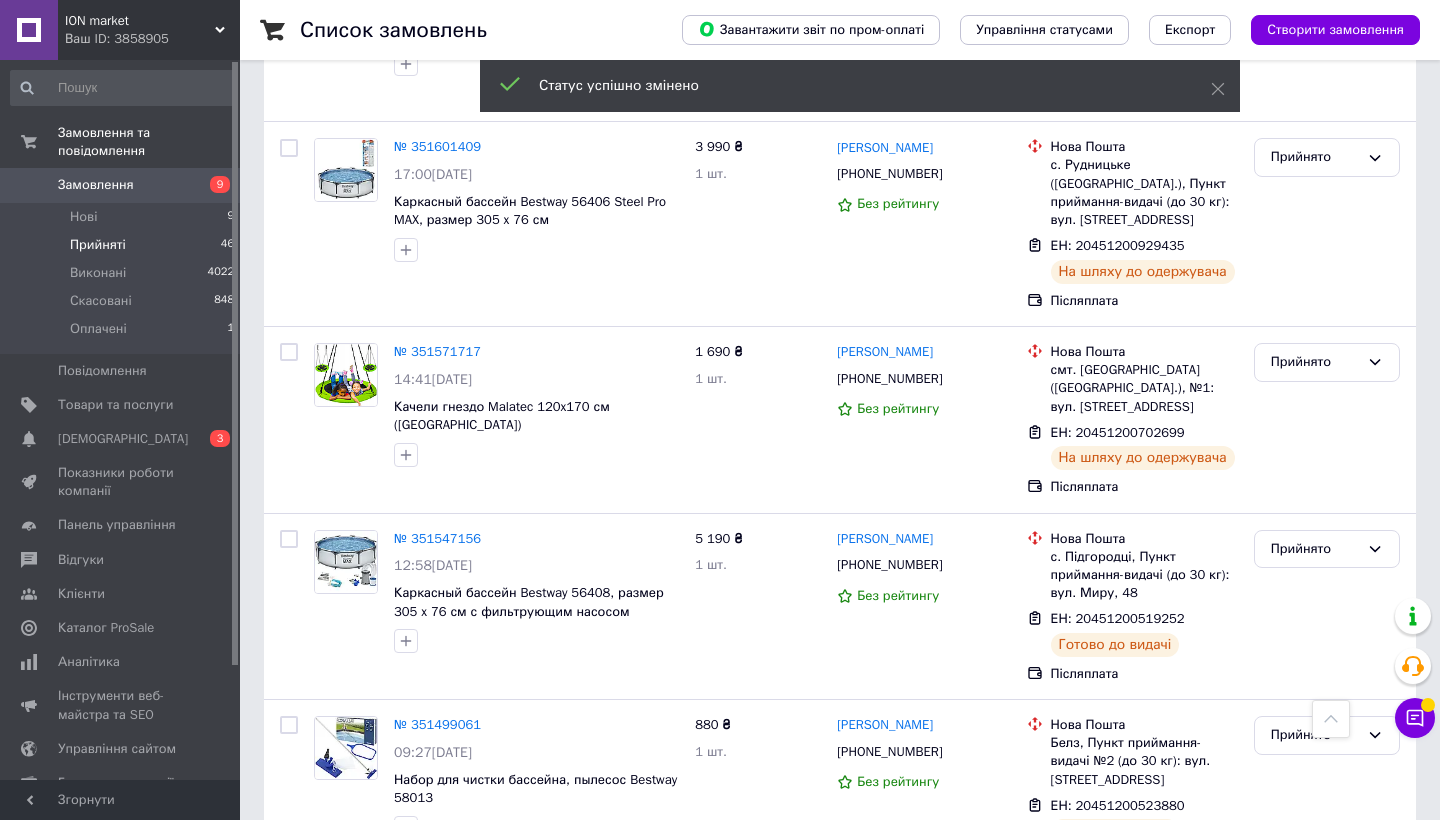 click on "3" at bounding box center [494, 931] 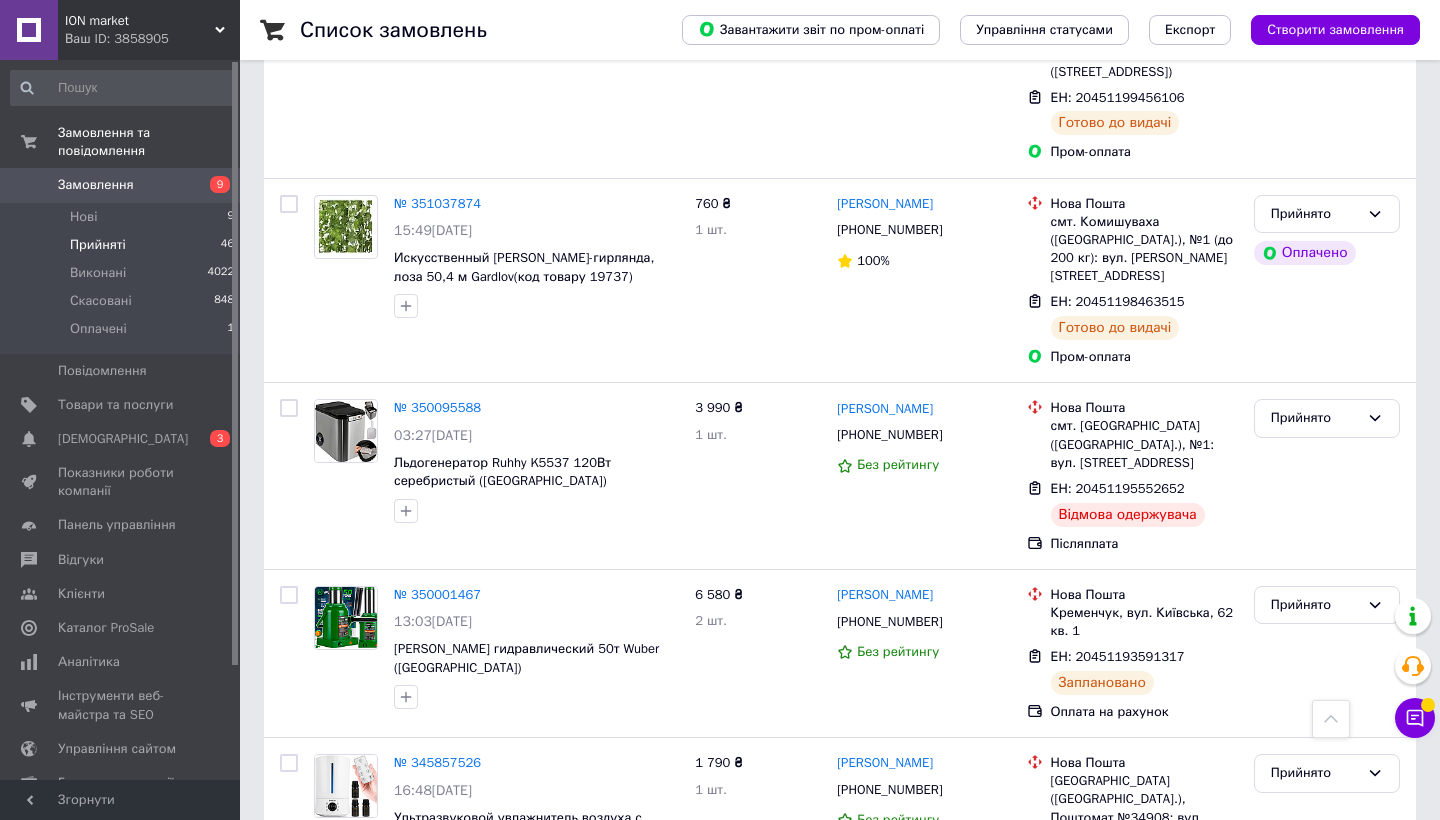 scroll, scrollTop: 699, scrollLeft: 0, axis: vertical 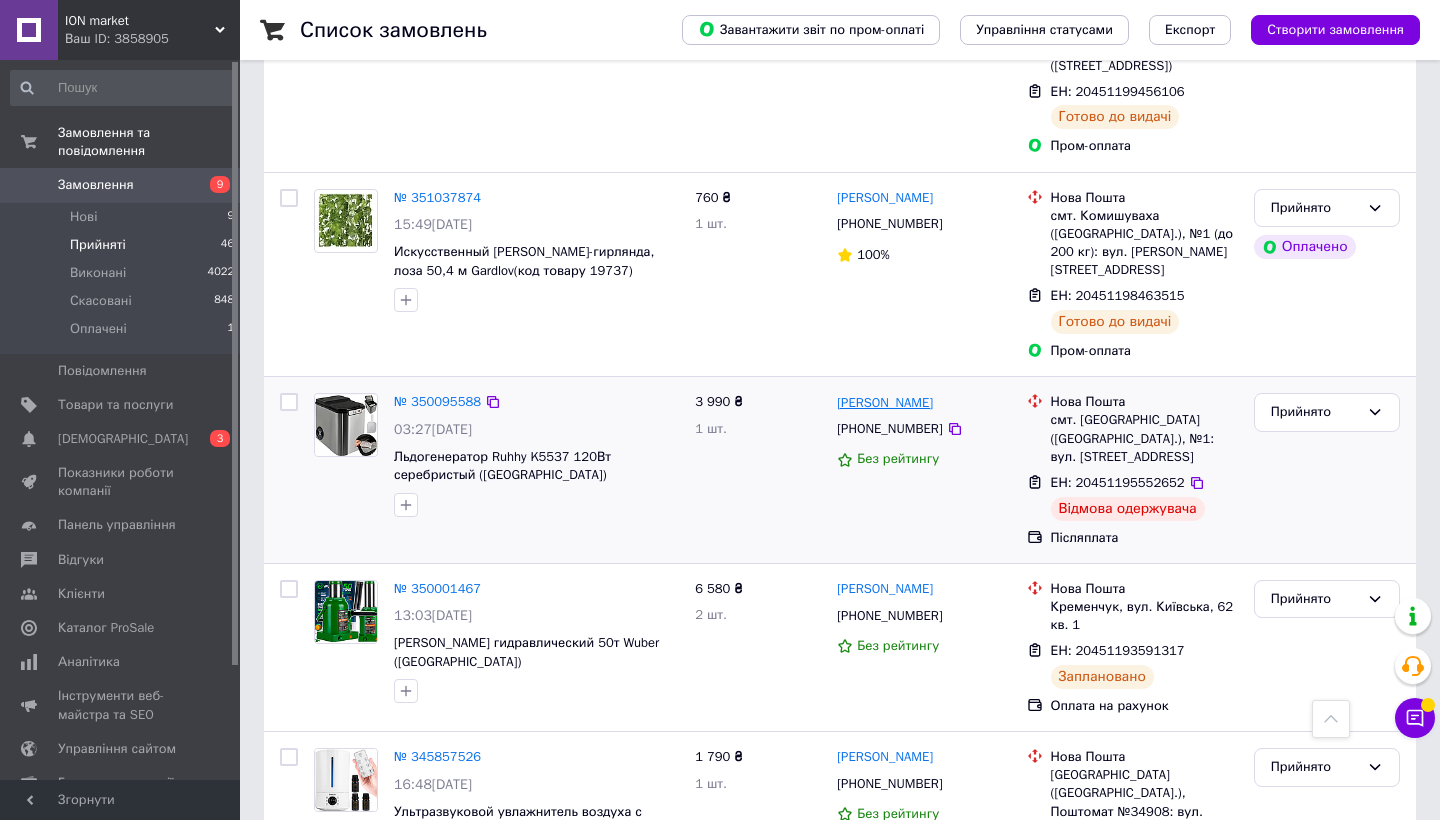 click on "[PERSON_NAME]" at bounding box center (885, 403) 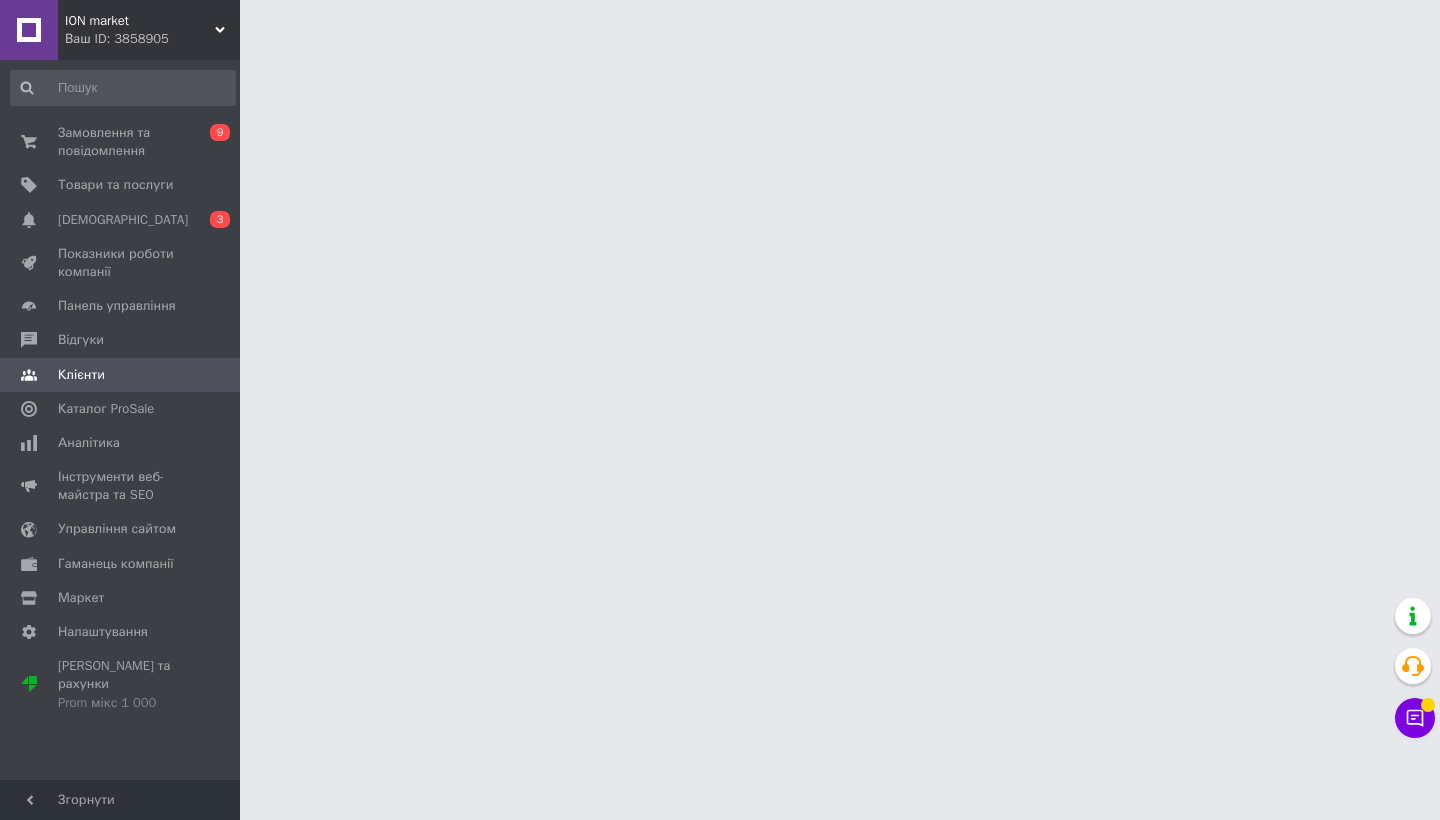 scroll, scrollTop: 0, scrollLeft: 0, axis: both 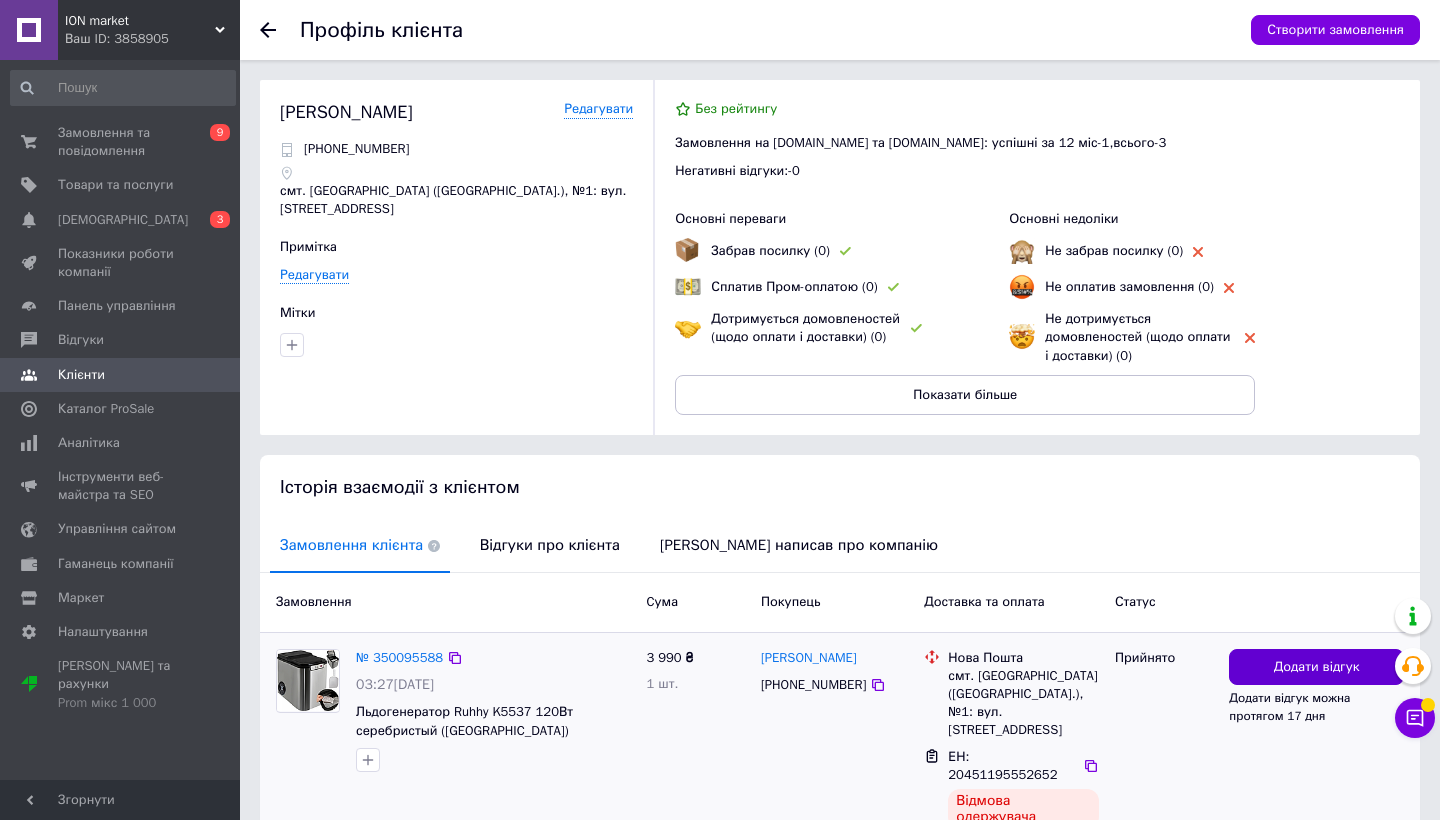 click on "Додати відгук" at bounding box center [1317, 667] 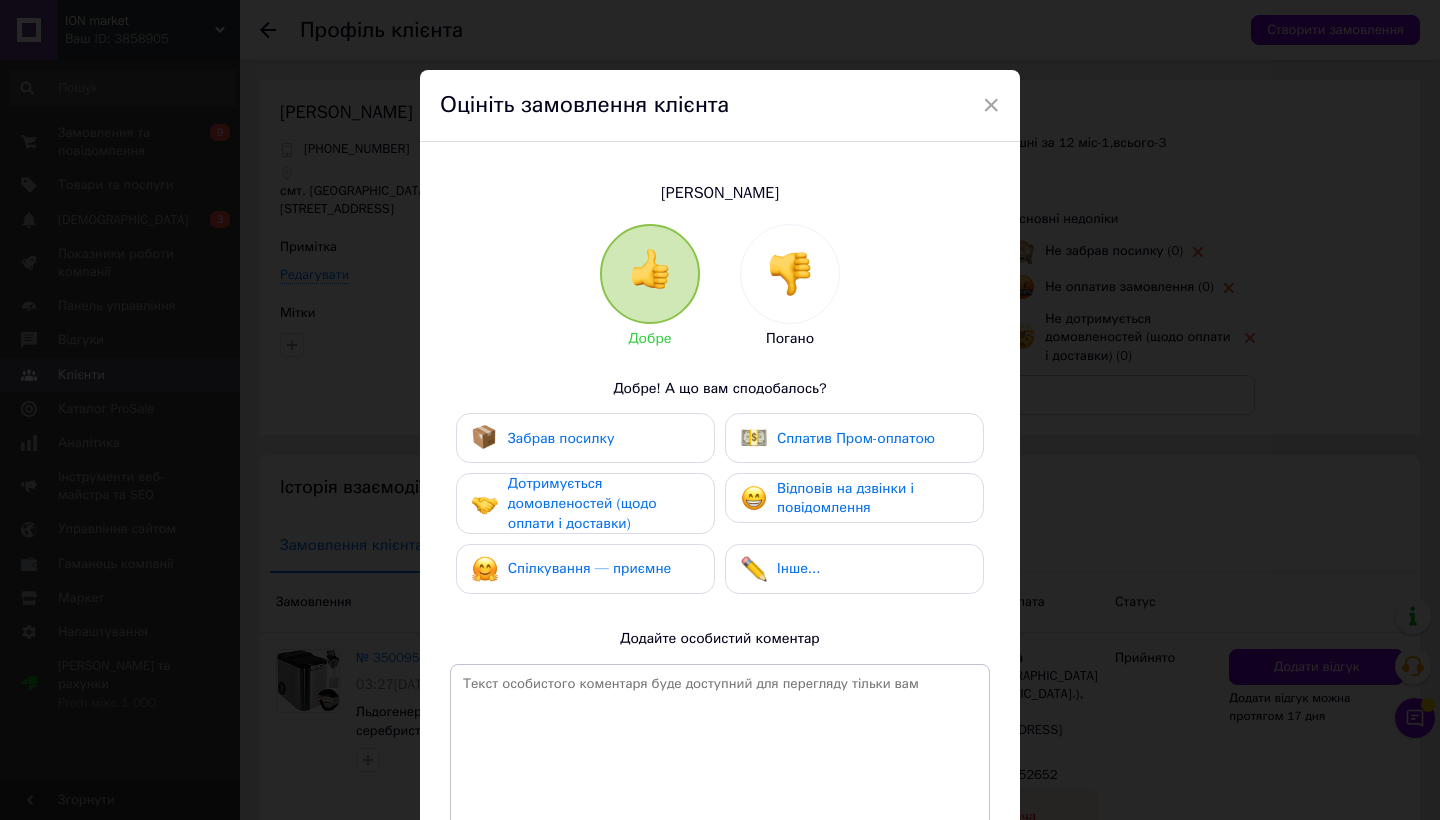 click at bounding box center [790, 274] 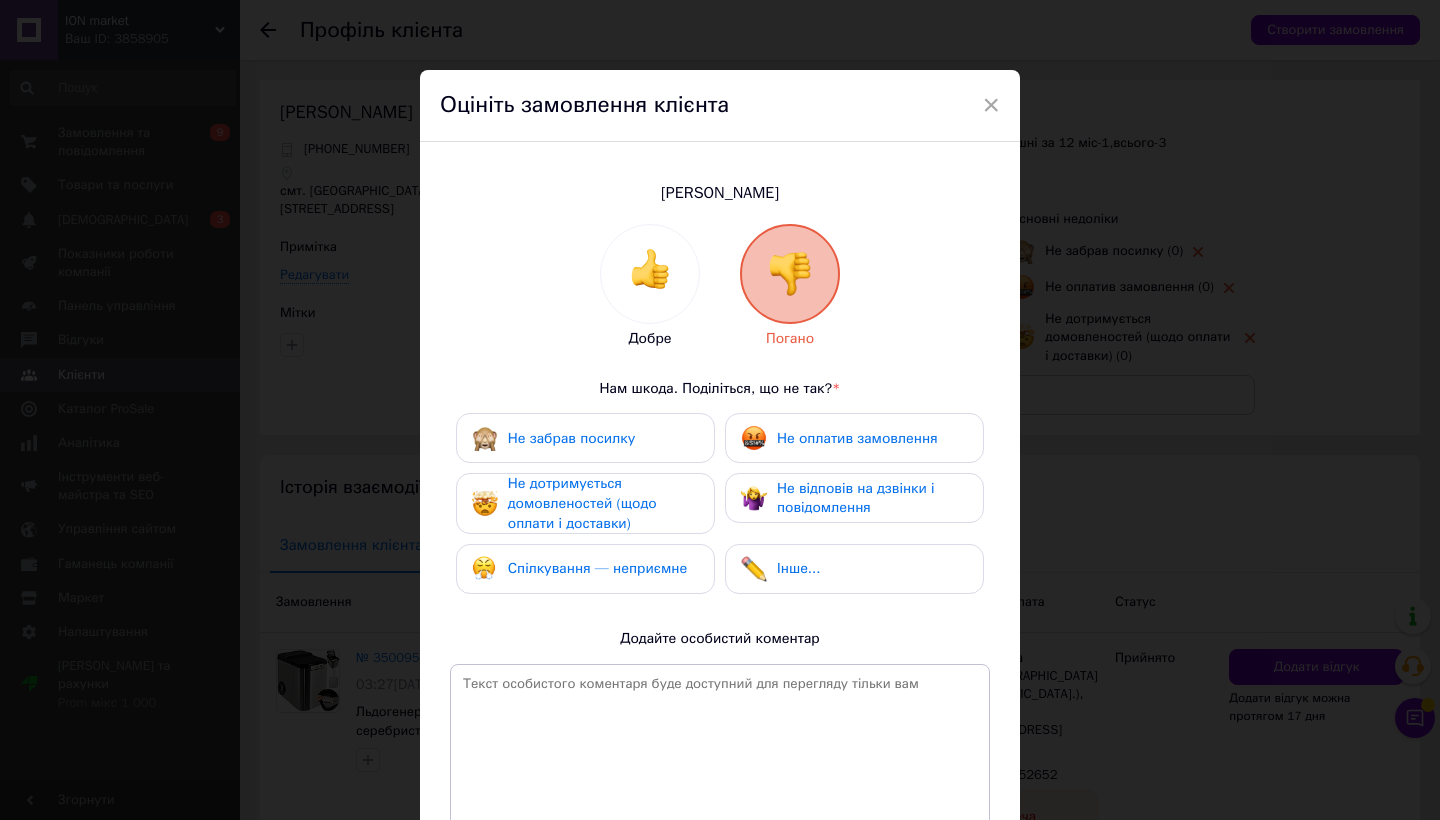click on "Не забрав посилку" at bounding box center (571, 438) 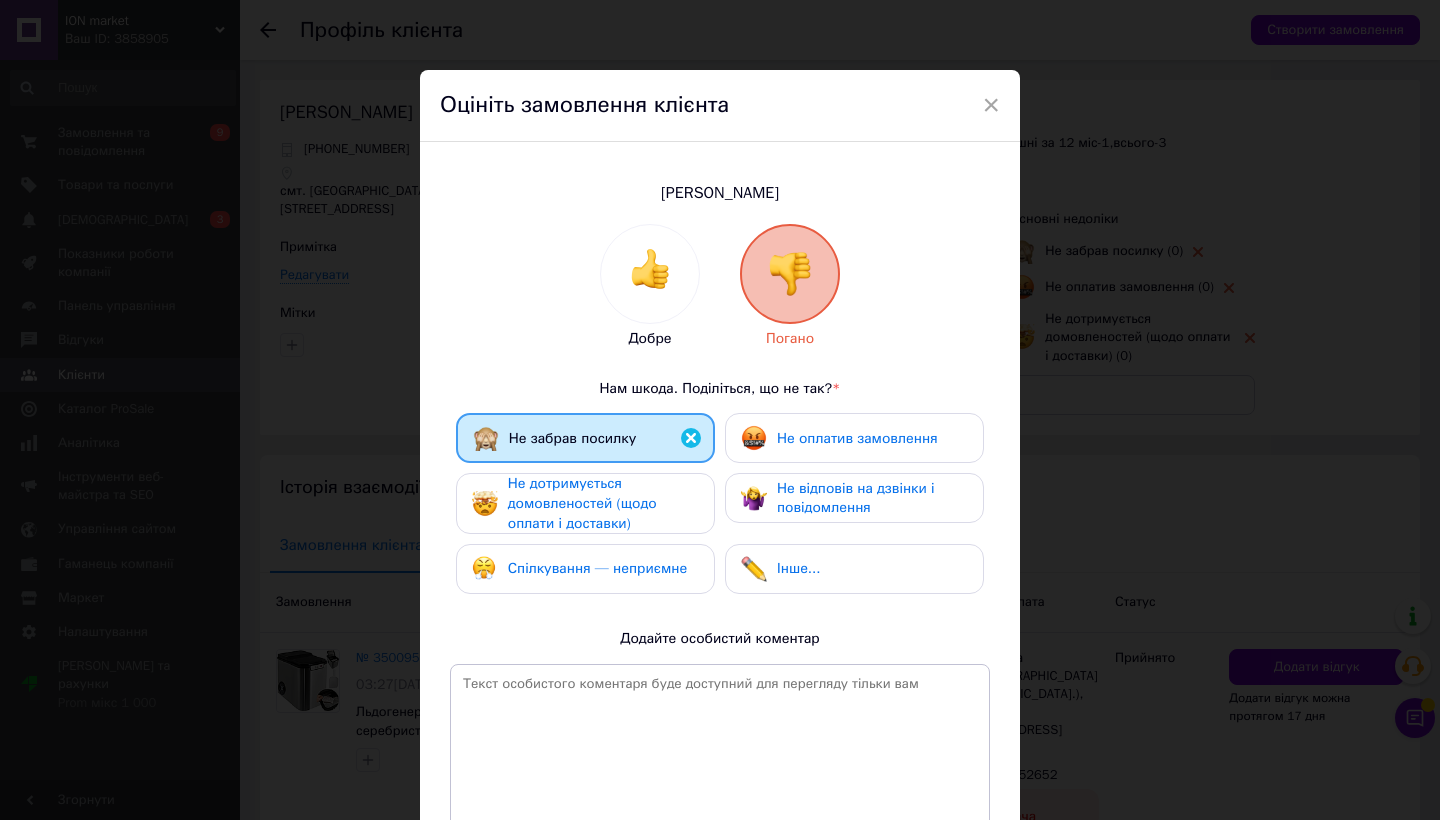 click on "Не оплатив замовлення" at bounding box center (854, 438) 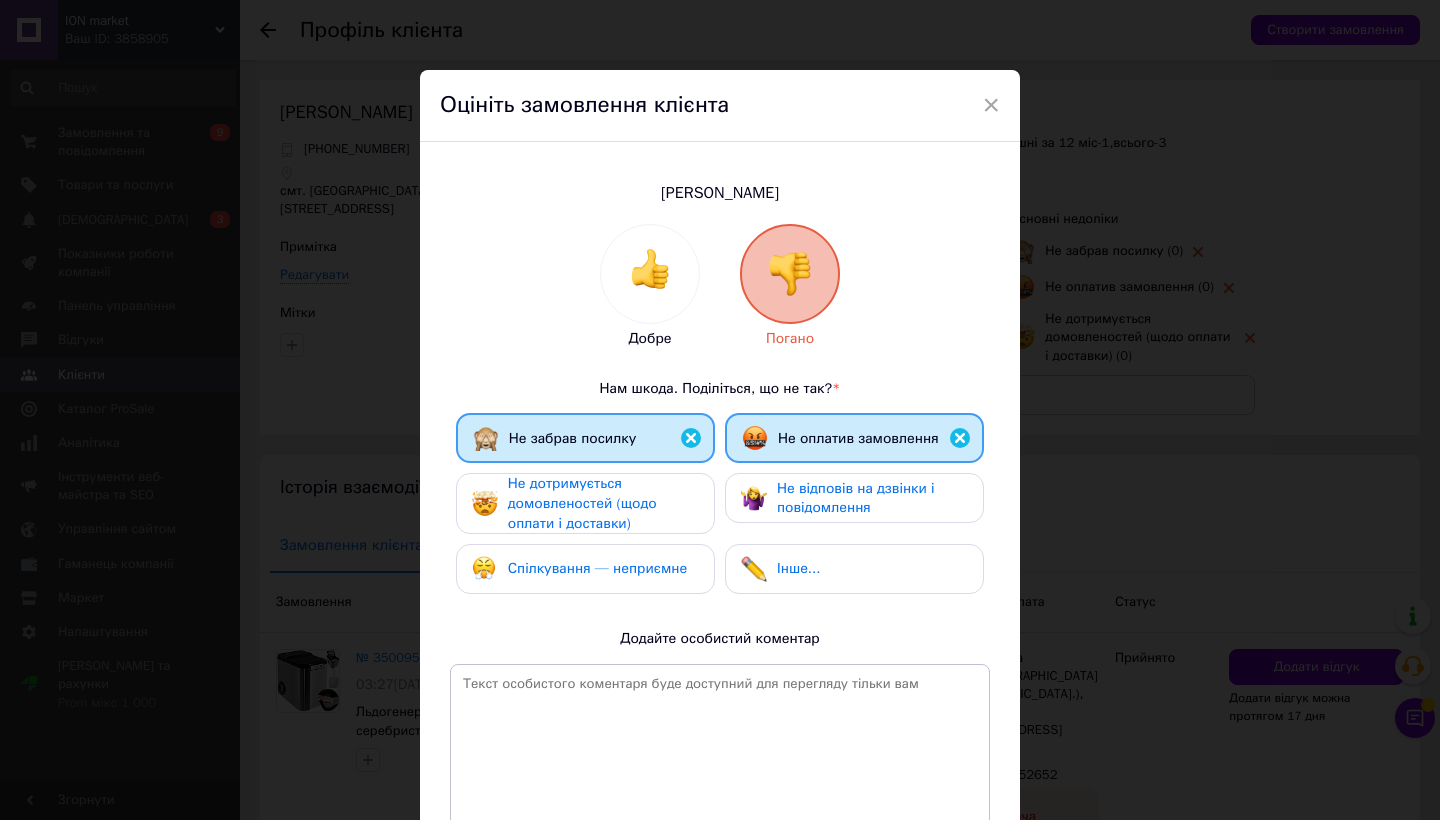 click on "Не відповів на дзвінки і повідомлення" at bounding box center (854, 498) 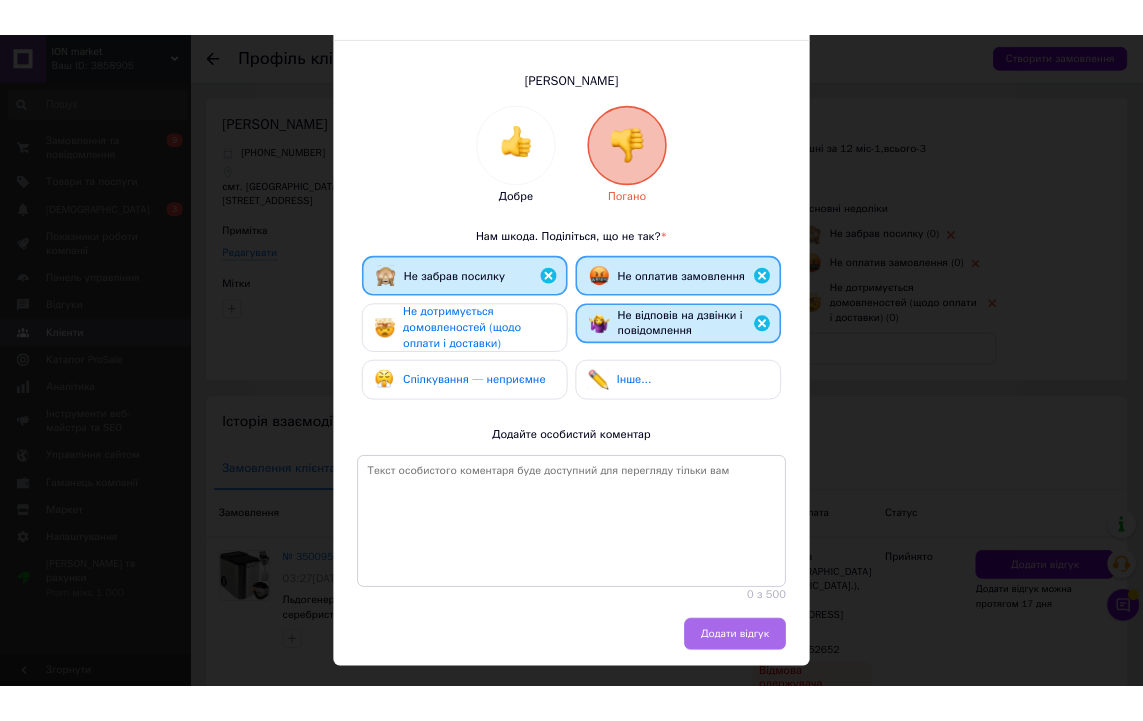 scroll, scrollTop: 134, scrollLeft: 0, axis: vertical 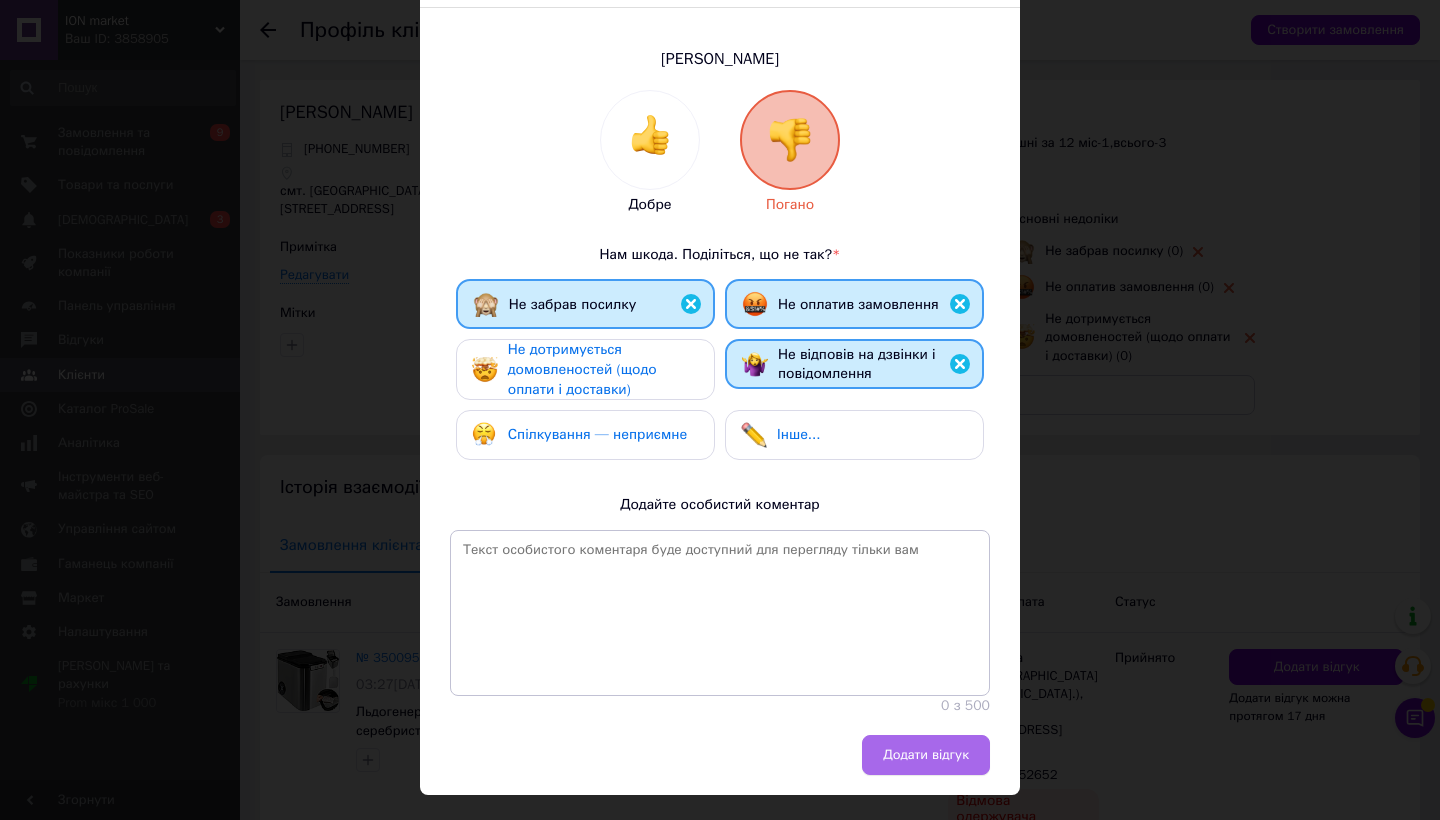 click on "Додати відгук" at bounding box center [926, 755] 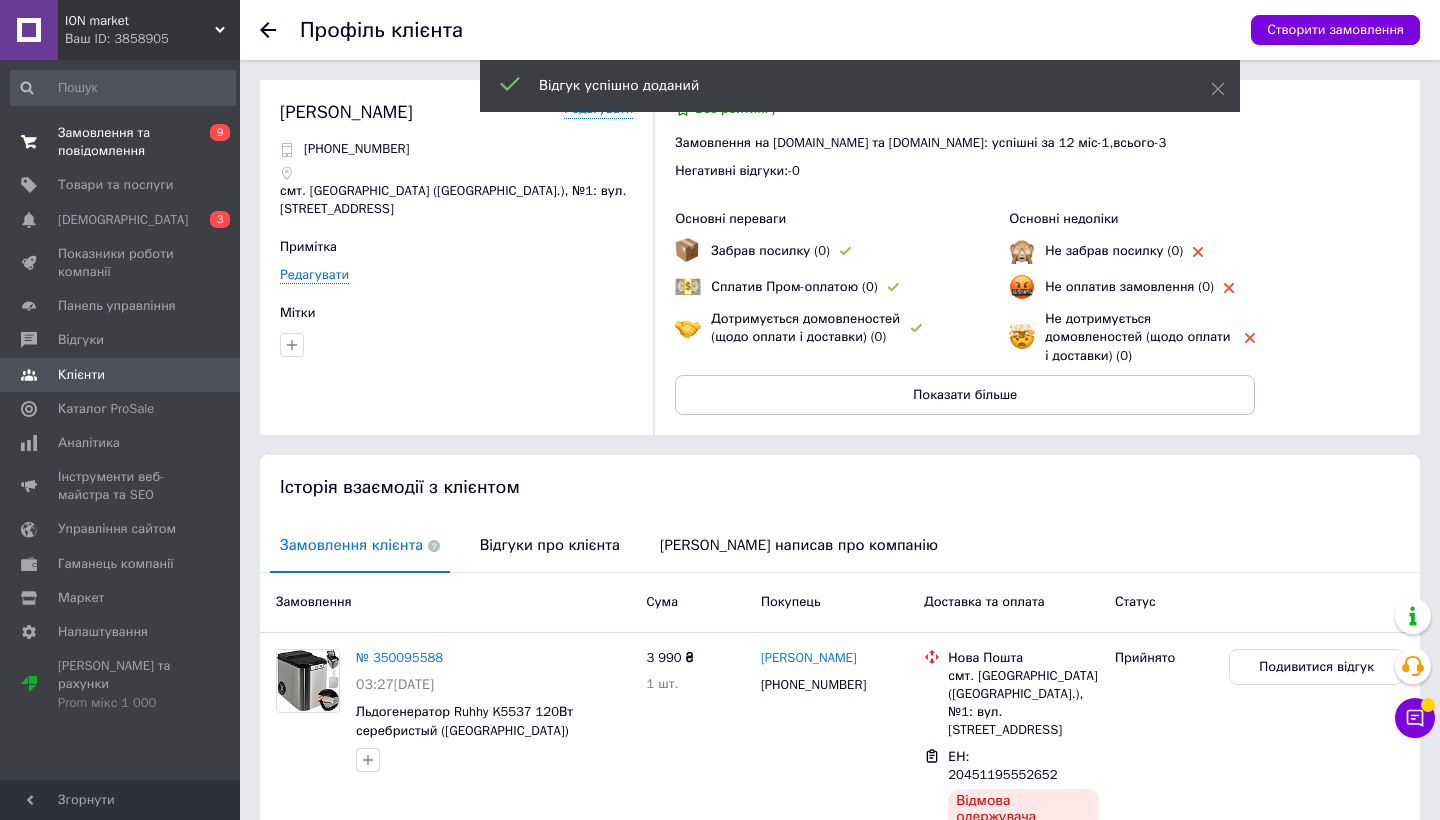 click on "Замовлення та повідомлення" at bounding box center (121, 142) 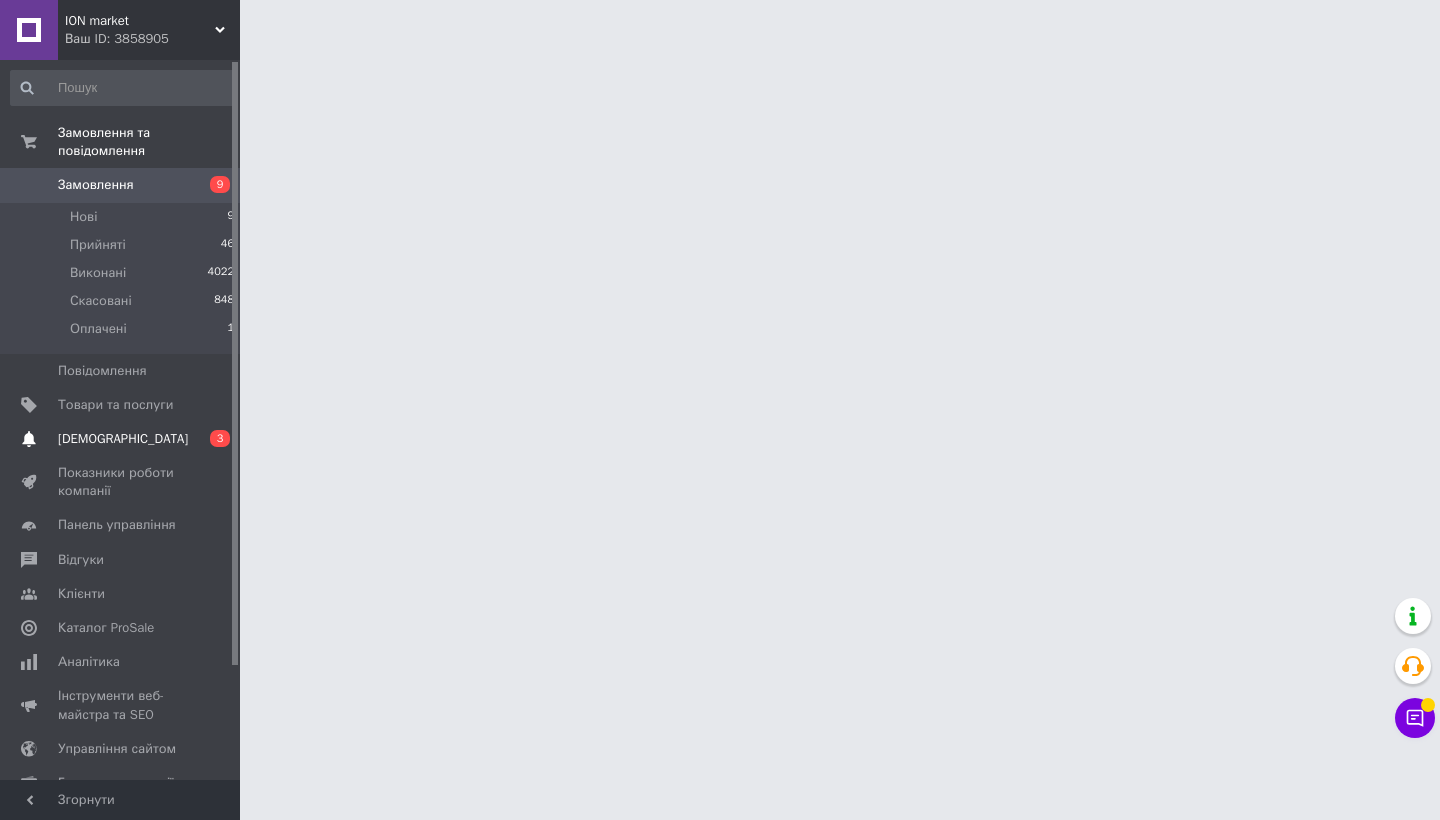 click on "[DEMOGRAPHIC_DATA] 0 3" at bounding box center (123, 439) 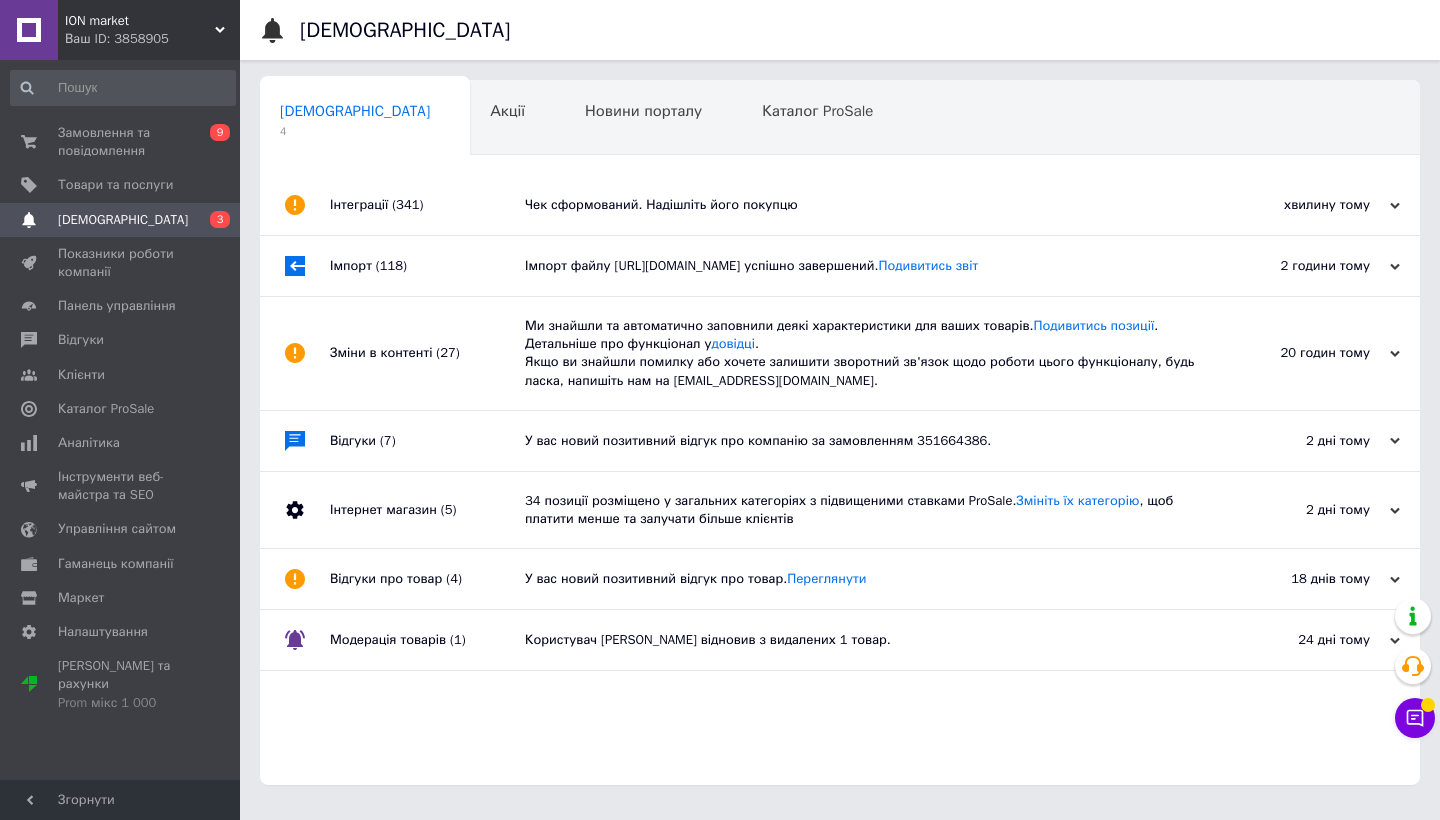 click on "Імпорт файлу [URL][DOMAIN_NAME] успішно завершений.  Подивитись звіт" at bounding box center [862, 266] 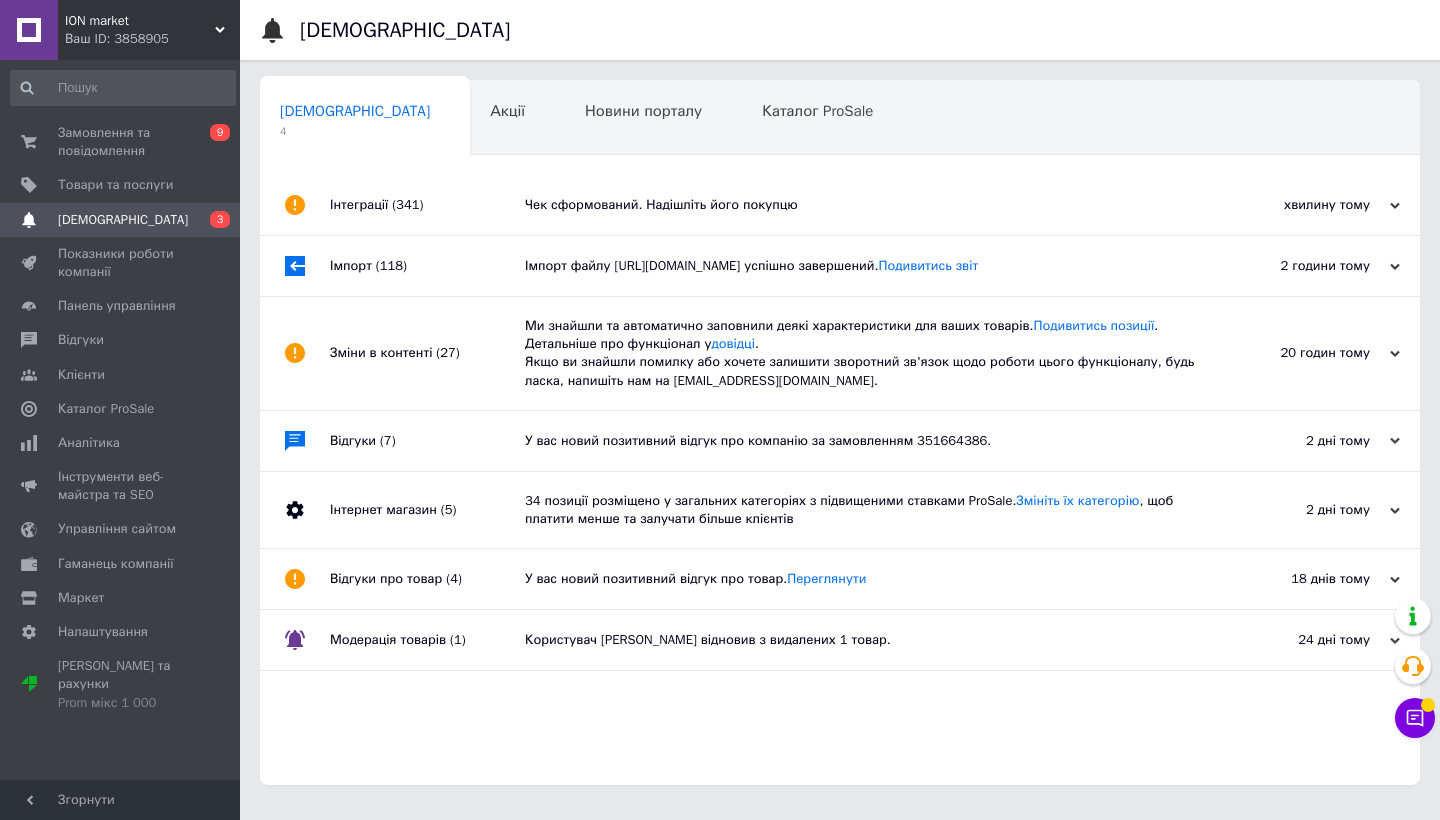click on "Чек сформований. Надішліть його покупцю" at bounding box center [862, 205] 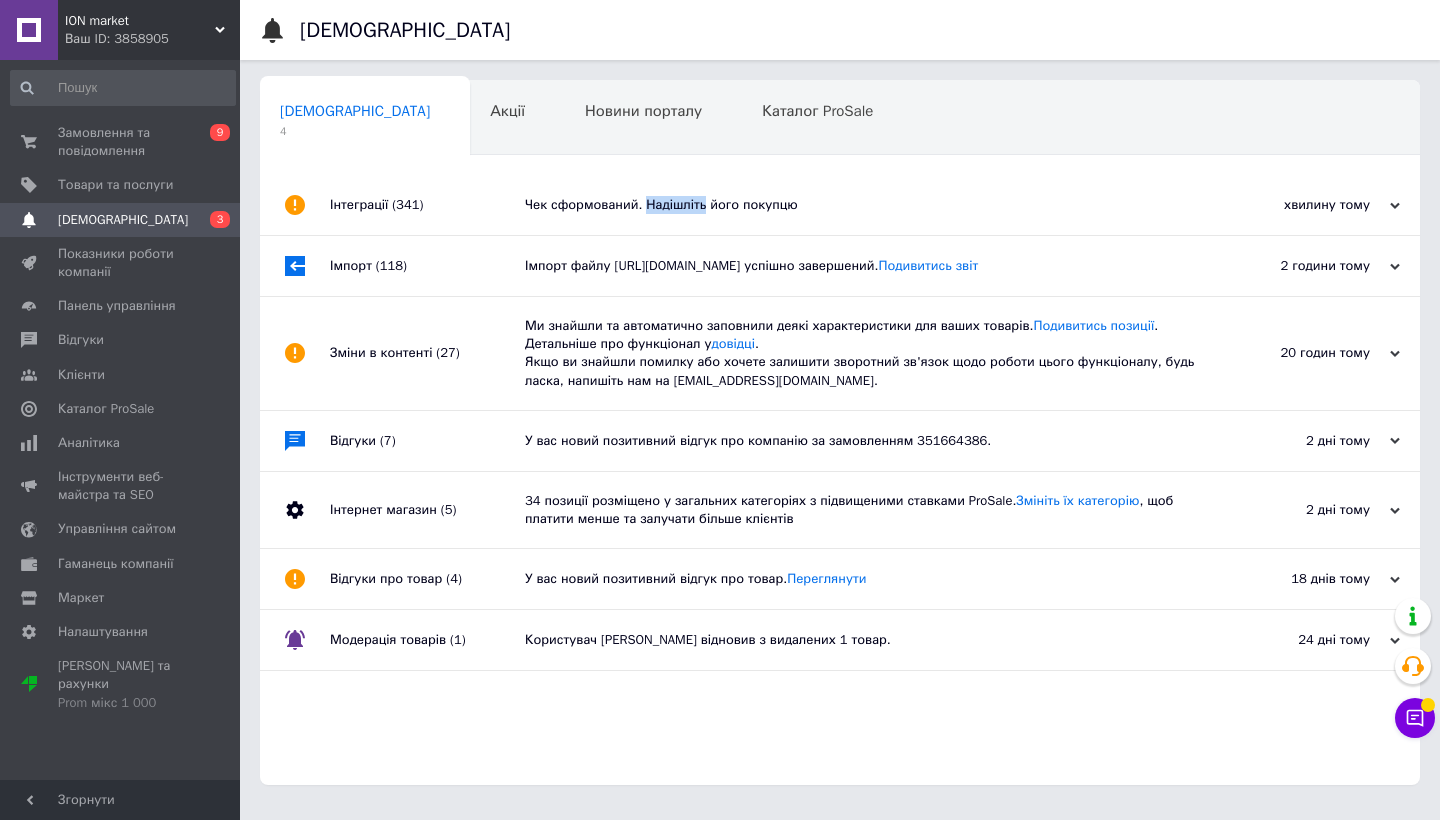 click on "Чек сформований. Надішліть його покупцю" at bounding box center [862, 205] 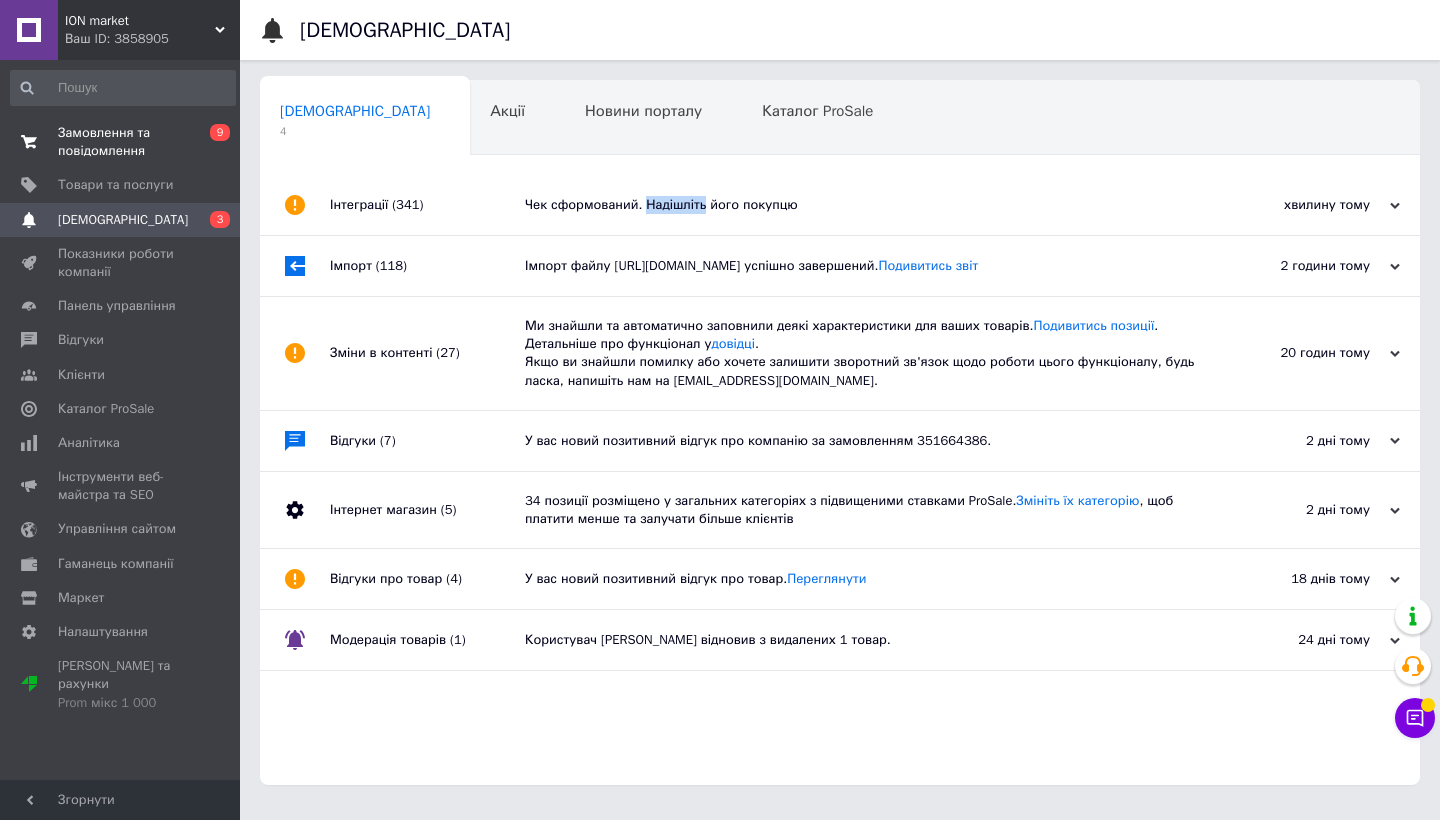click on "0 9" at bounding box center (212, 142) 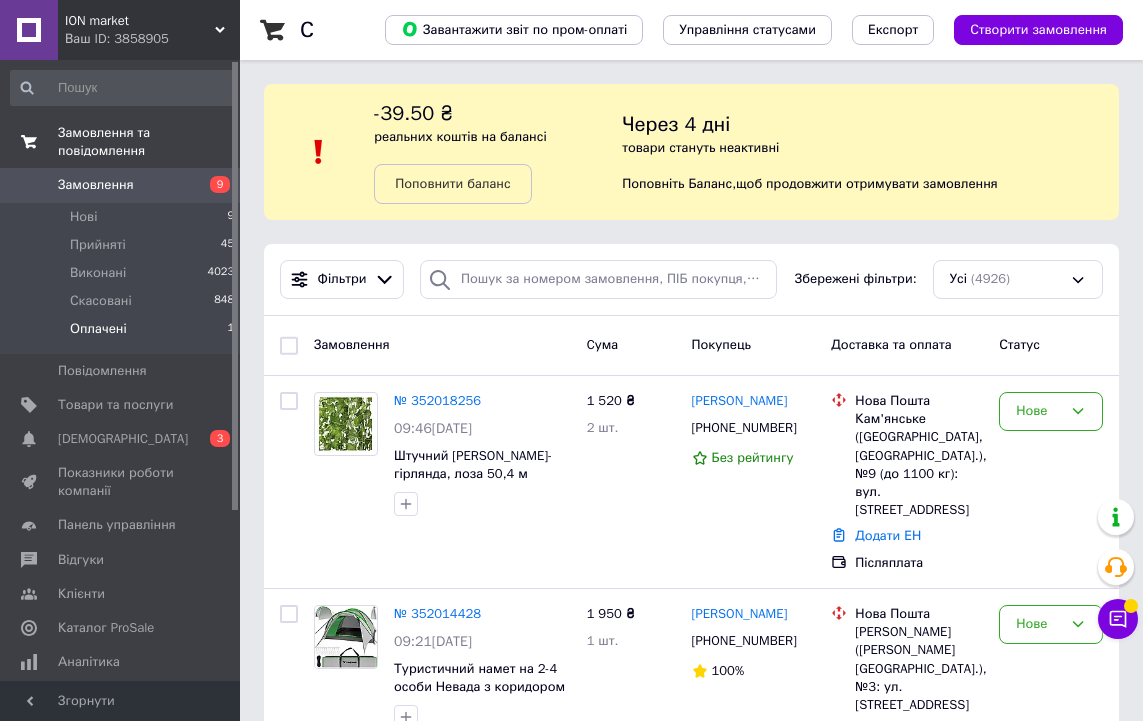 click on "Оплачені 1" at bounding box center [123, 334] 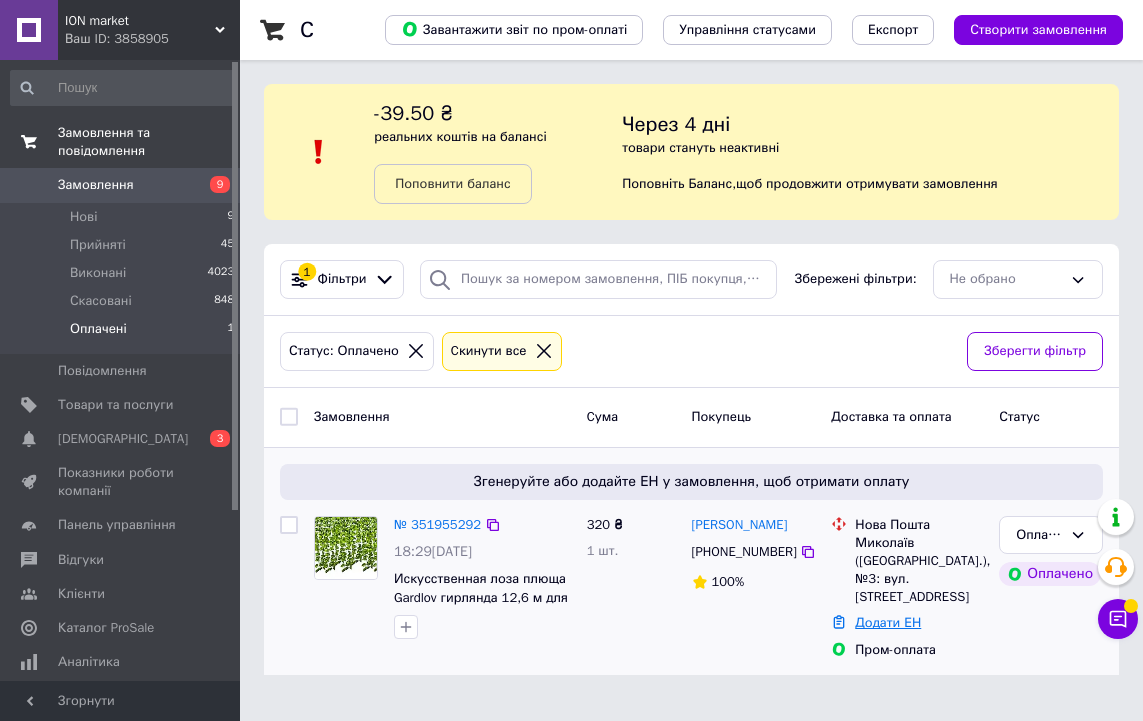 click on "Додати ЕН" at bounding box center [888, 622] 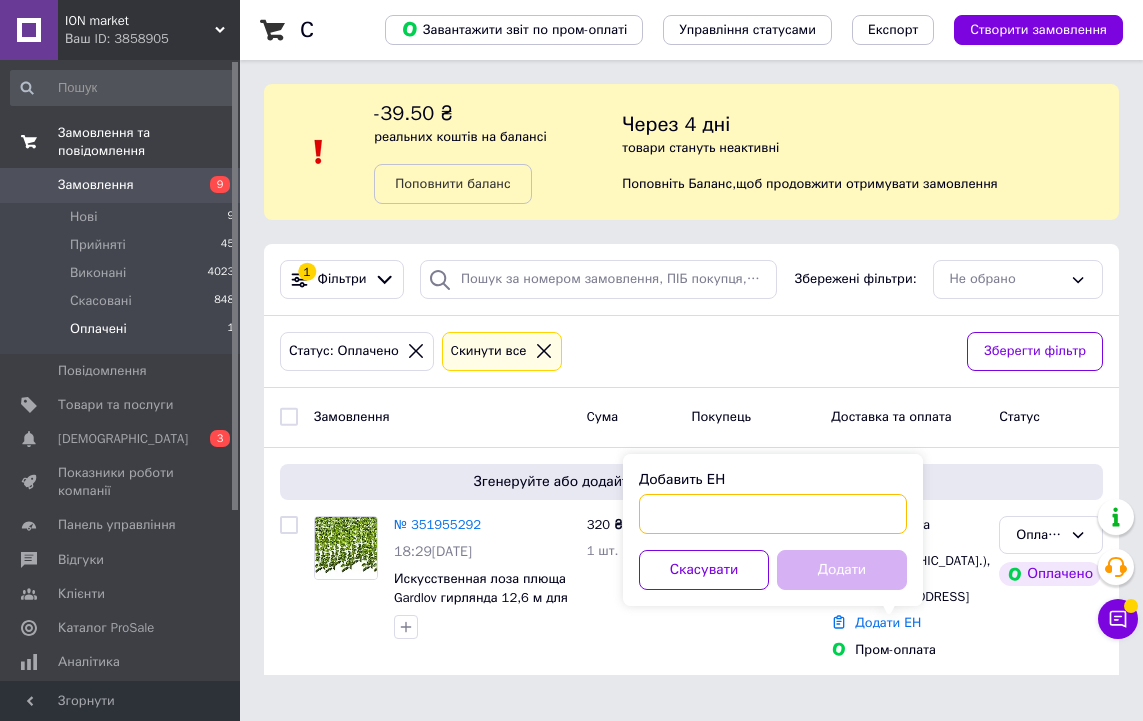 click on "Добавить ЕН" at bounding box center [773, 514] 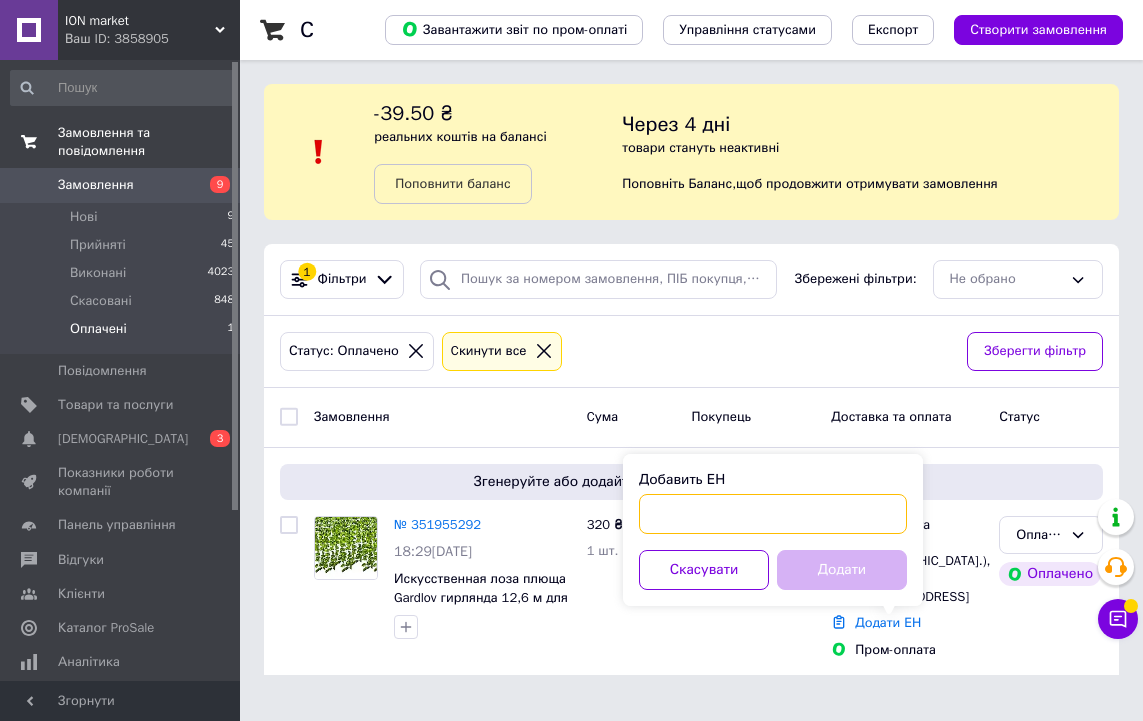 paste on "20451202785876" 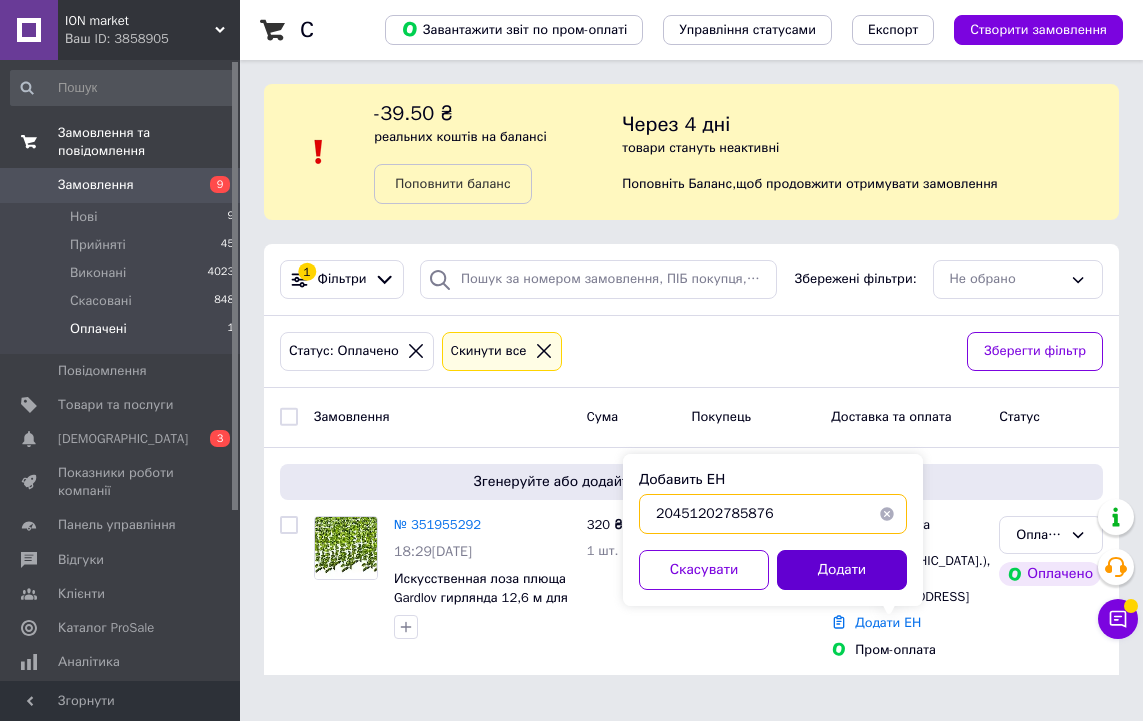 type on "20451202785876" 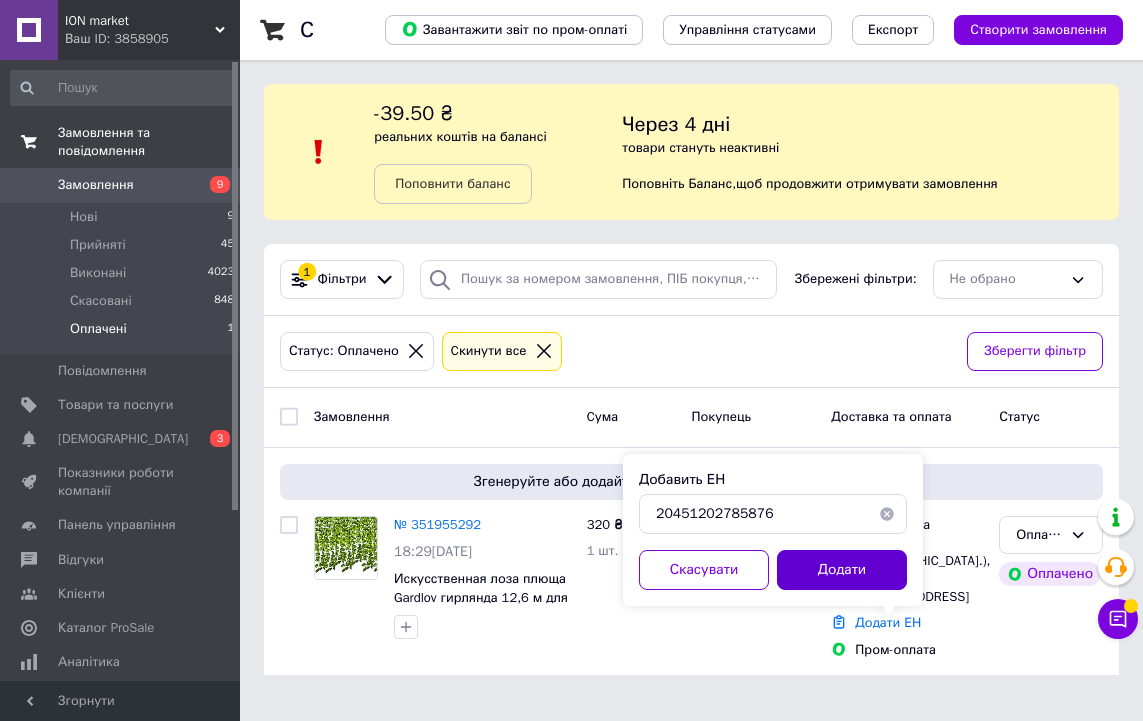 click on "Додати" at bounding box center (842, 570) 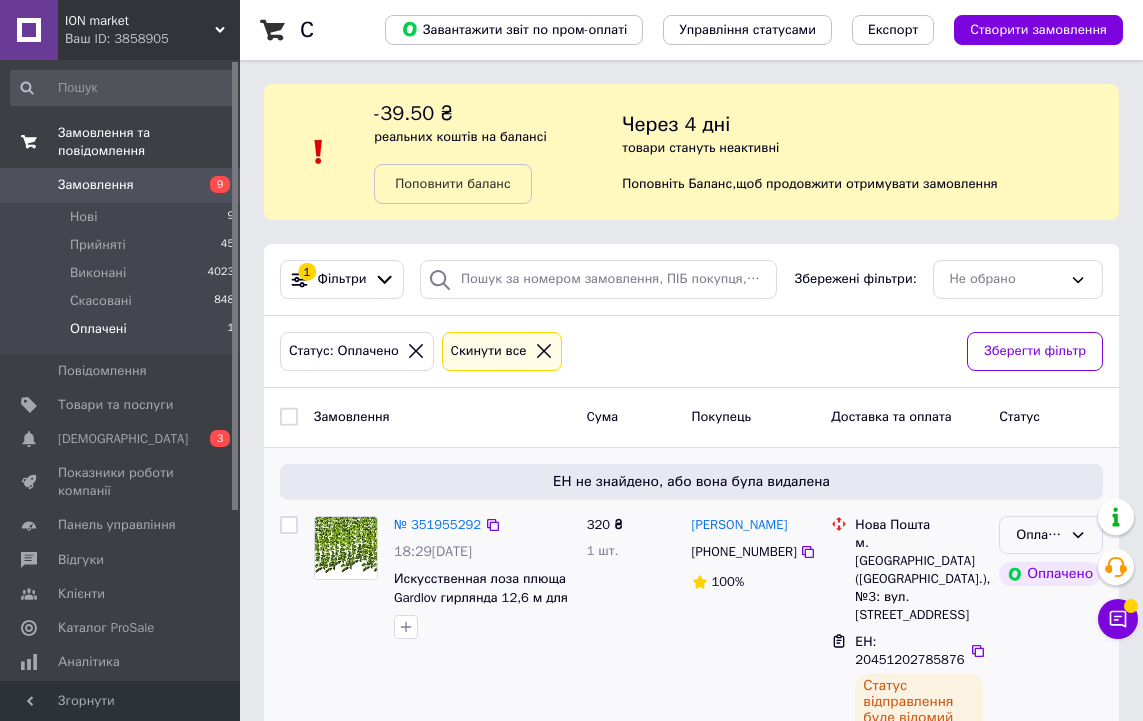 click on "Оплачено" at bounding box center (1039, 535) 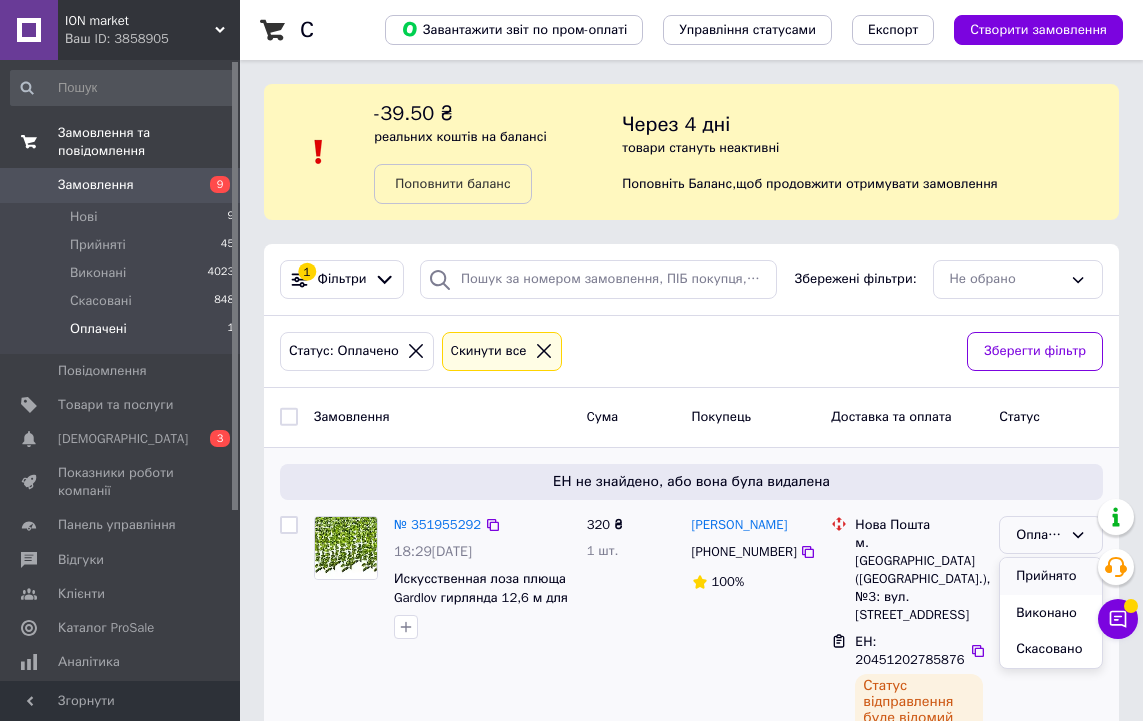 click on "Прийнято" at bounding box center (1051, 576) 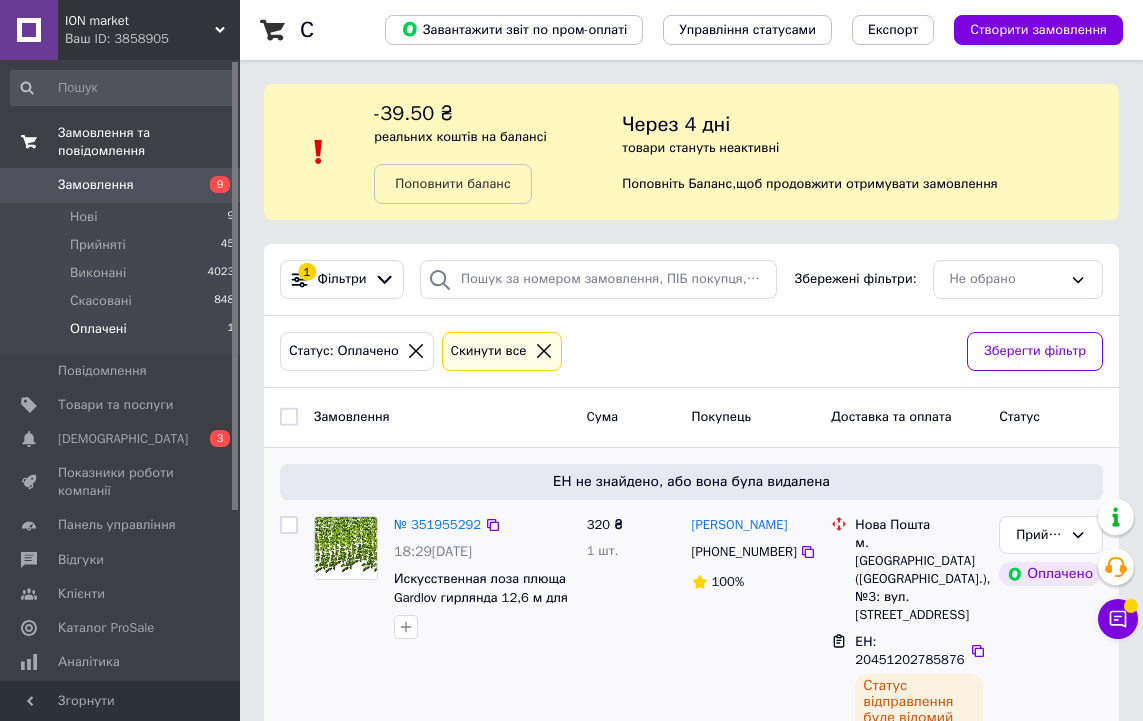 click on "№ 351955292" at bounding box center [437, 525] 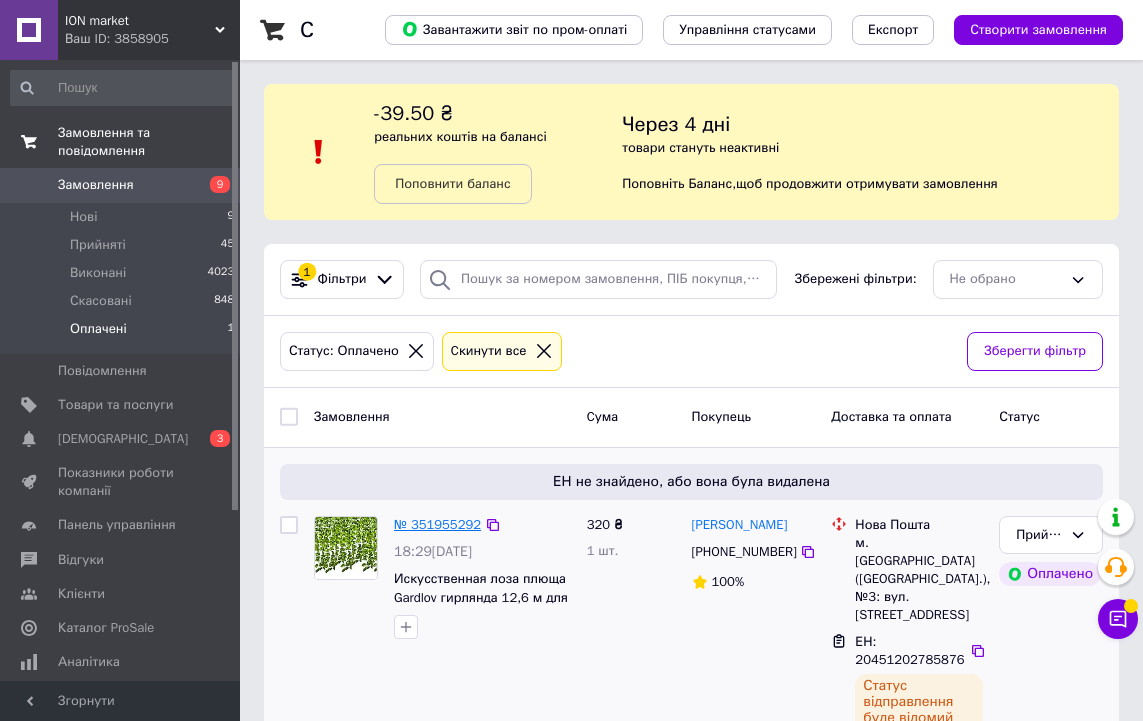 click on "№ 351955292" at bounding box center [437, 524] 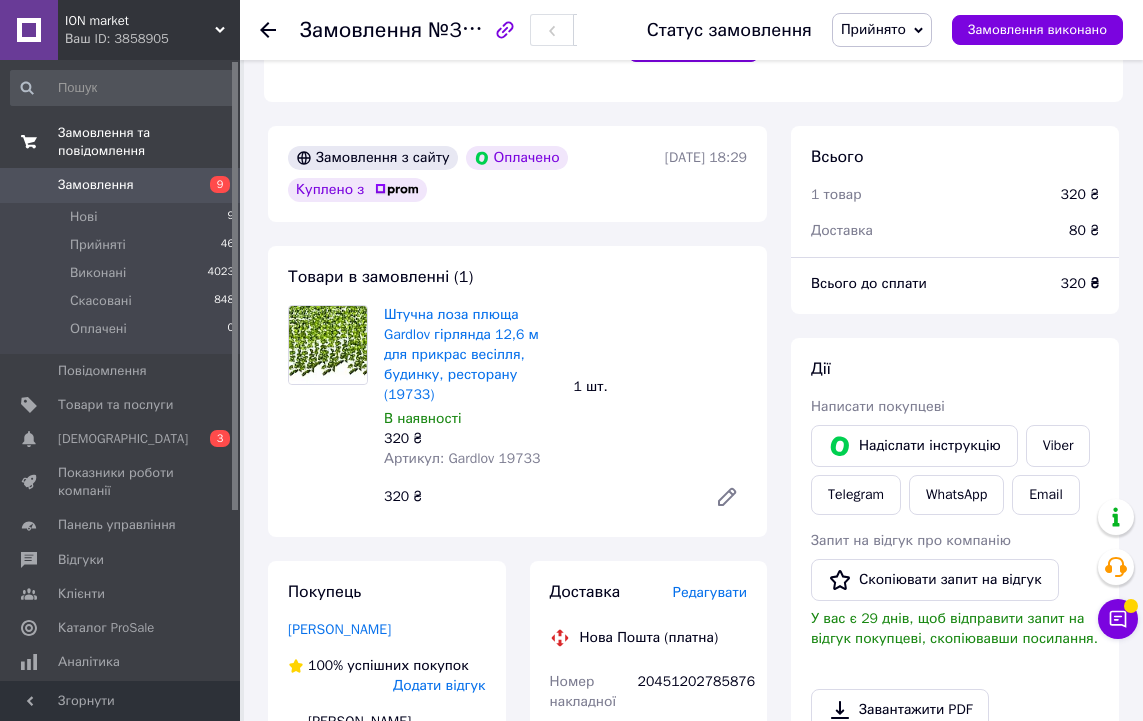 scroll, scrollTop: 613, scrollLeft: 0, axis: vertical 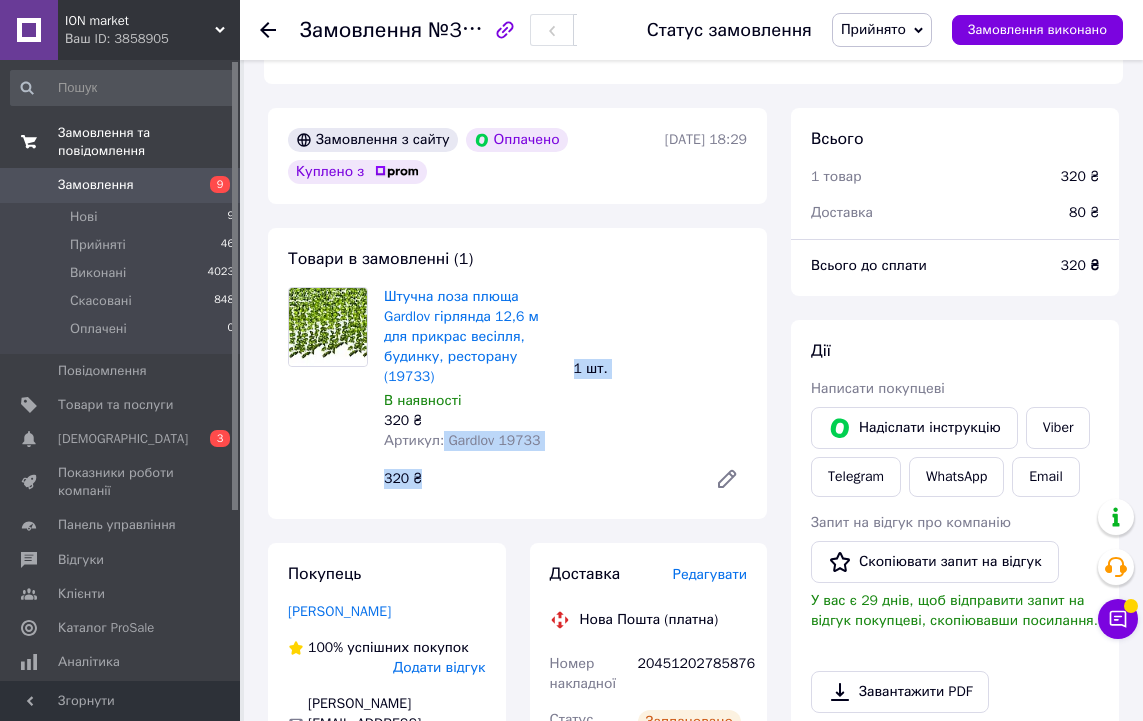 drag, startPoint x: 445, startPoint y: 406, endPoint x: 571, endPoint y: 424, distance: 127.27922 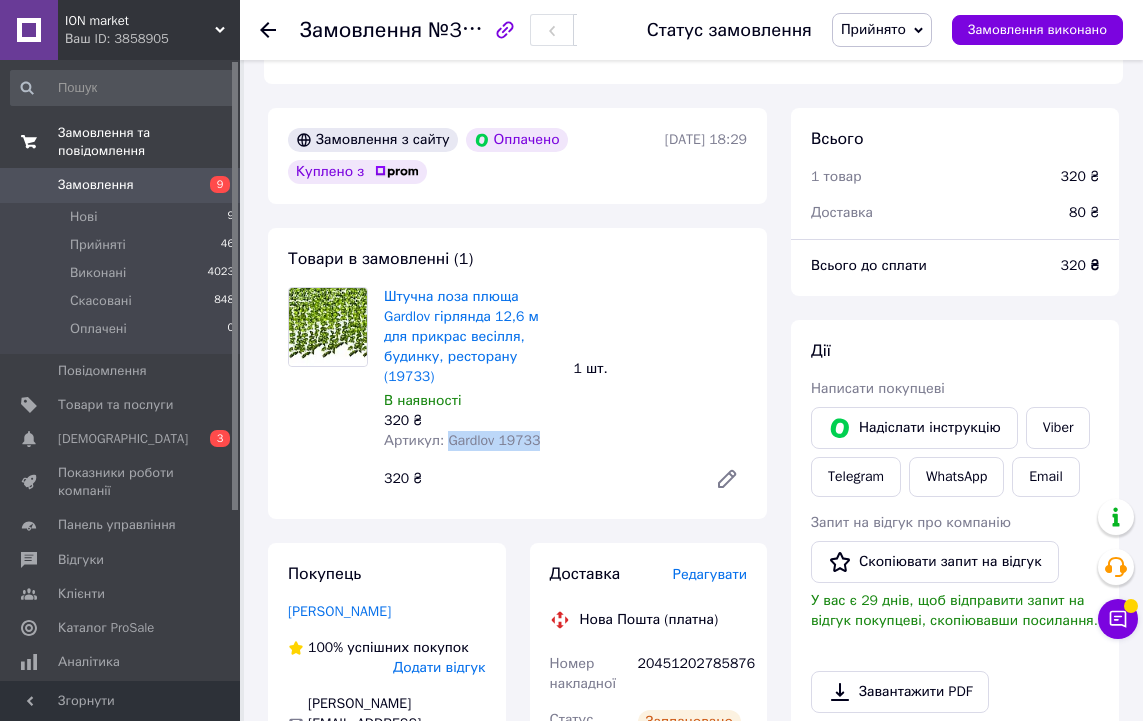 drag, startPoint x: 448, startPoint y: 406, endPoint x: 552, endPoint y: 401, distance: 104.120125 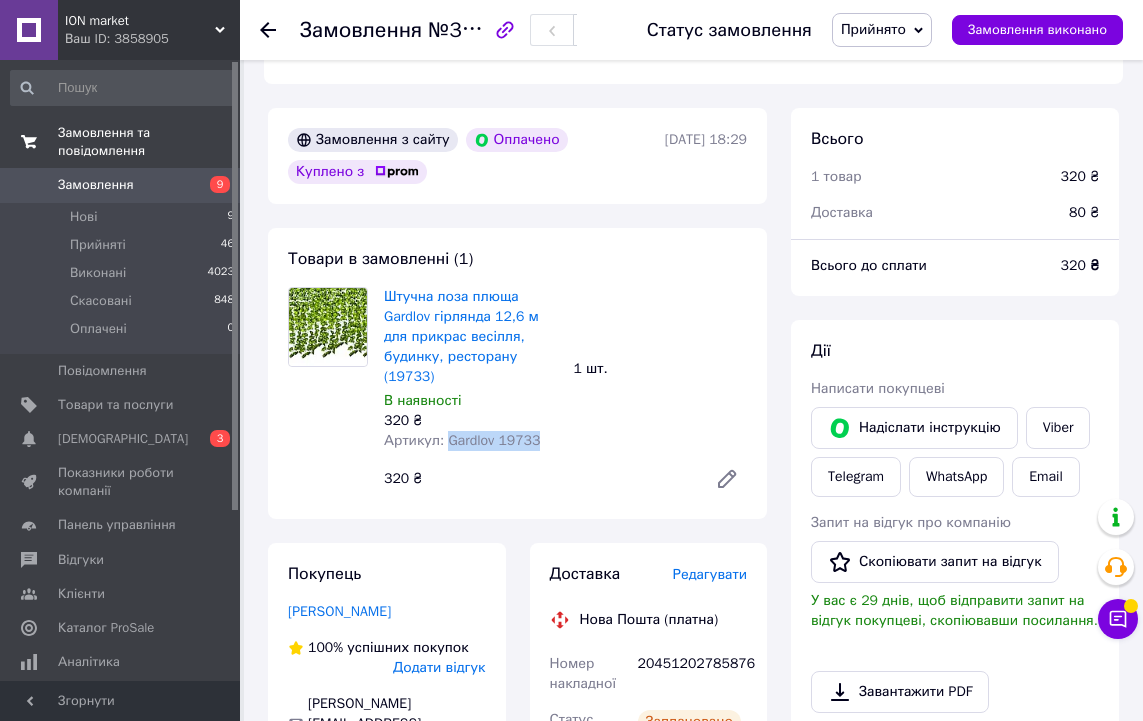 copy on "Gardlov 19733" 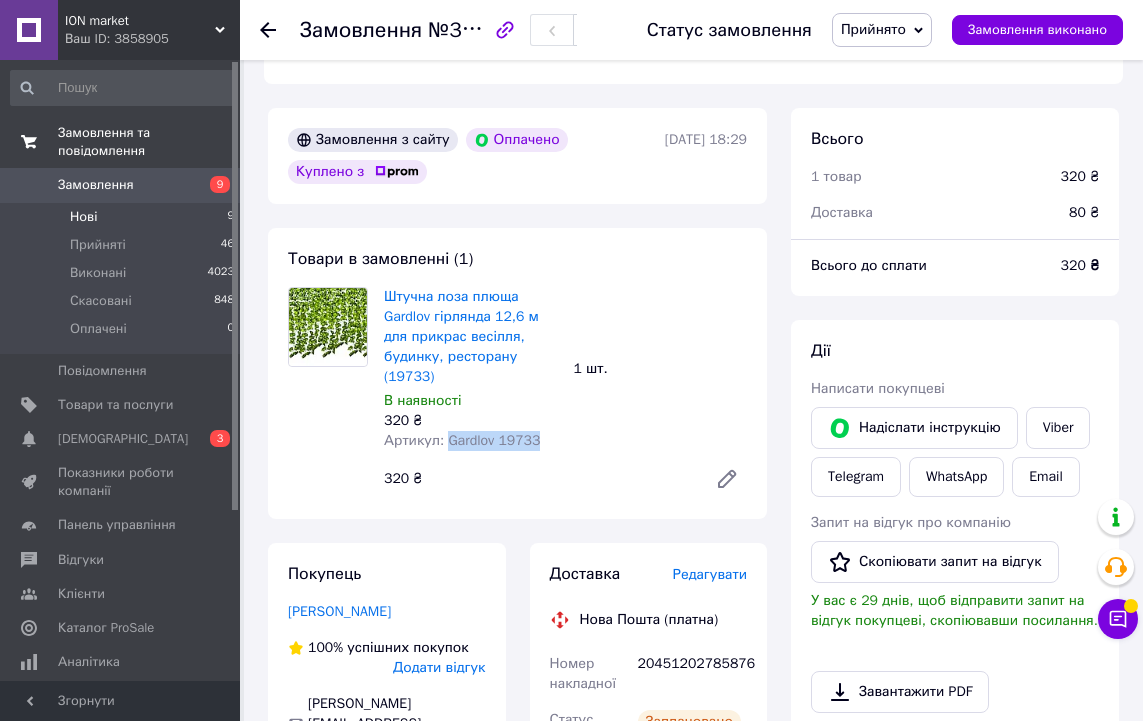 click on "Нові 9" at bounding box center (123, 217) 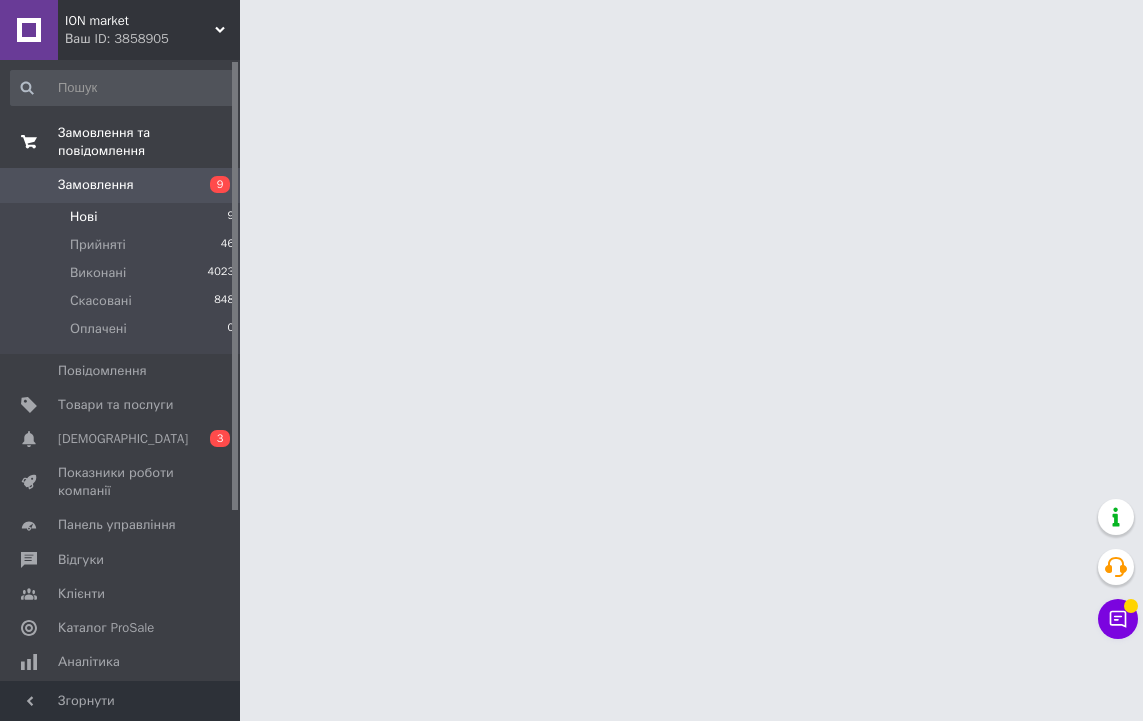 scroll, scrollTop: 0, scrollLeft: 0, axis: both 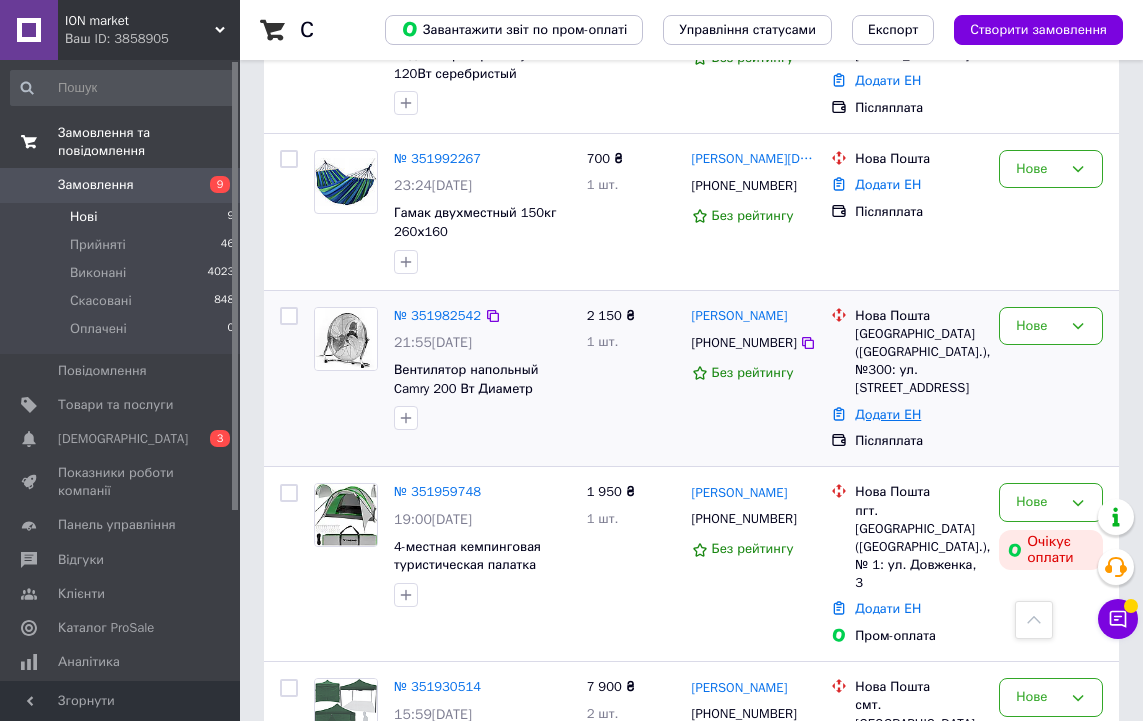click on "Додати ЕН" at bounding box center (888, 414) 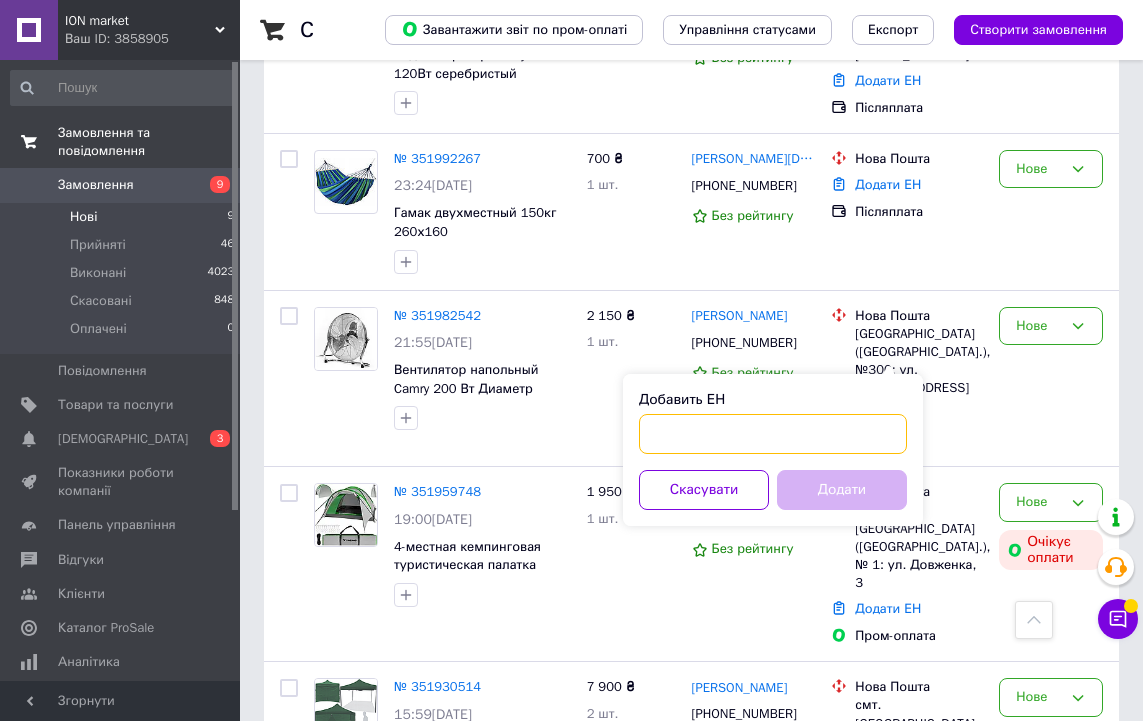 click on "Добавить ЕН" at bounding box center [773, 434] 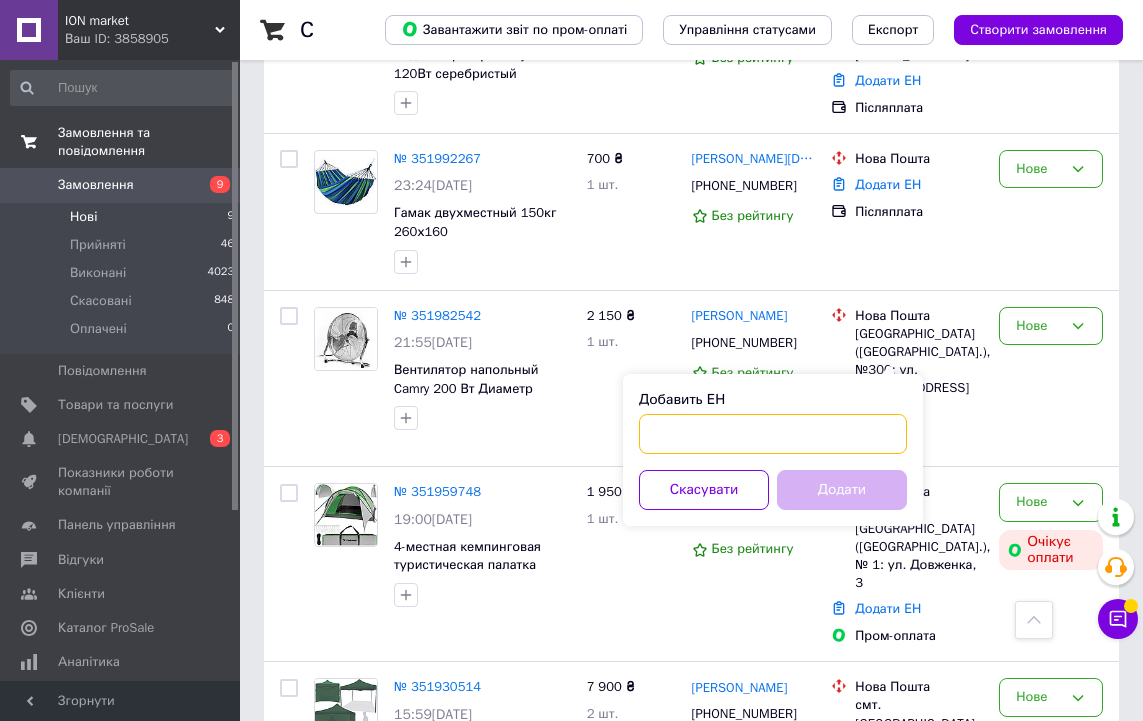 paste on "20451202789326" 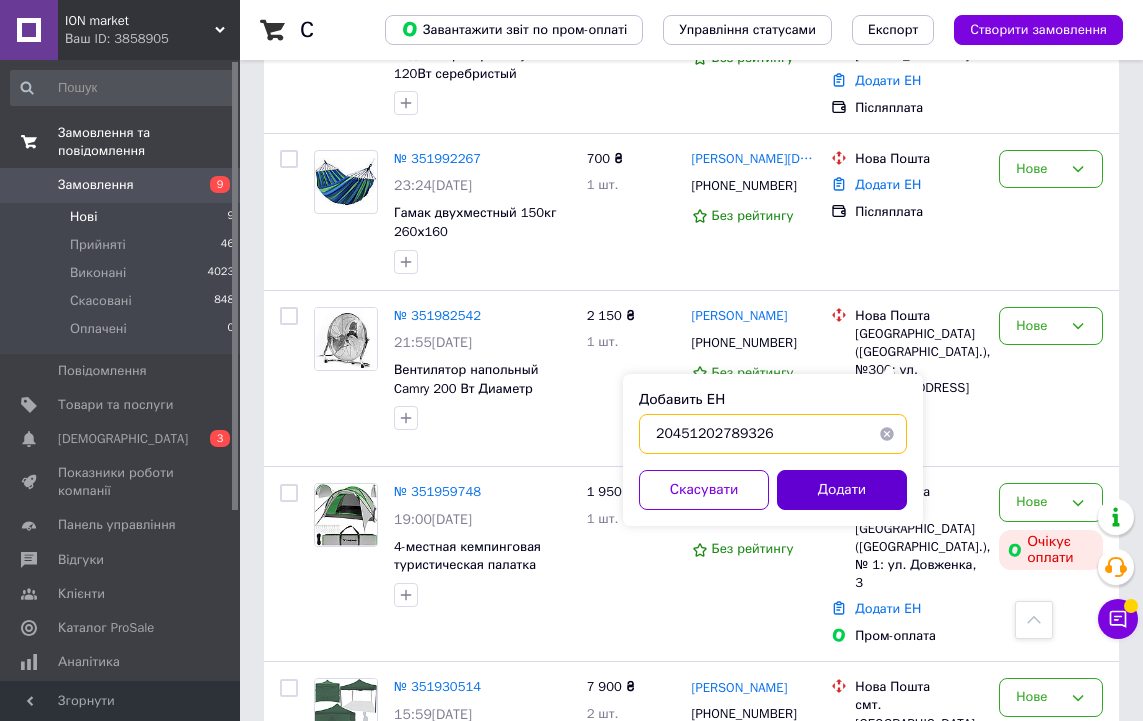 type on "20451202789326" 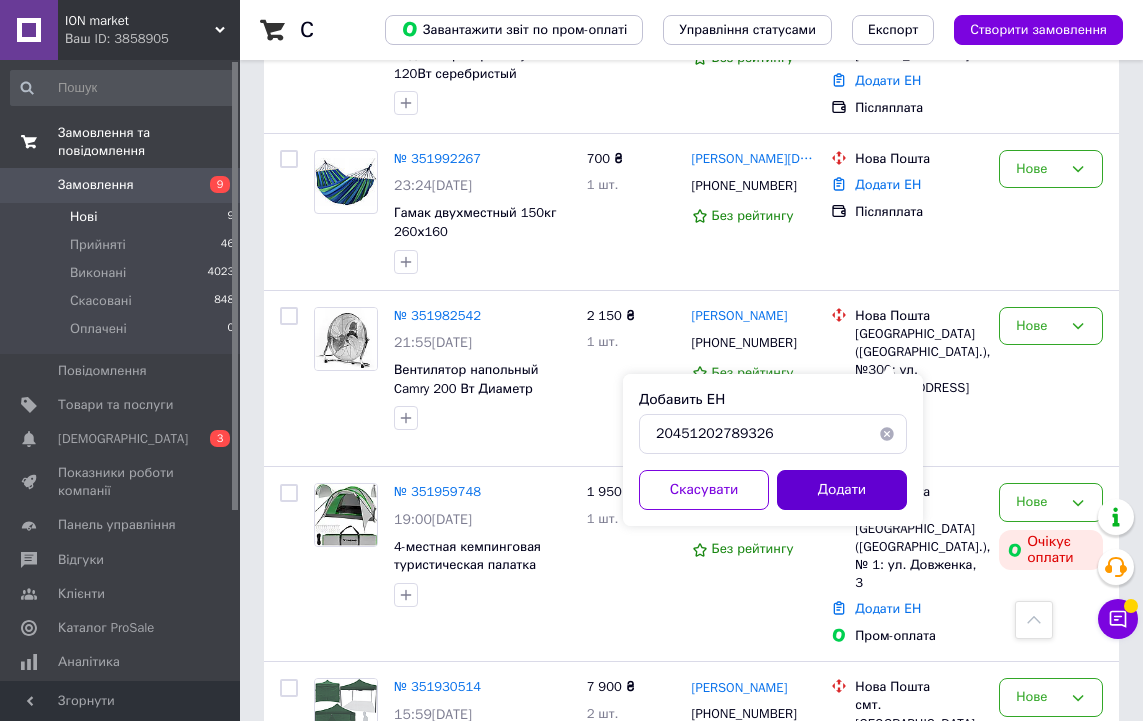 click on "Додати" at bounding box center (842, 490) 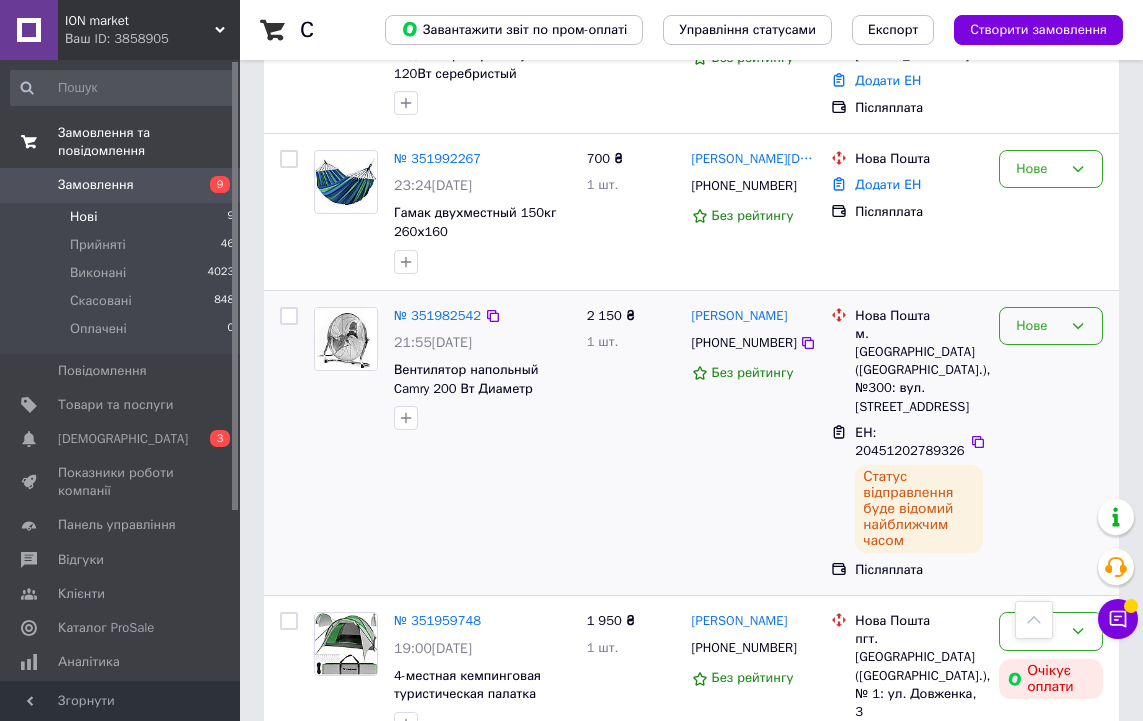 click on "Нове" at bounding box center (1039, 326) 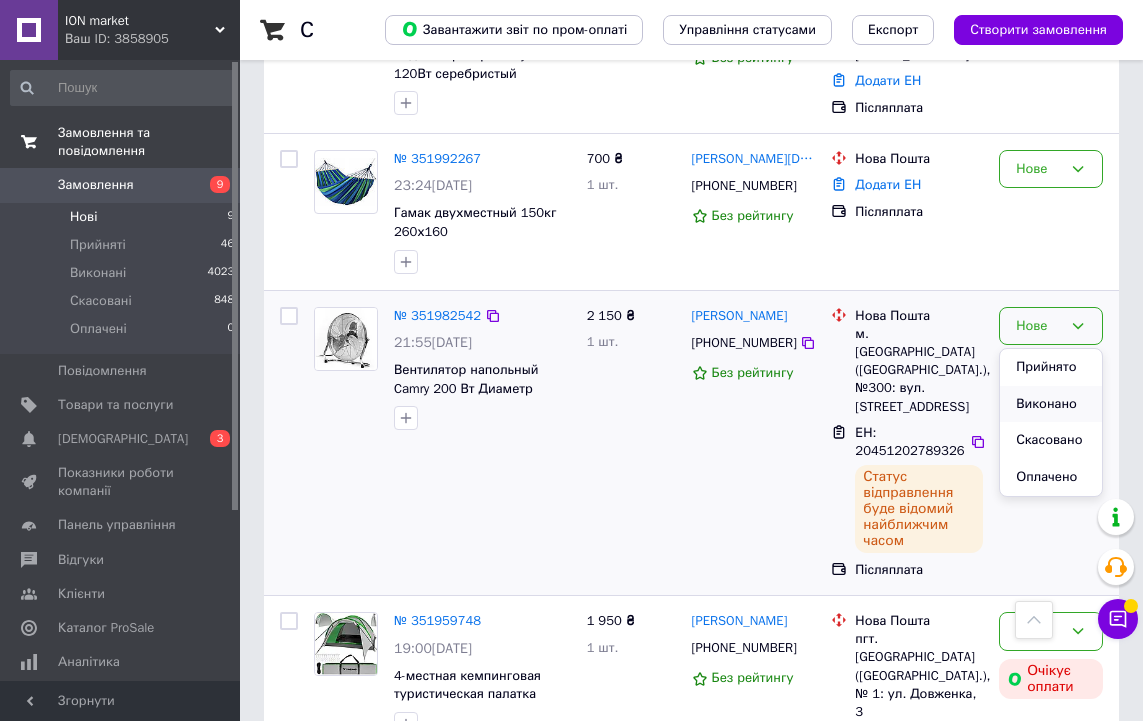 click on "Виконано" at bounding box center (1051, 404) 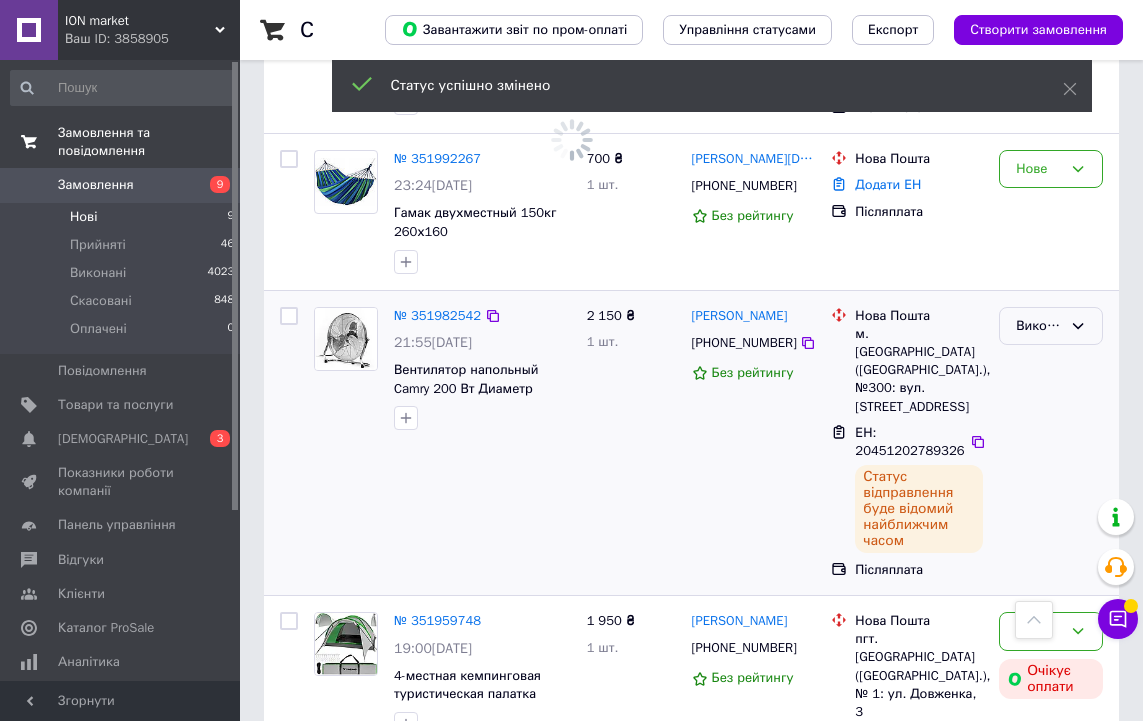 click on "Виконано" at bounding box center (1039, 326) 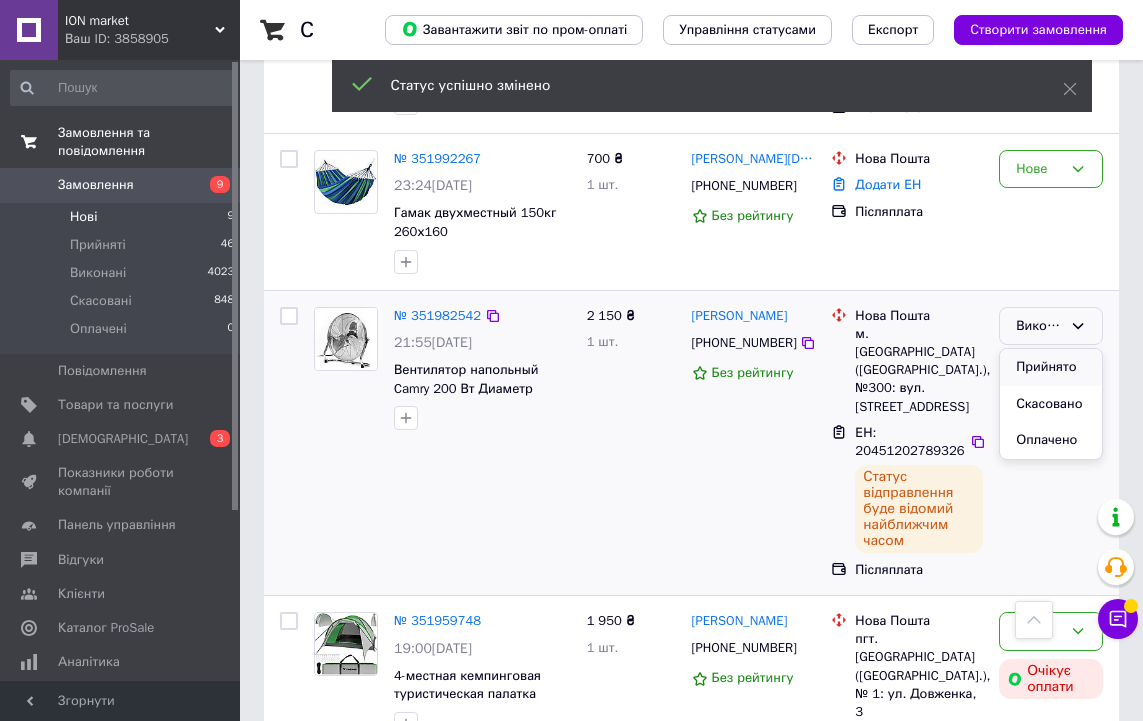 click on "Прийнято" at bounding box center (1051, 367) 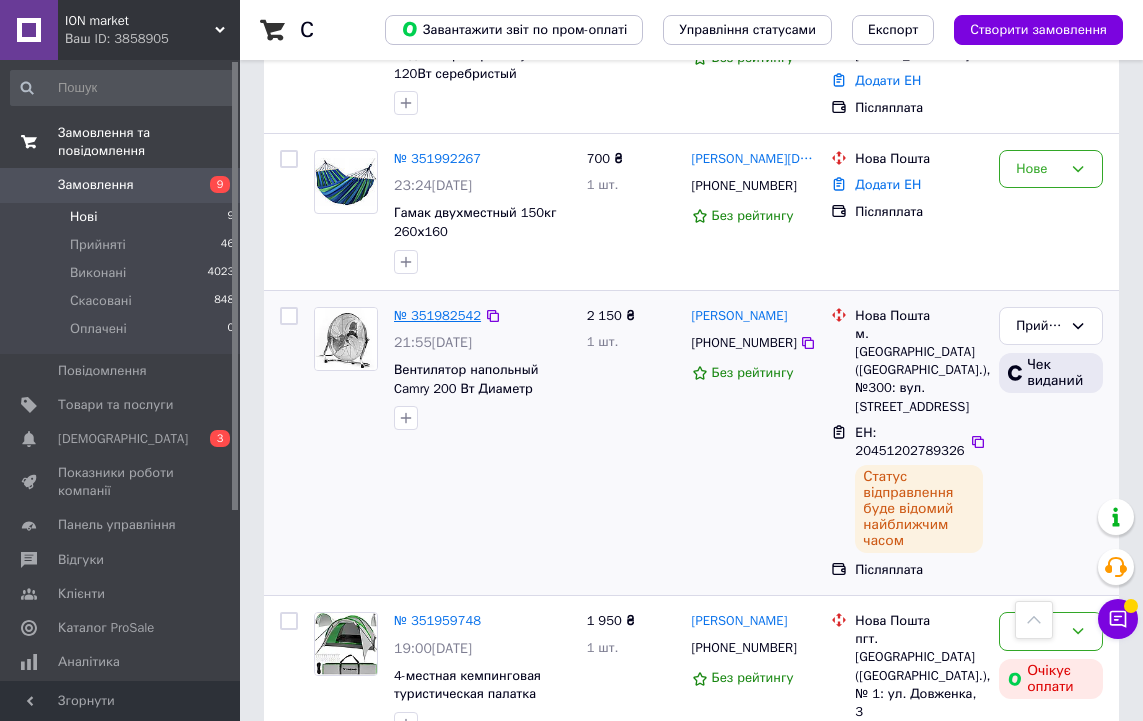click on "№ 351982542" at bounding box center [437, 315] 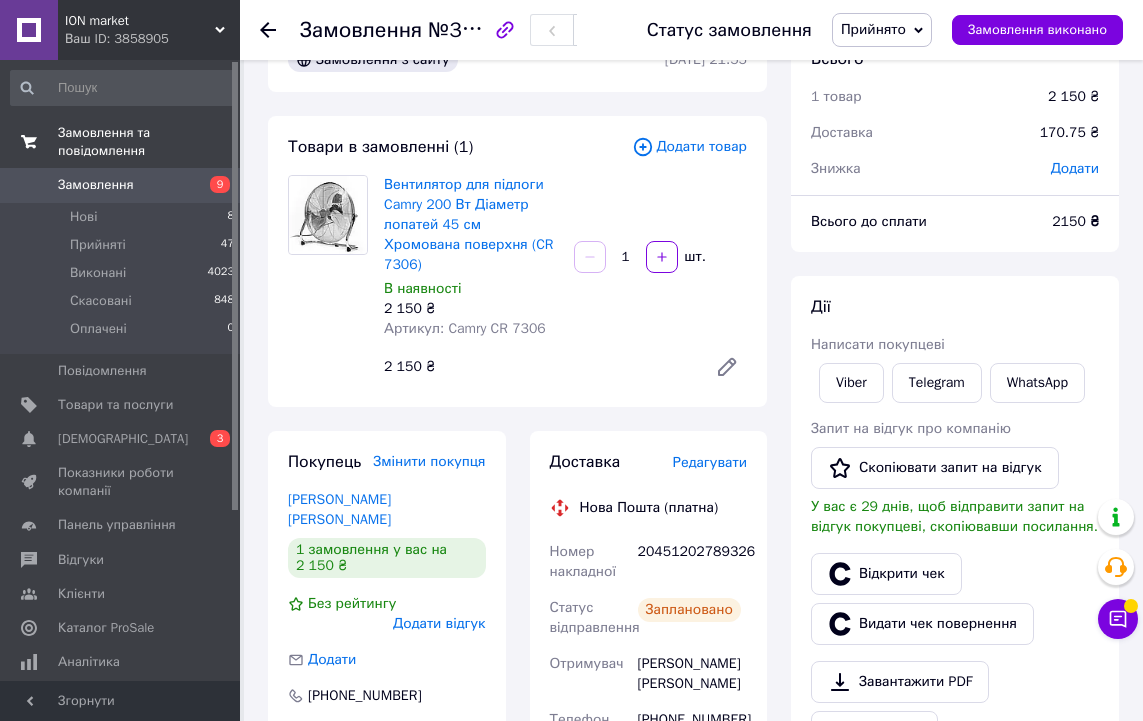 scroll, scrollTop: 55, scrollLeft: 0, axis: vertical 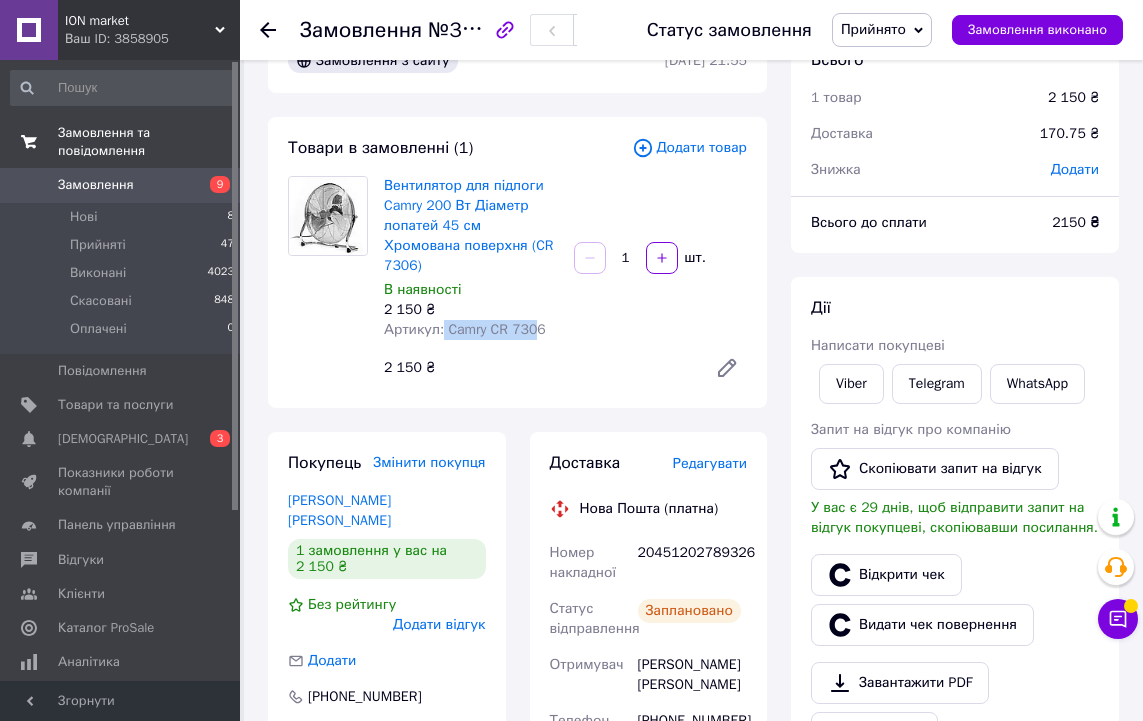 drag, startPoint x: 442, startPoint y: 315, endPoint x: 538, endPoint y: 320, distance: 96.13012 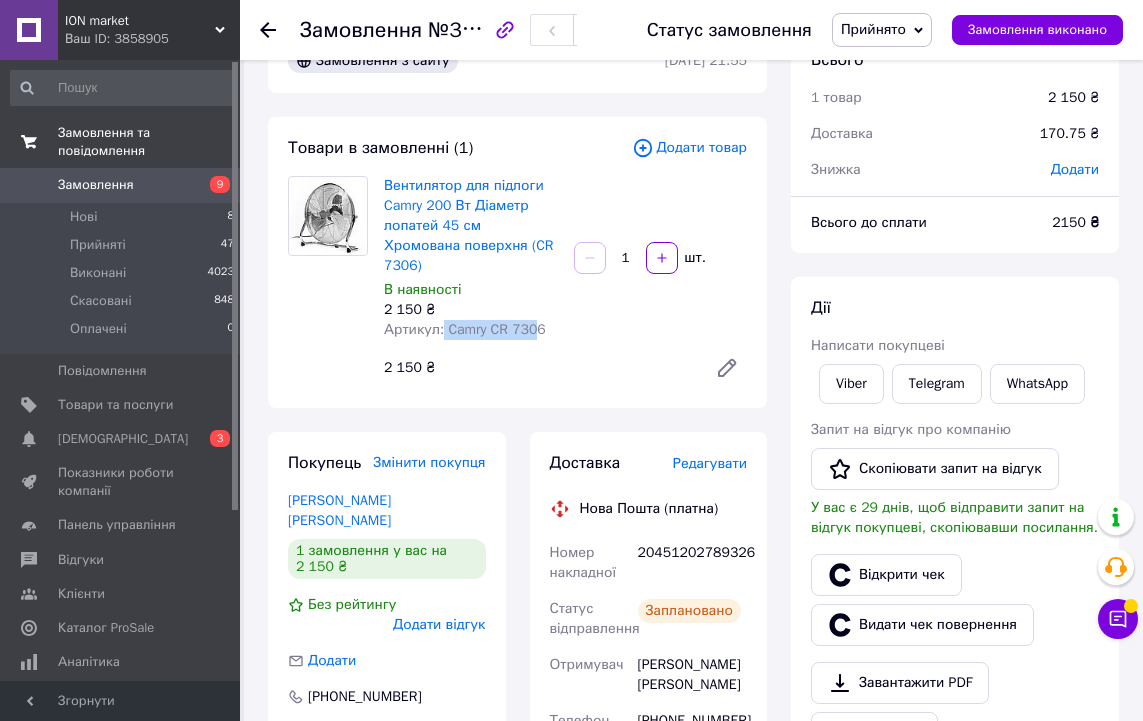 click on "Артикул: Camry CR 7306" at bounding box center (471, 330) 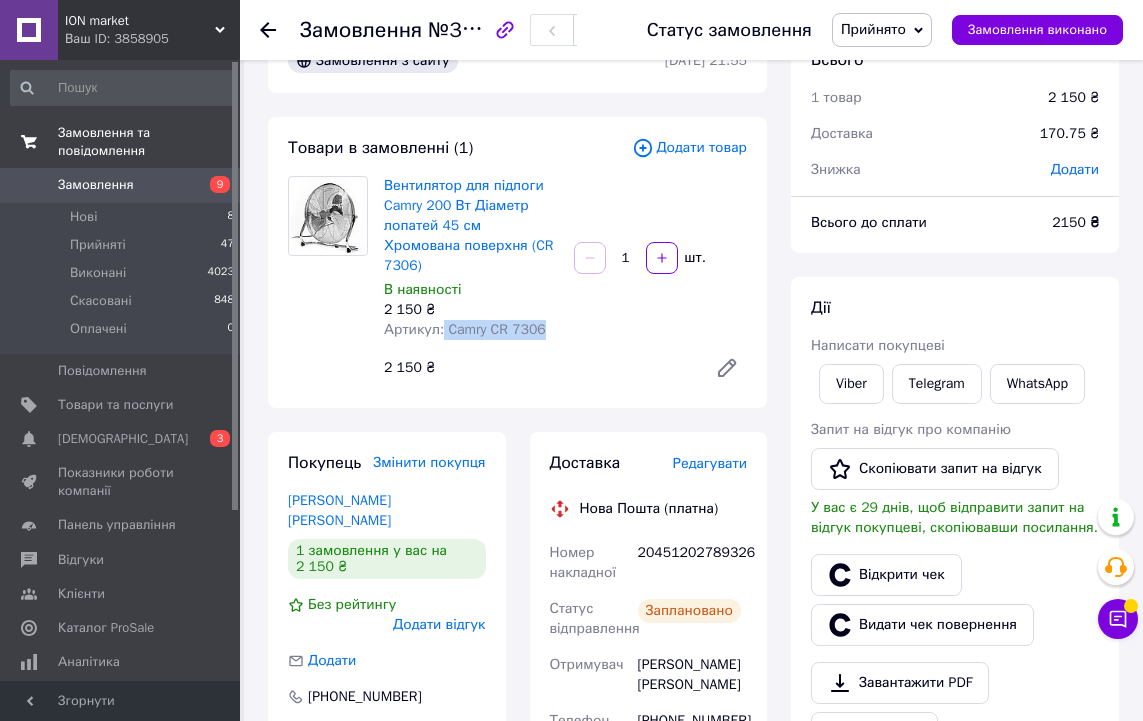 drag, startPoint x: 548, startPoint y: 314, endPoint x: 445, endPoint y: 312, distance: 103.01942 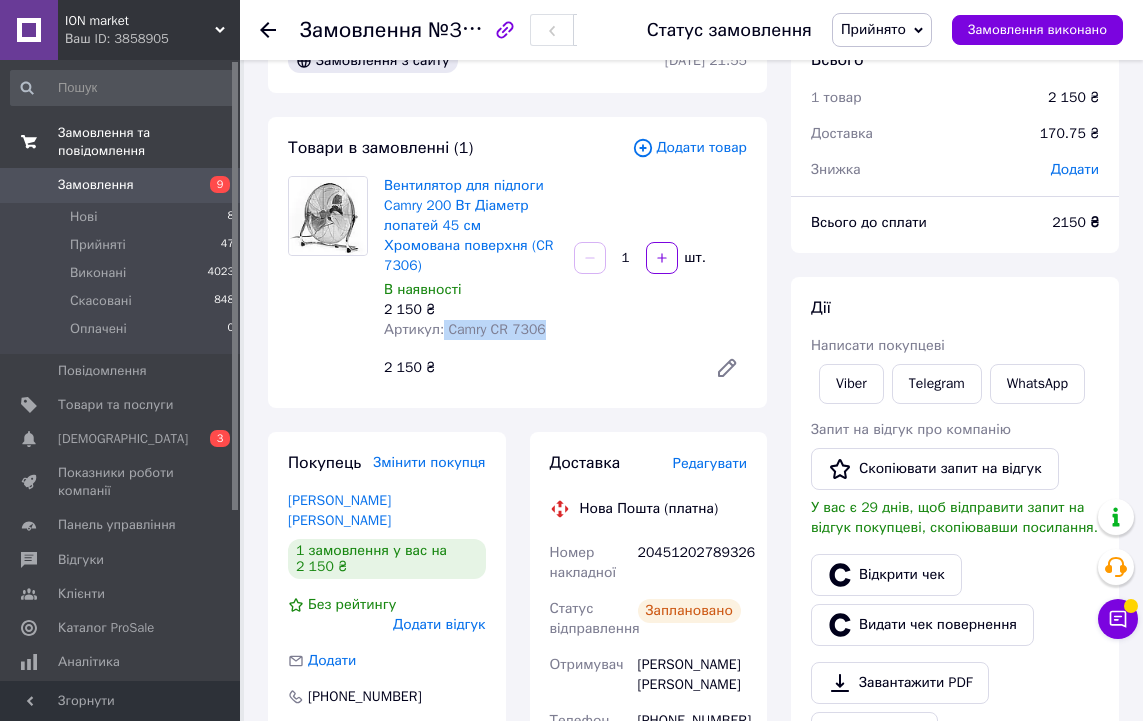 click on "Артикул: Camry CR 7306" at bounding box center (465, 329) 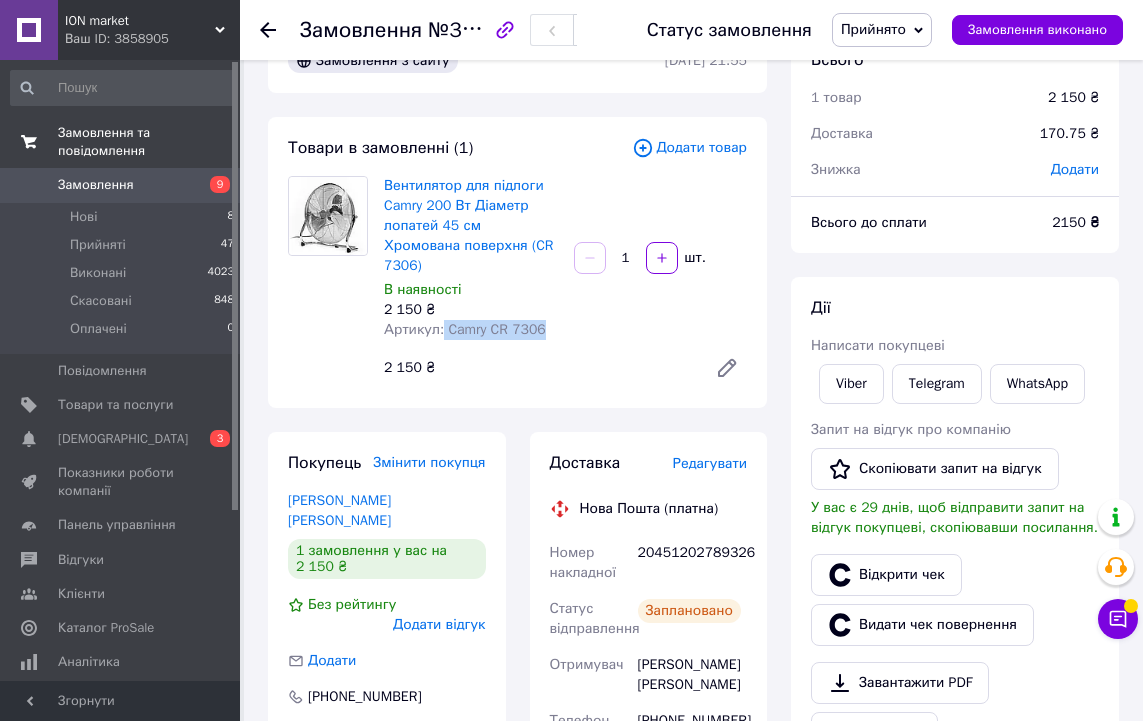 copy on "Camry CR 7306" 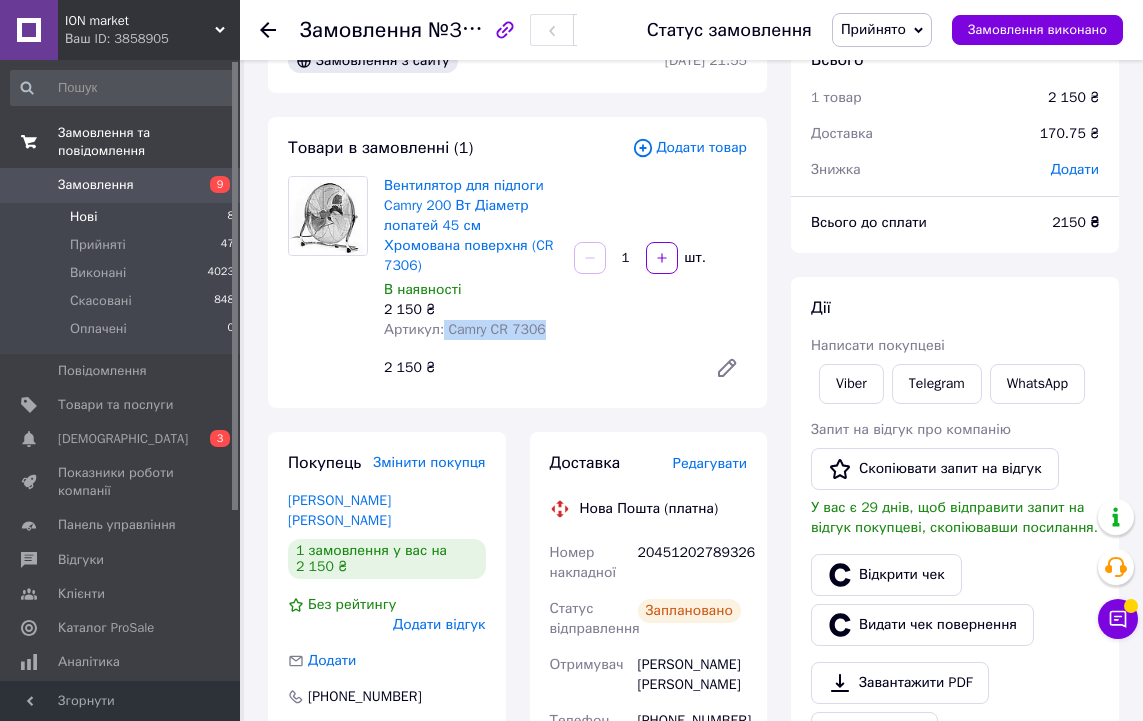 click on "Нові 8" at bounding box center (123, 217) 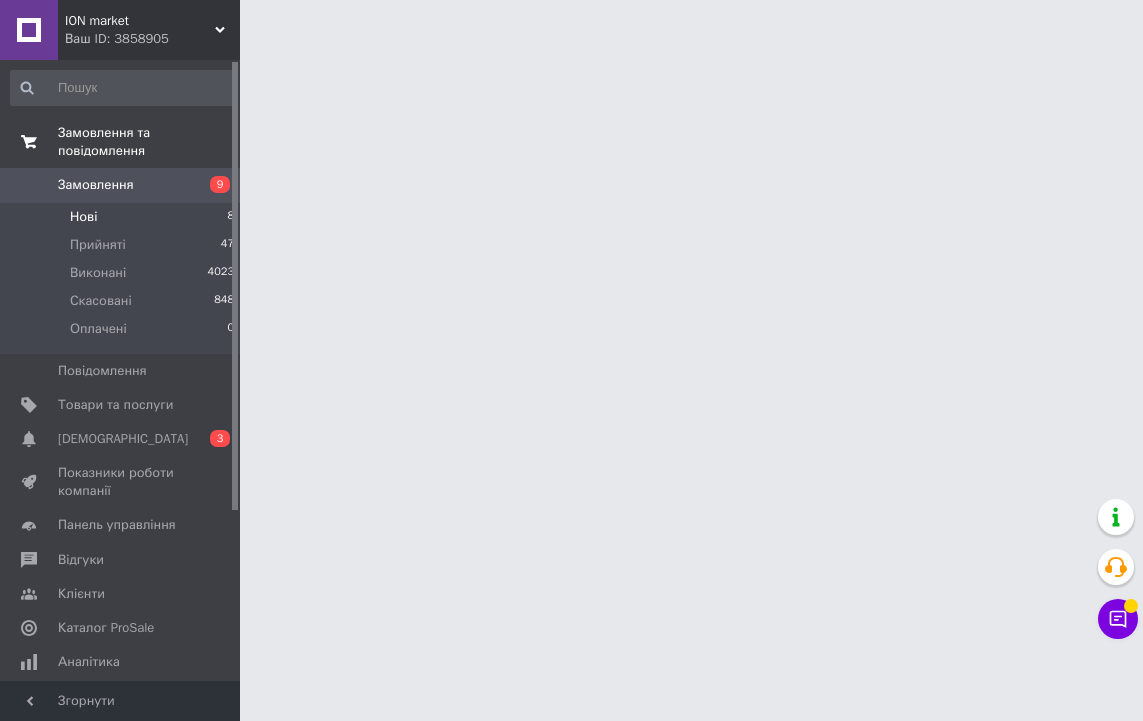 scroll, scrollTop: 0, scrollLeft: 0, axis: both 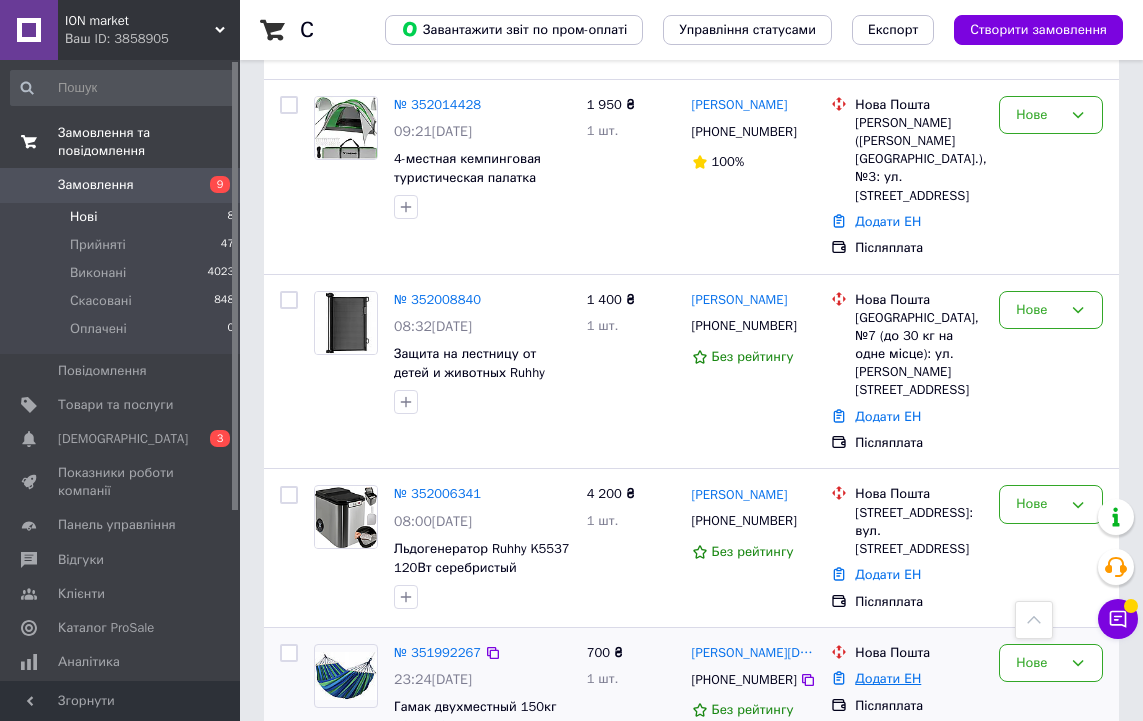 click on "Додати ЕН" at bounding box center (888, 678) 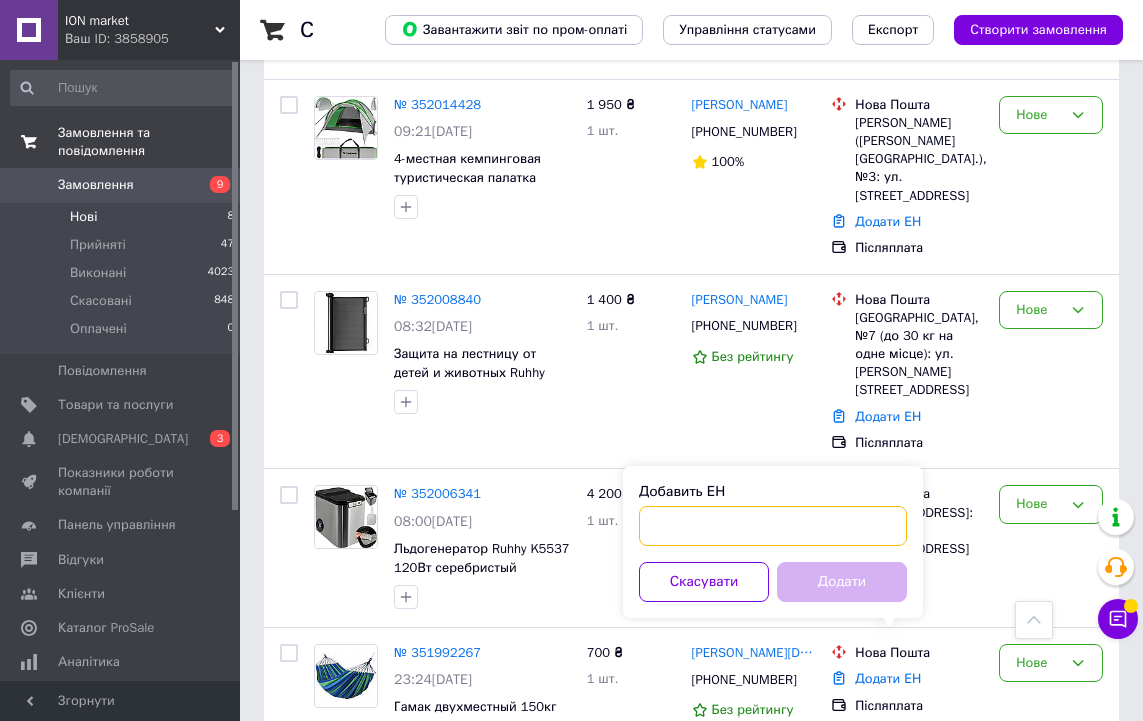 click on "Добавить ЕН" at bounding box center (773, 526) 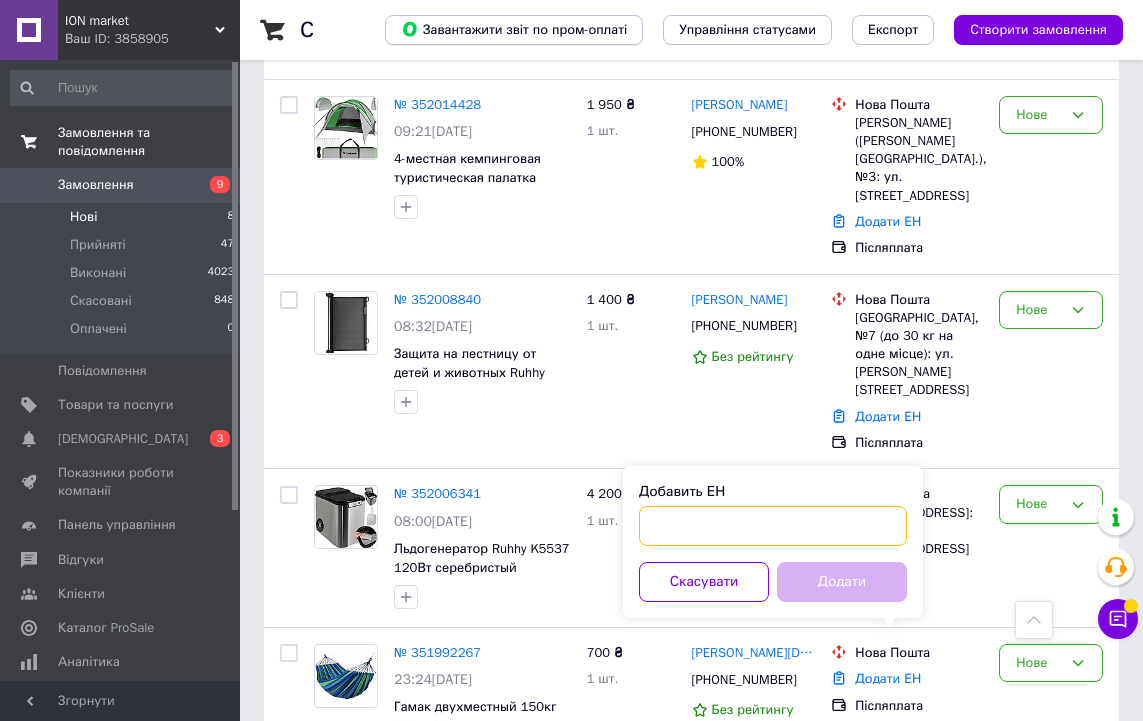 paste on "20451202793782" 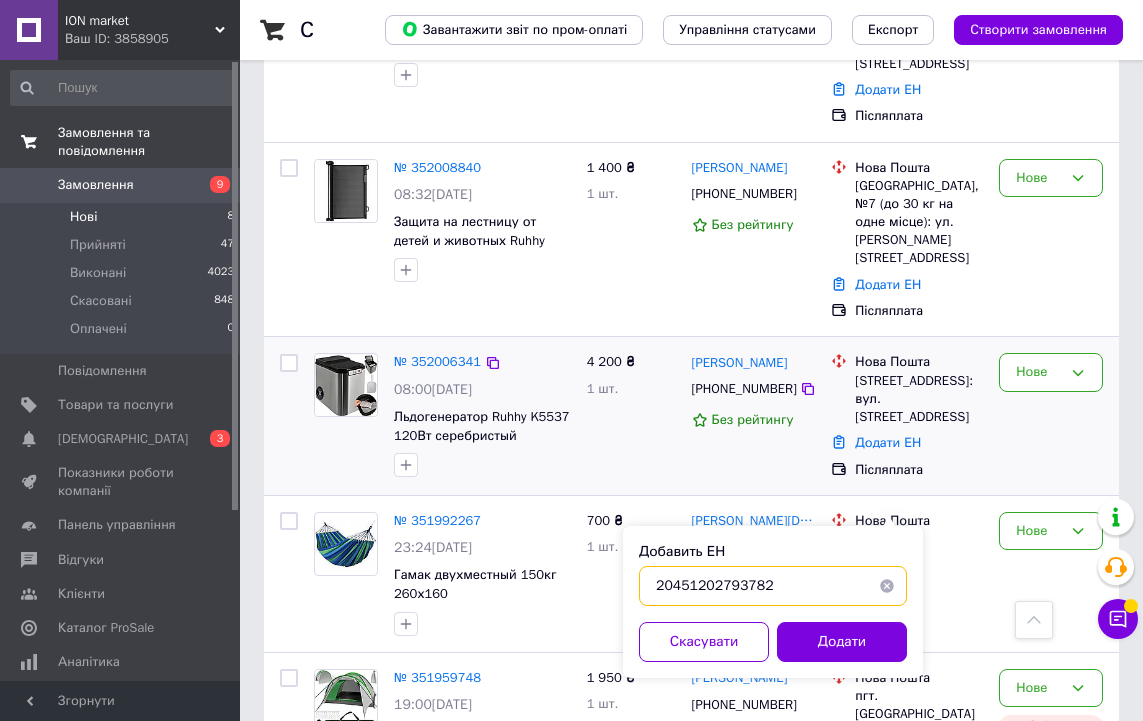 scroll, scrollTop: 731, scrollLeft: 0, axis: vertical 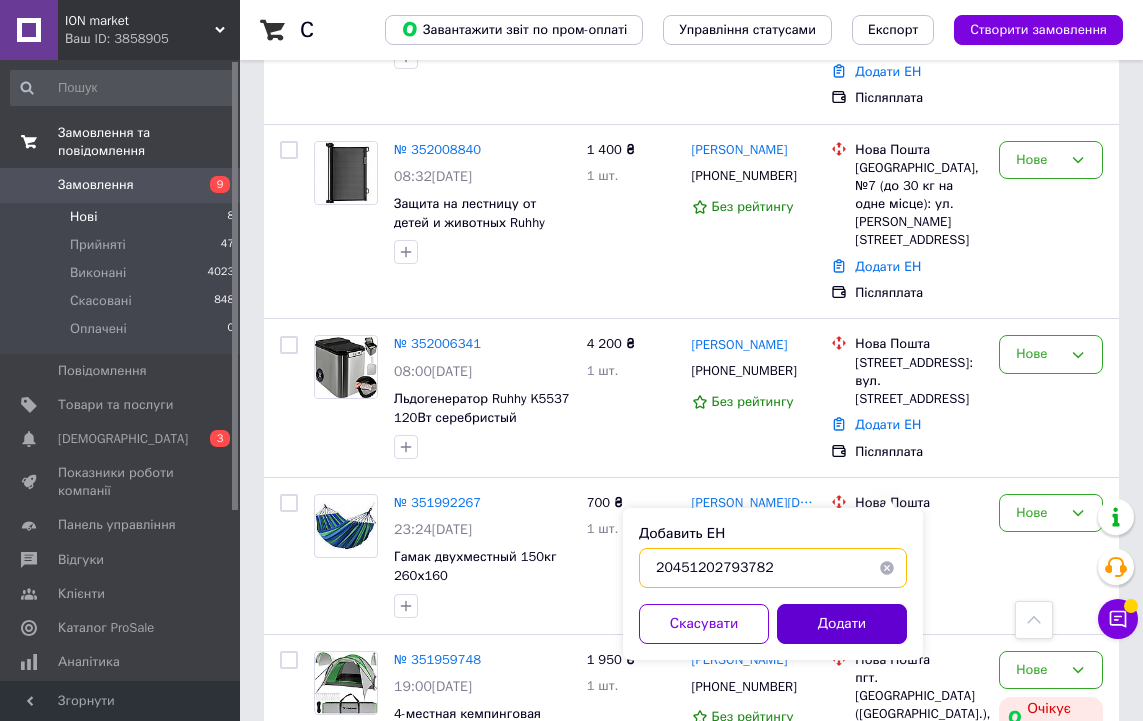 type on "20451202793782" 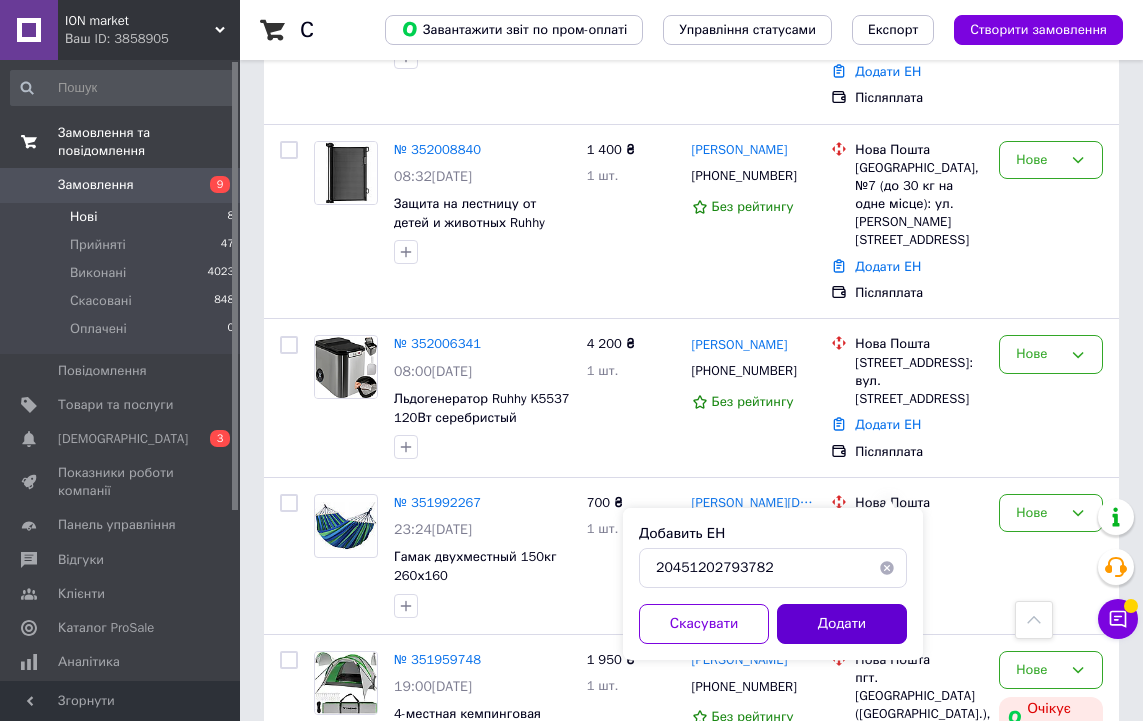 click on "Додати" at bounding box center [842, 624] 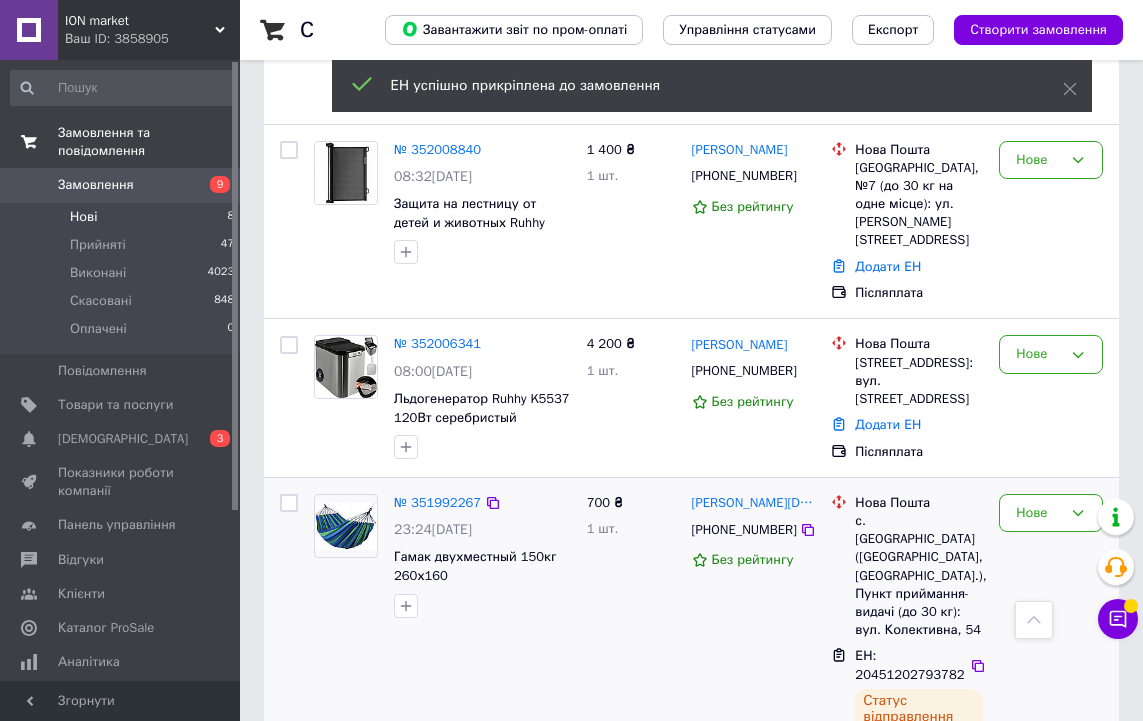 scroll, scrollTop: 854, scrollLeft: 0, axis: vertical 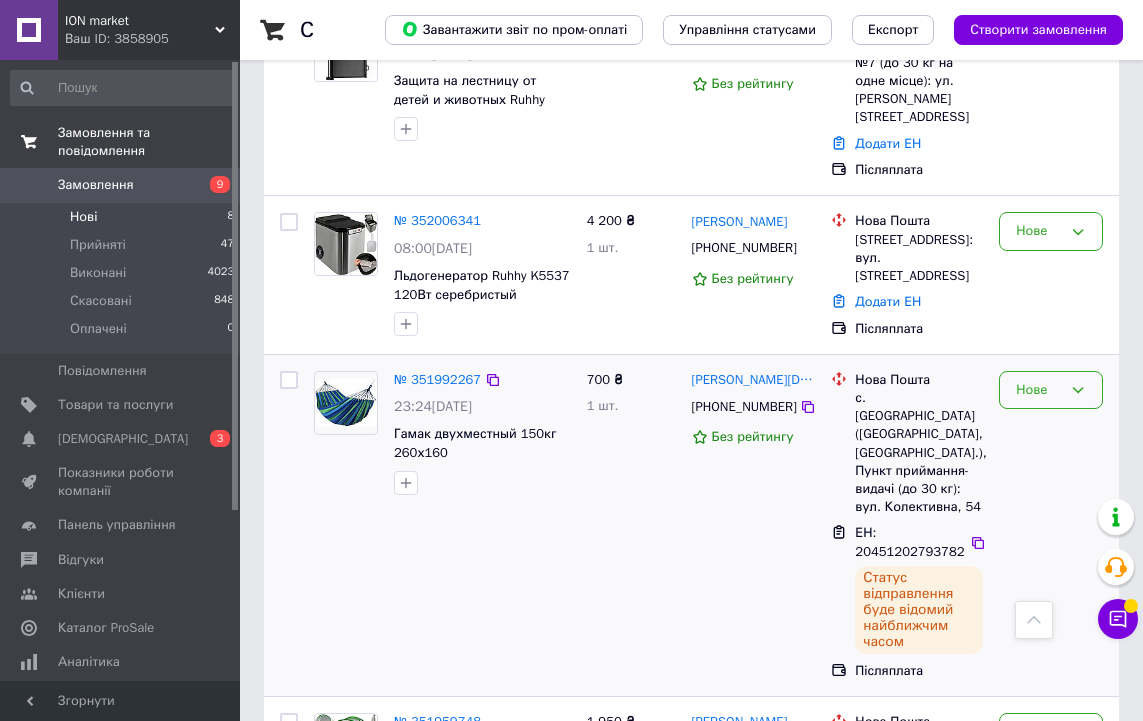 click on "Нове" at bounding box center (1039, 390) 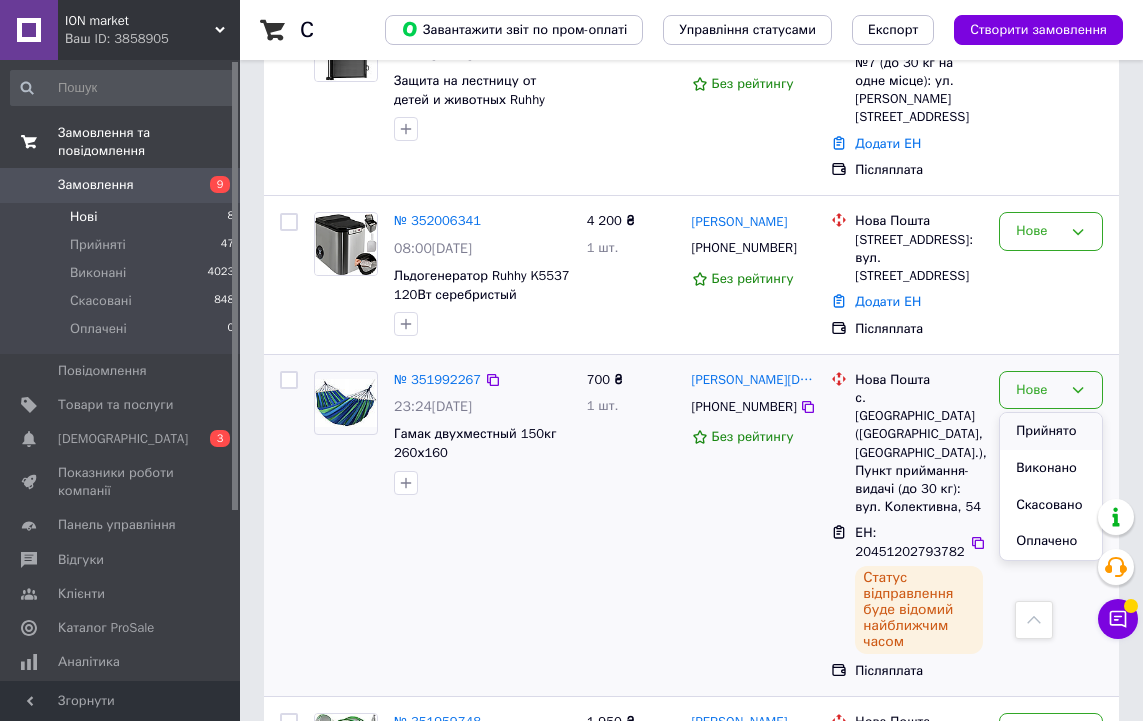 click on "Прийнято" at bounding box center (1051, 431) 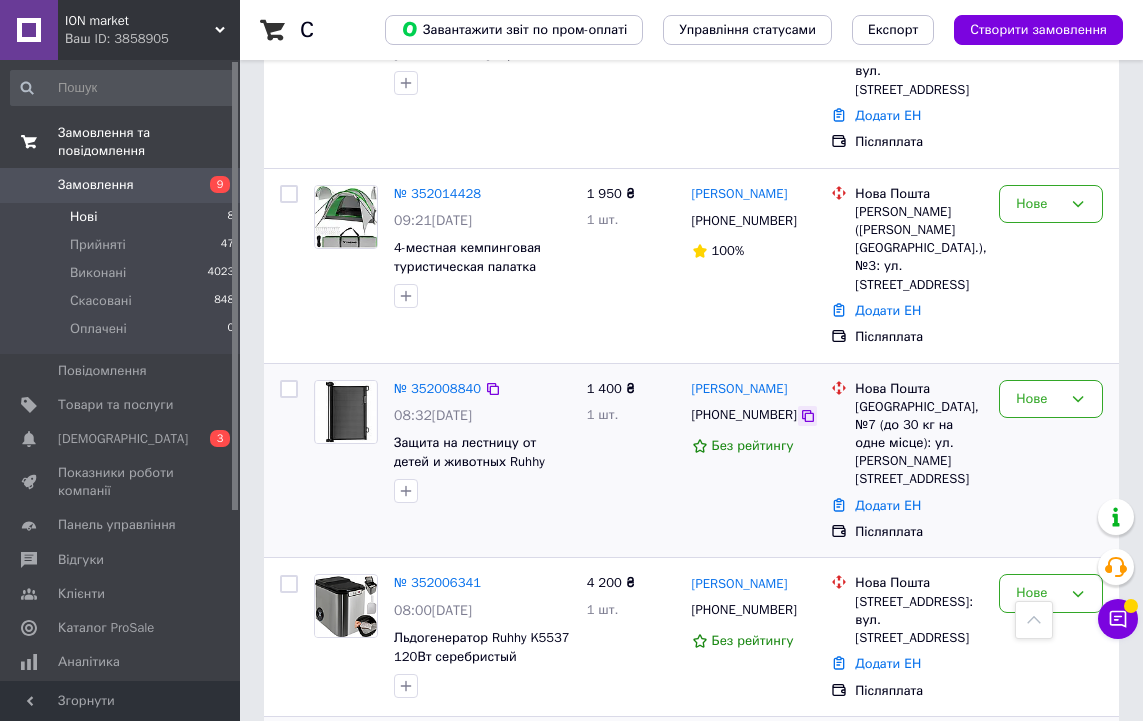 scroll, scrollTop: 484, scrollLeft: 0, axis: vertical 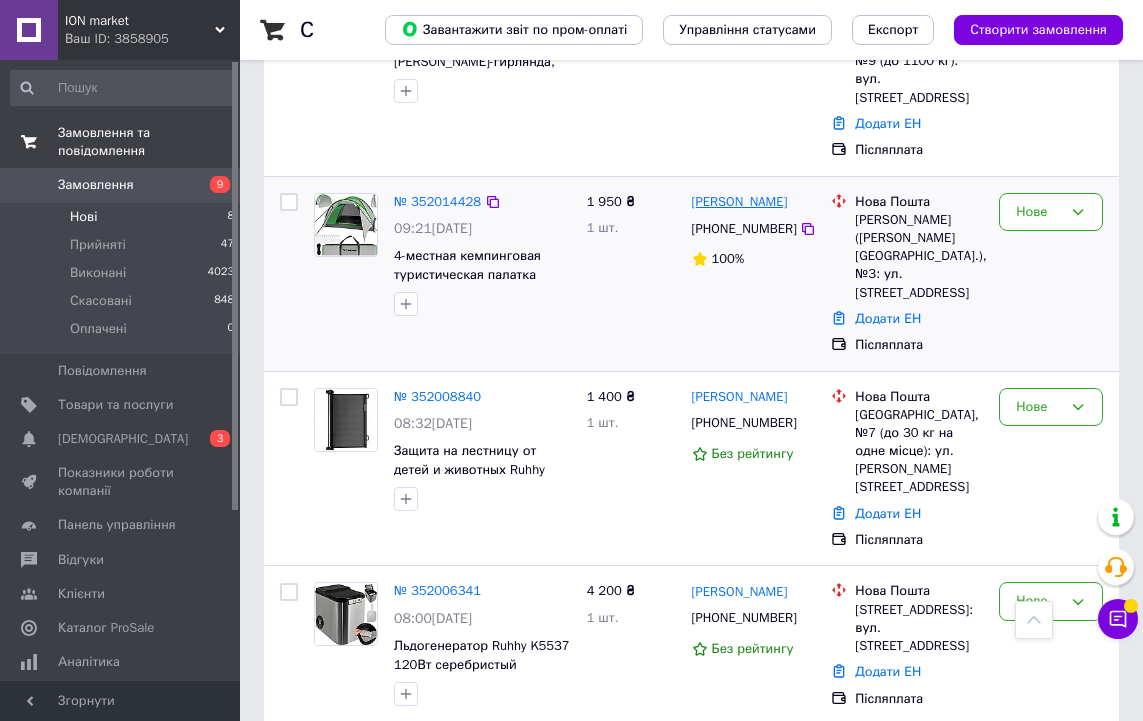 click on "[PERSON_NAME]" at bounding box center [740, 202] 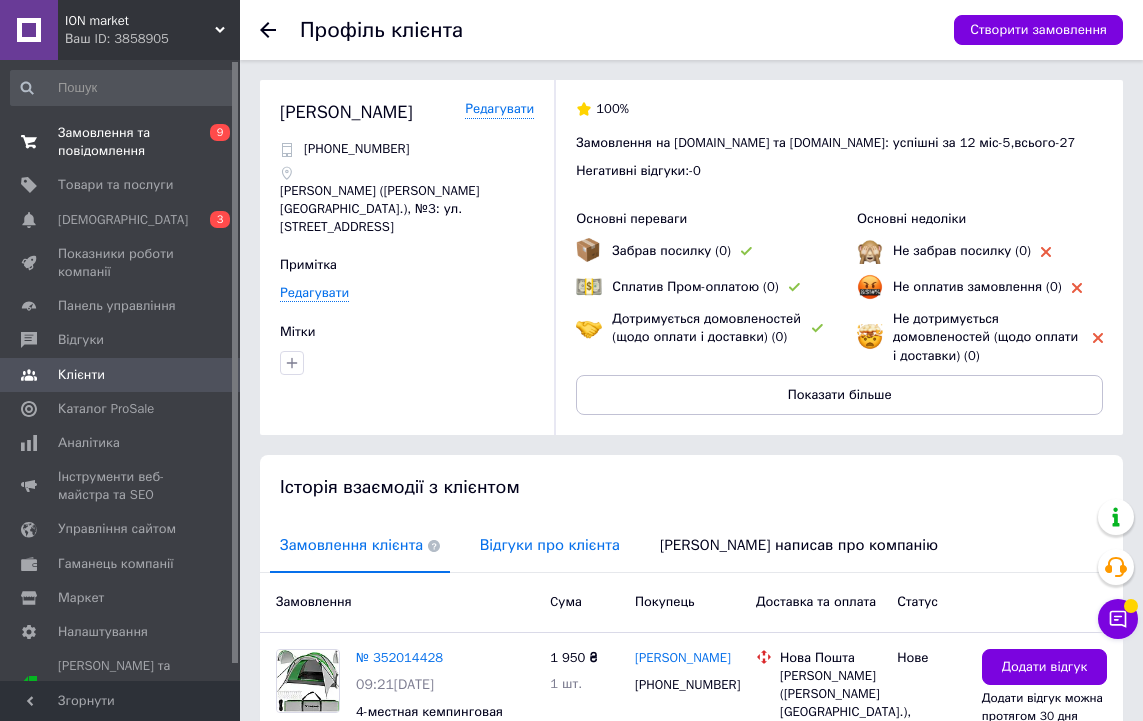 click on "Відгуки про клієнта" at bounding box center (550, 545) 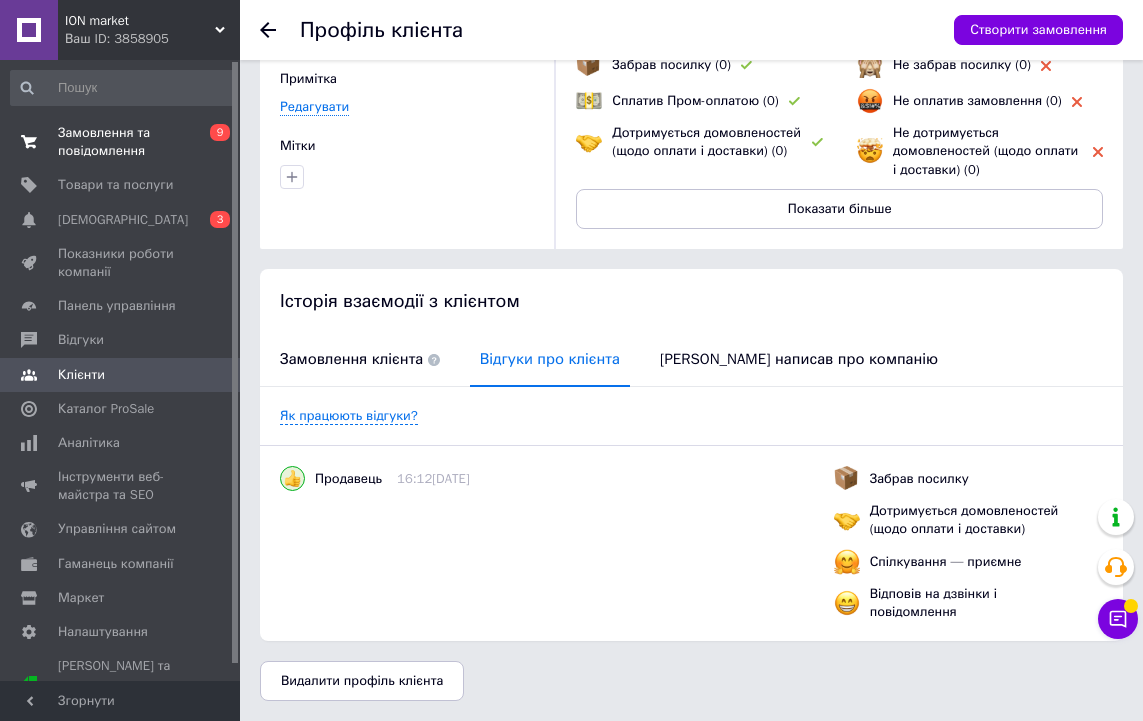 scroll, scrollTop: 201, scrollLeft: 0, axis: vertical 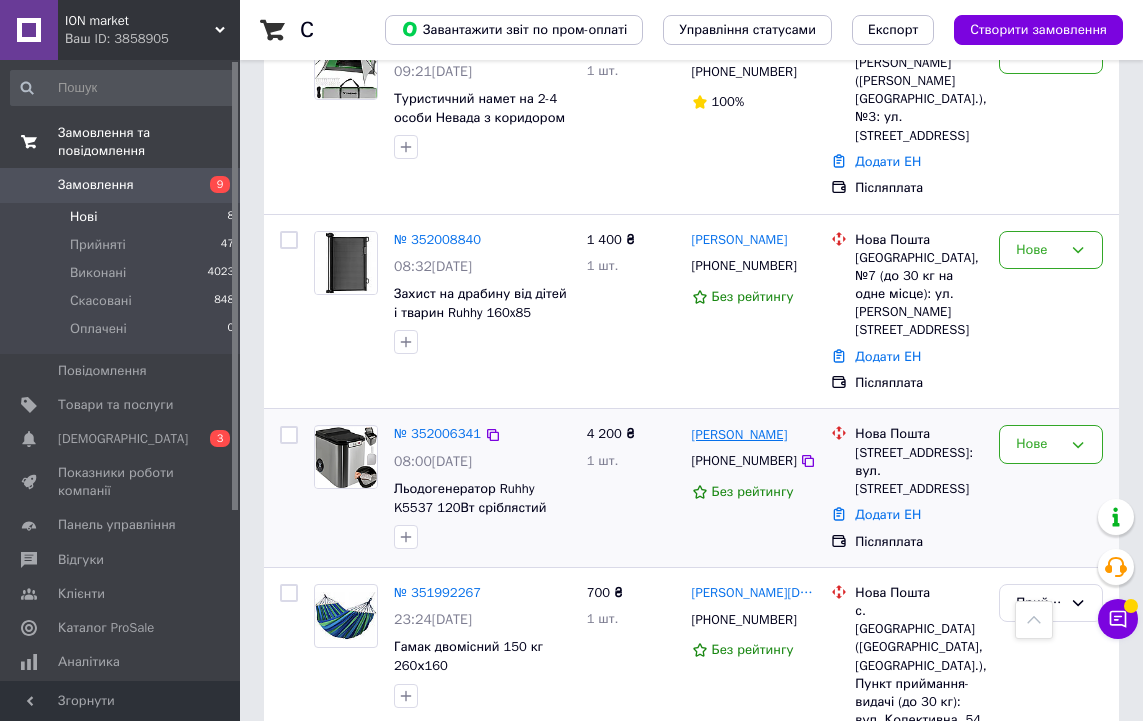 click on "[PERSON_NAME]" at bounding box center [740, 435] 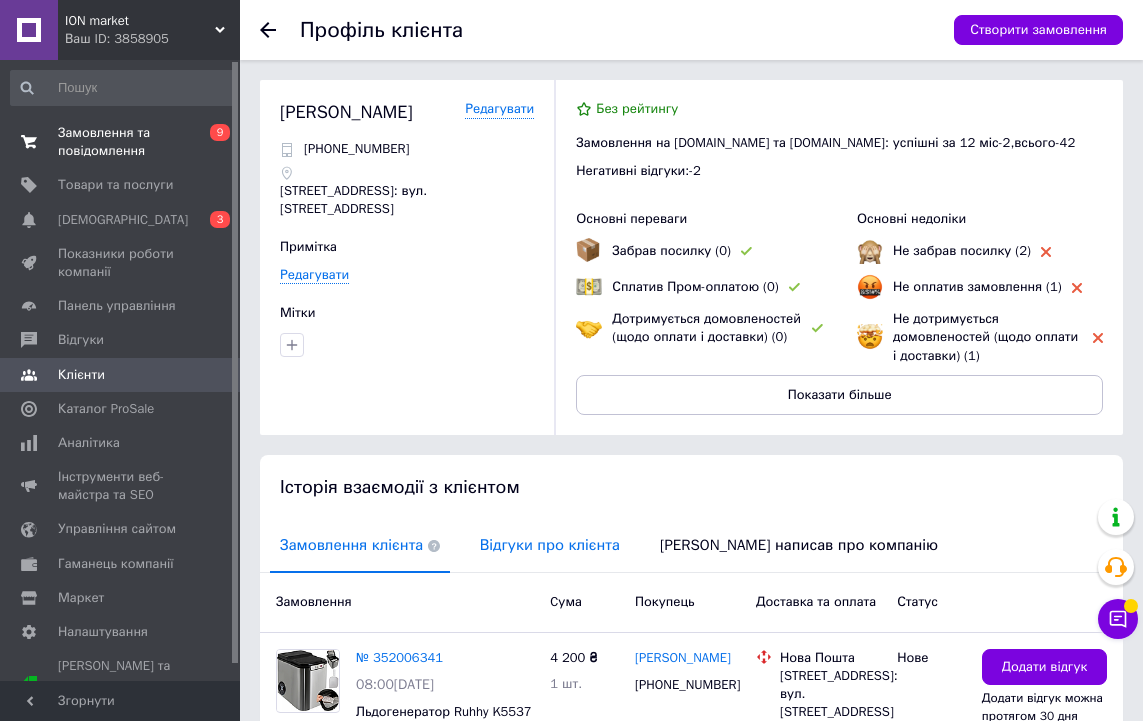 click on "Відгуки про клієнта" at bounding box center (550, 545) 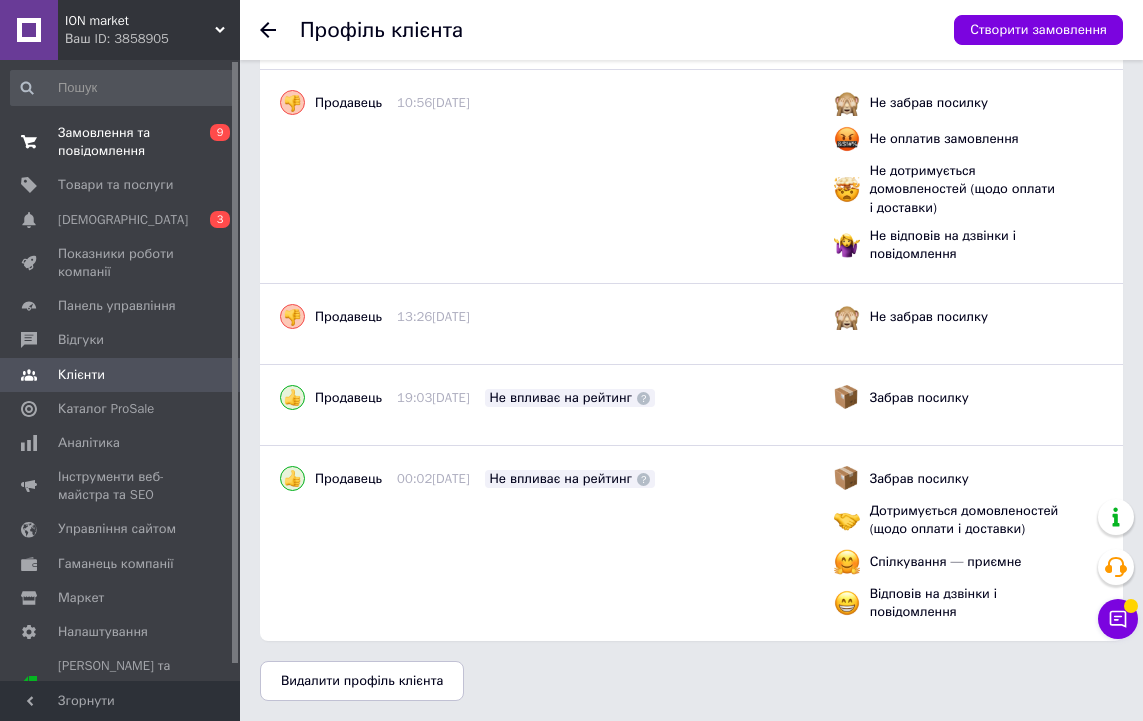 scroll, scrollTop: 576, scrollLeft: 0, axis: vertical 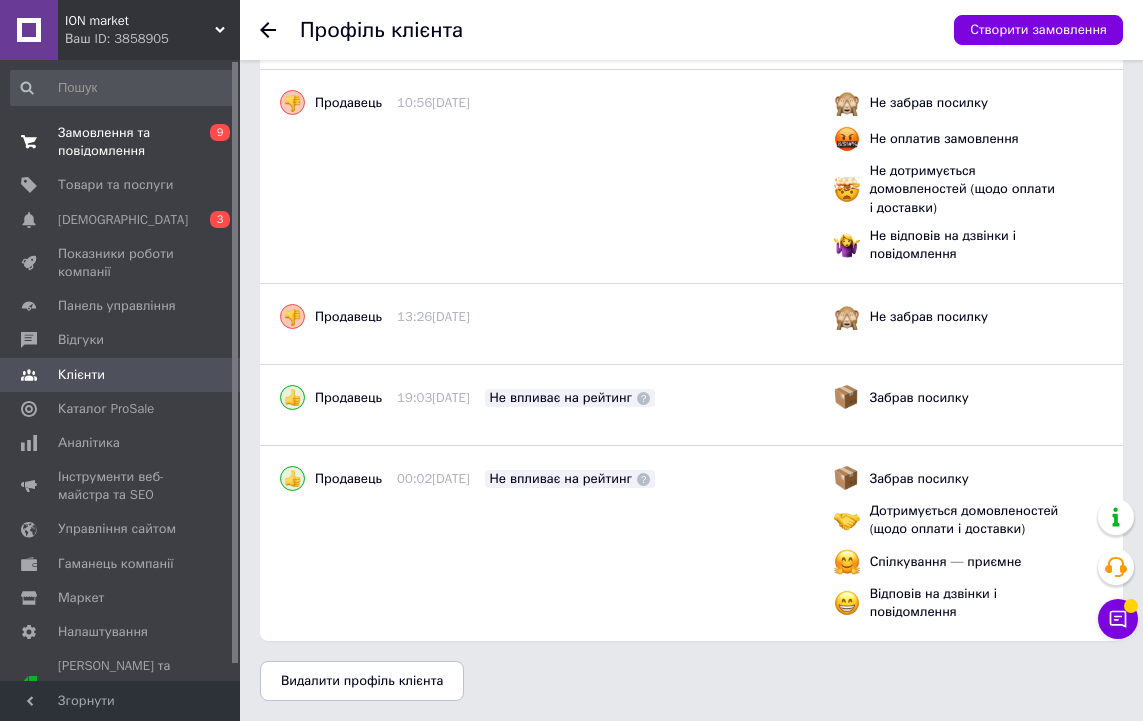 click on "Замовлення та повідомлення" at bounding box center (121, 142) 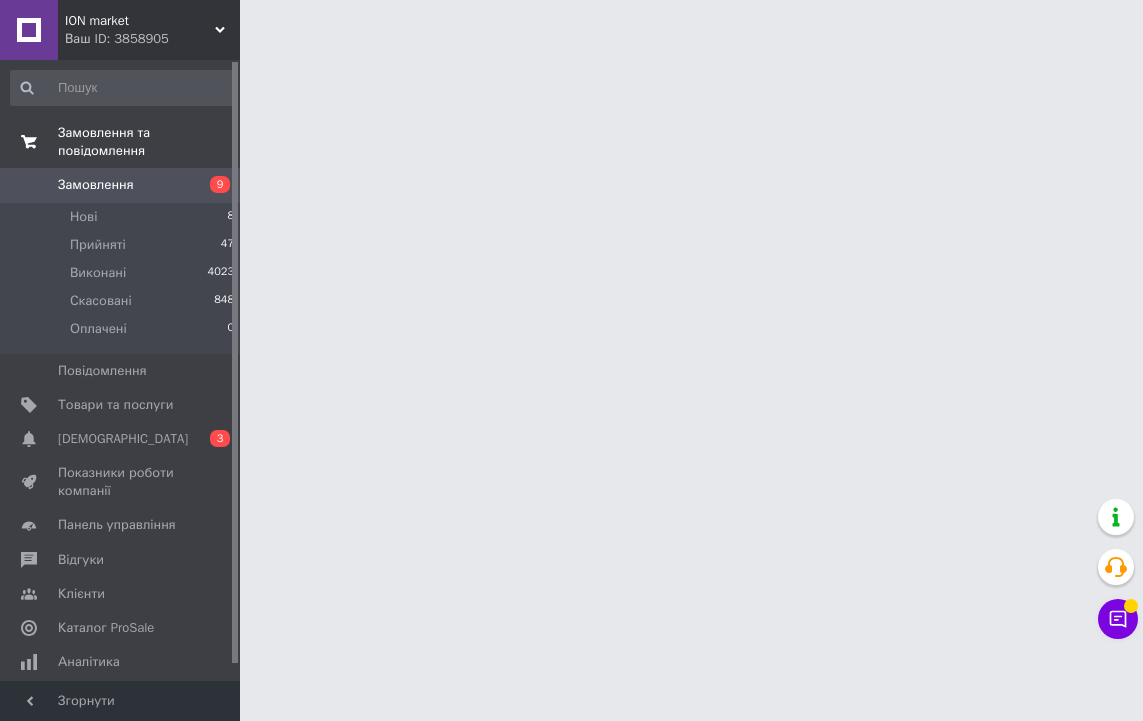 scroll, scrollTop: 0, scrollLeft: 0, axis: both 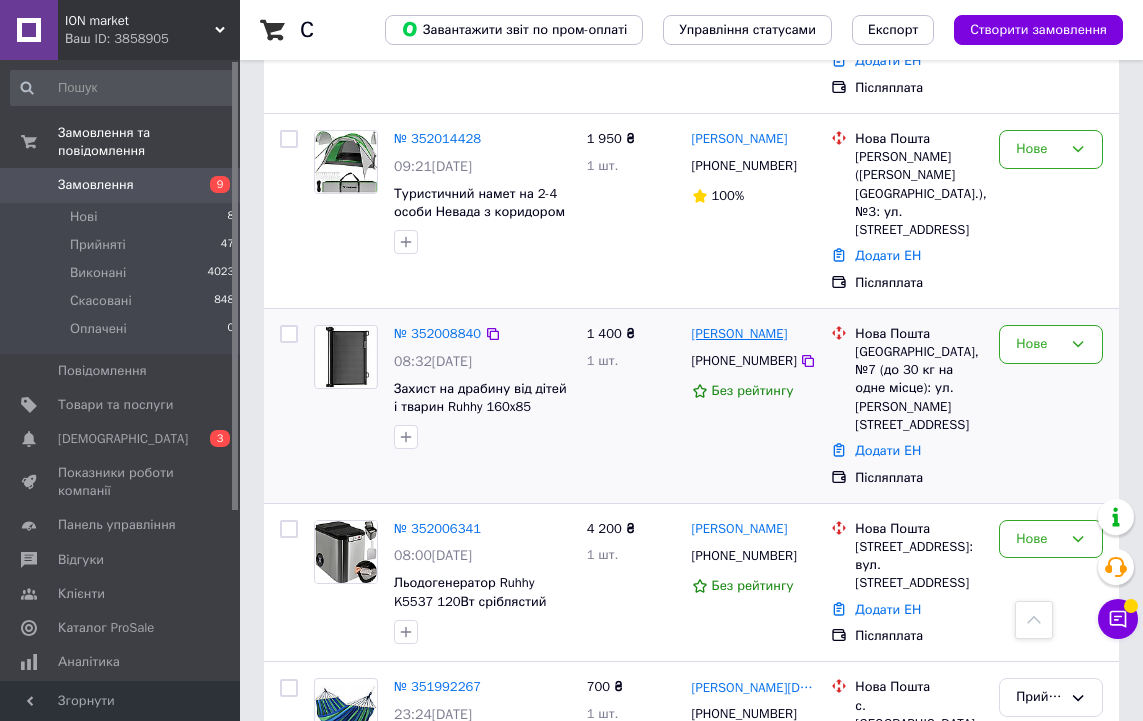 click on "[PERSON_NAME]" at bounding box center [740, 334] 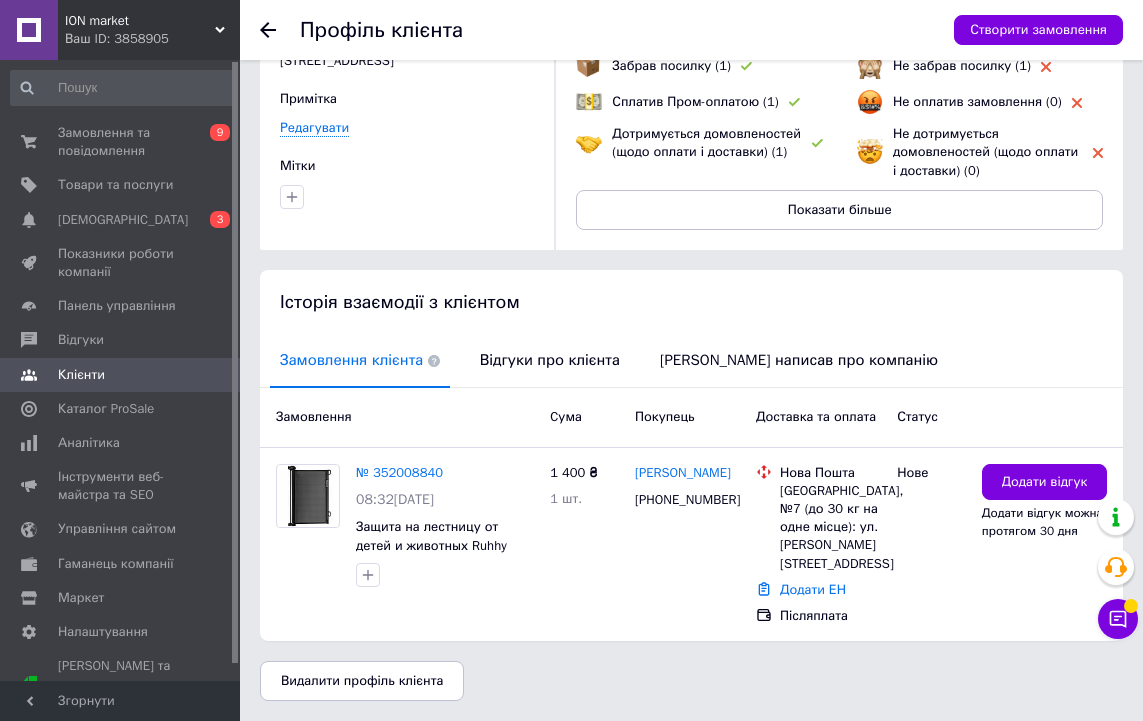 scroll, scrollTop: 217, scrollLeft: 0, axis: vertical 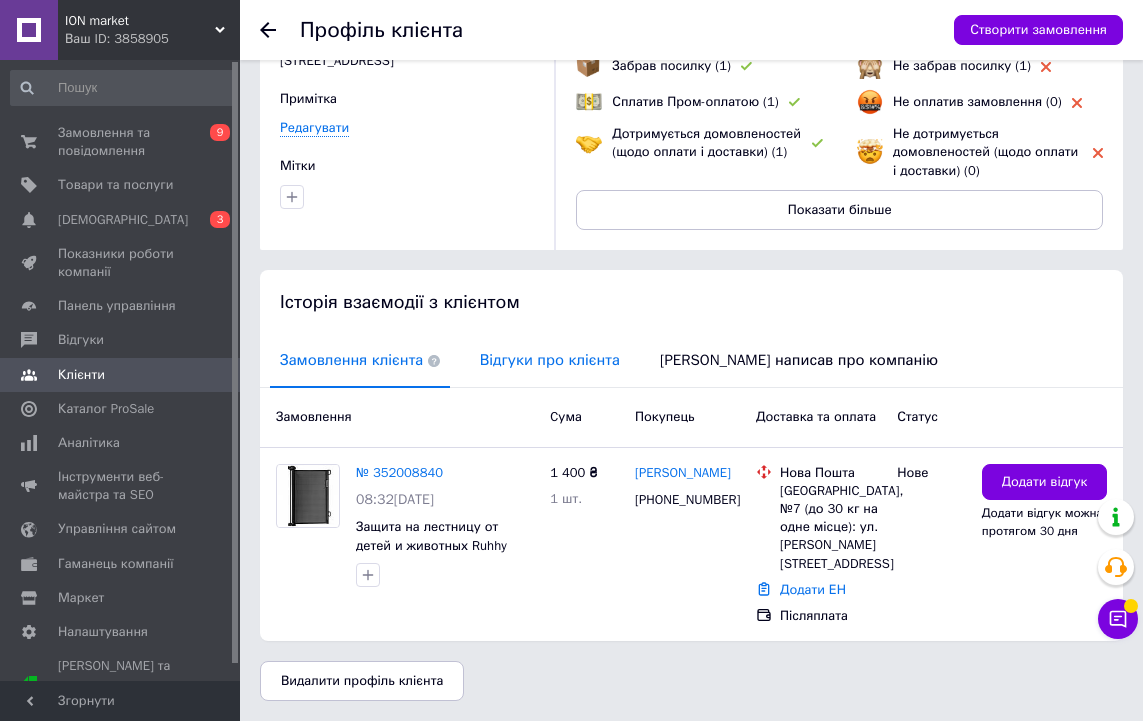 click on "Відгуки про клієнта" at bounding box center (550, 360) 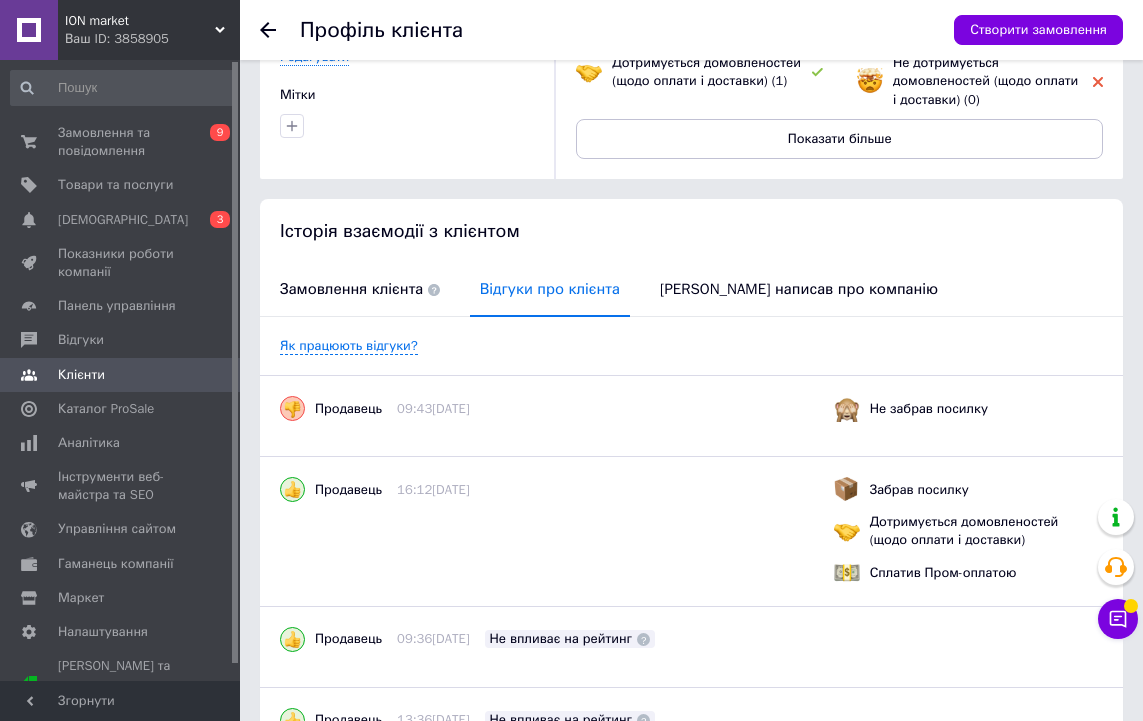scroll, scrollTop: 257, scrollLeft: 0, axis: vertical 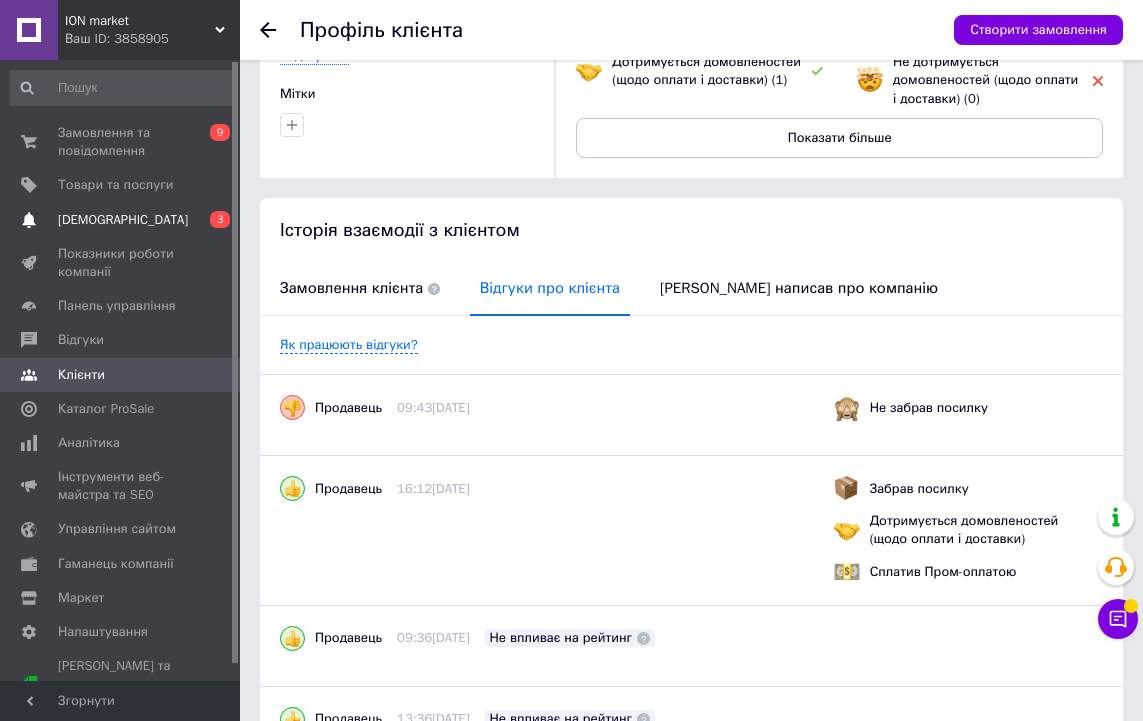 click on "[DEMOGRAPHIC_DATA]" at bounding box center [121, 220] 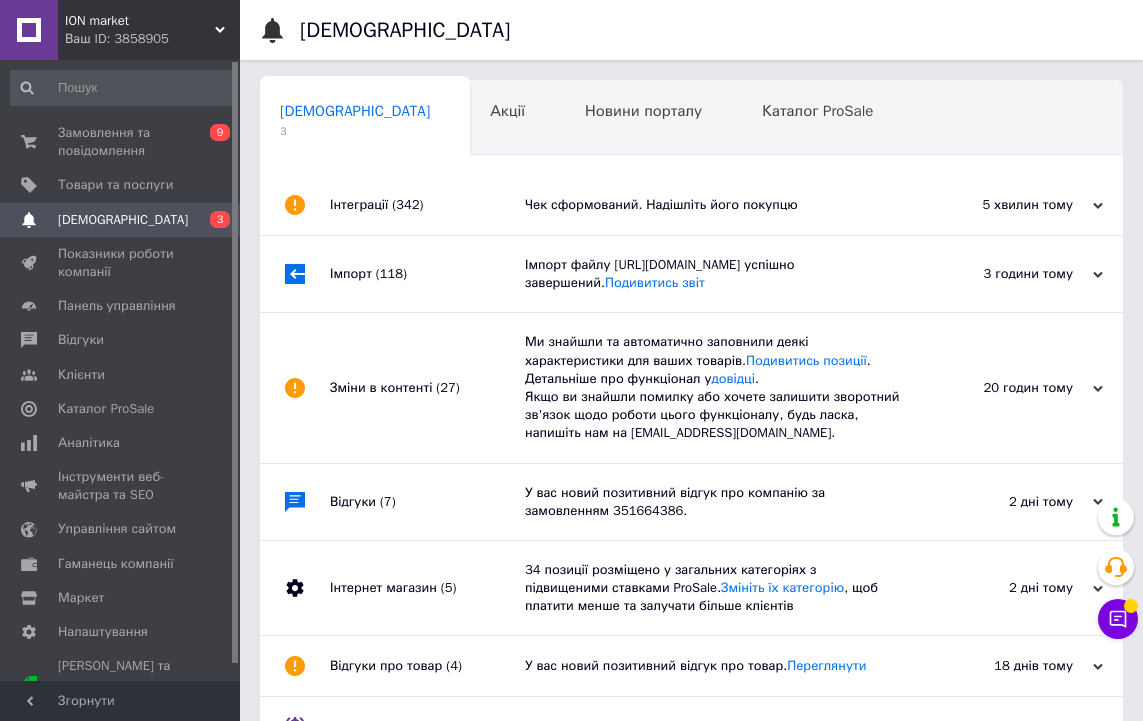 scroll, scrollTop: 0, scrollLeft: 10, axis: horizontal 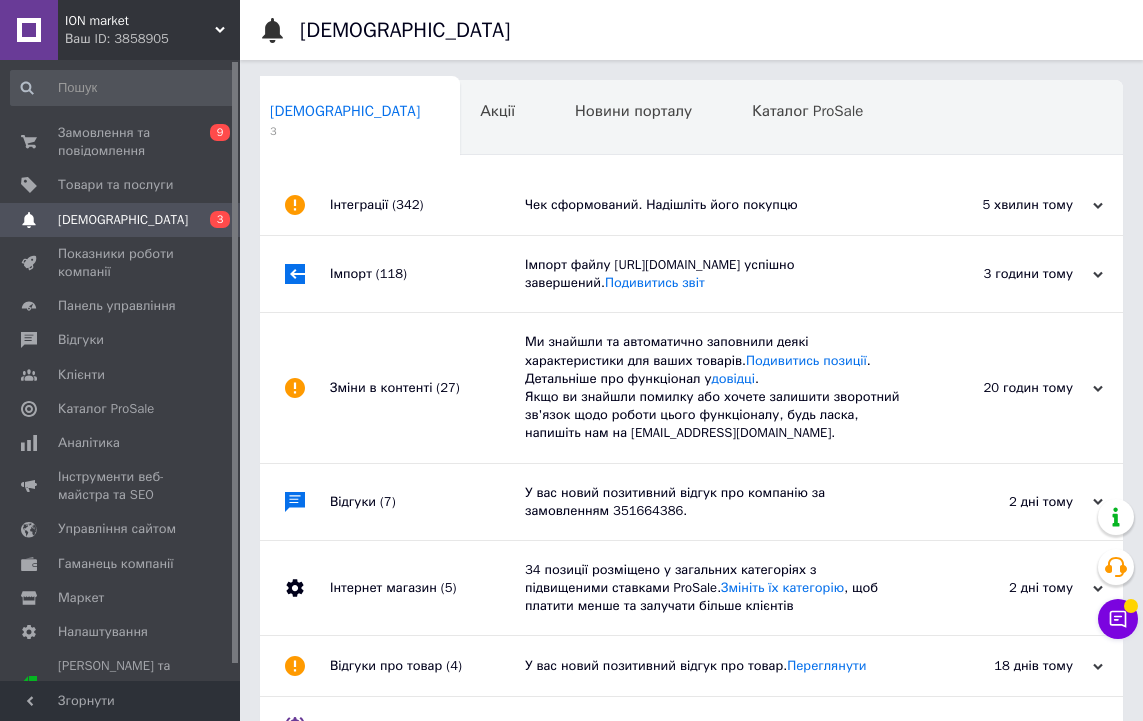 click on "Чек сформований. Надішліть його покупцю" at bounding box center (714, 205) 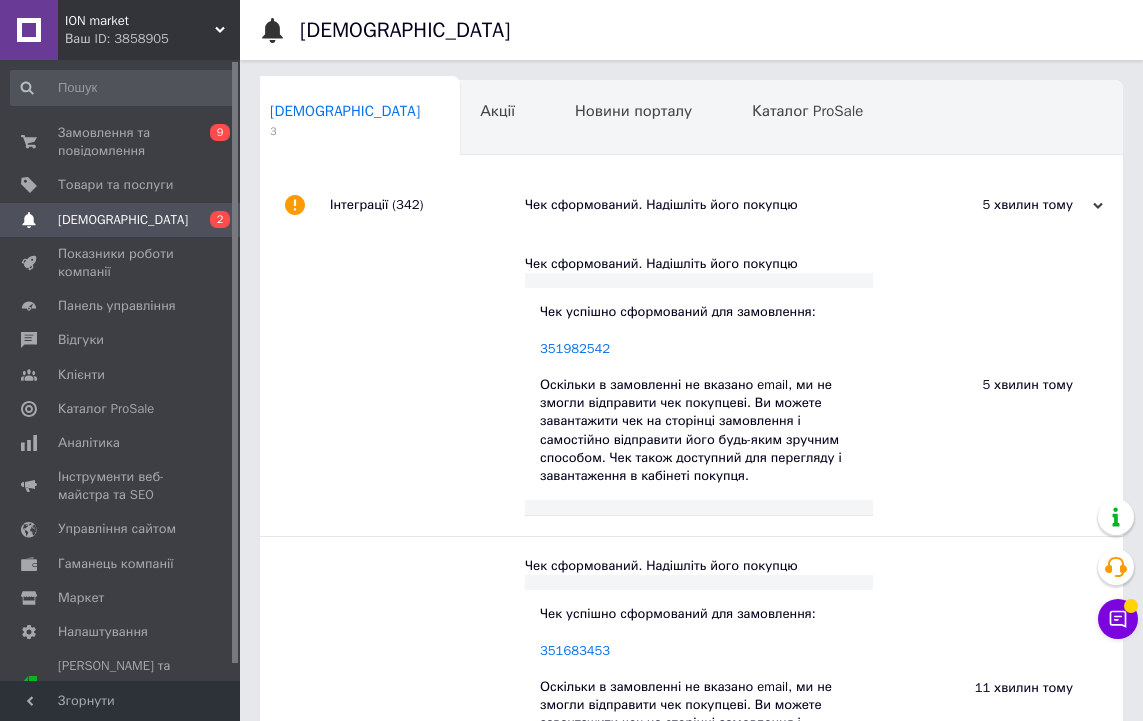 click on "Чек сформований. Надішліть його покупцю" at bounding box center (714, 205) 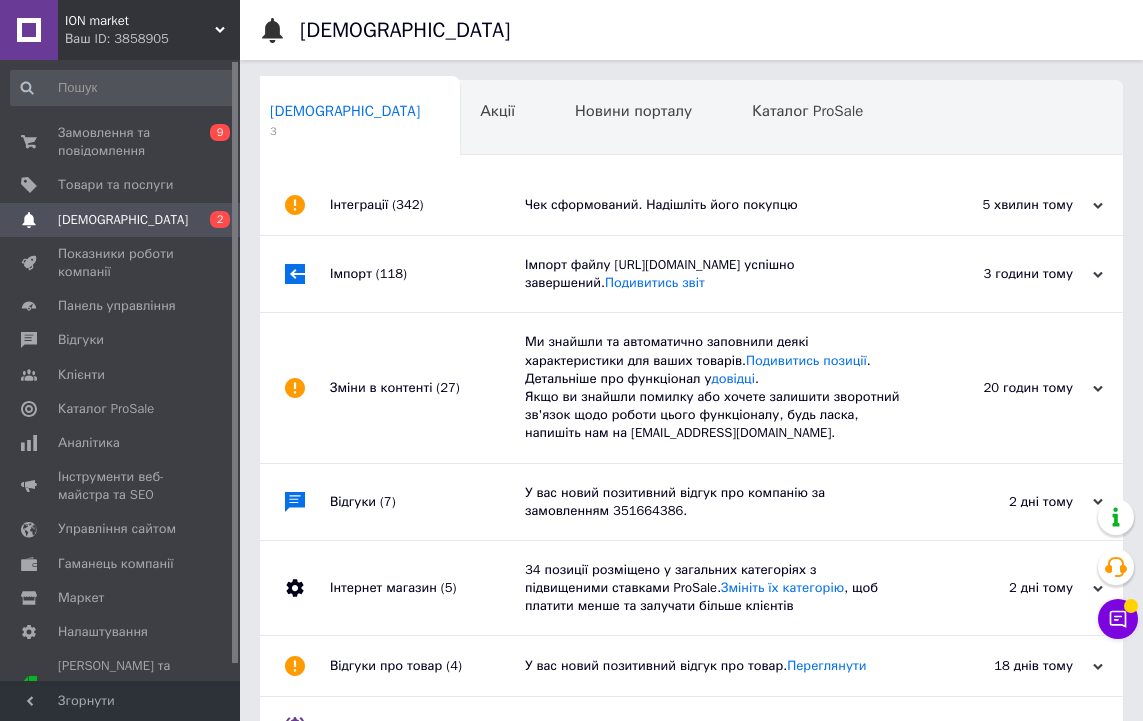 click on "Імпорт файлу [URL][DOMAIN_NAME] успішно завершений.  Подивитись звіт" at bounding box center [714, 274] 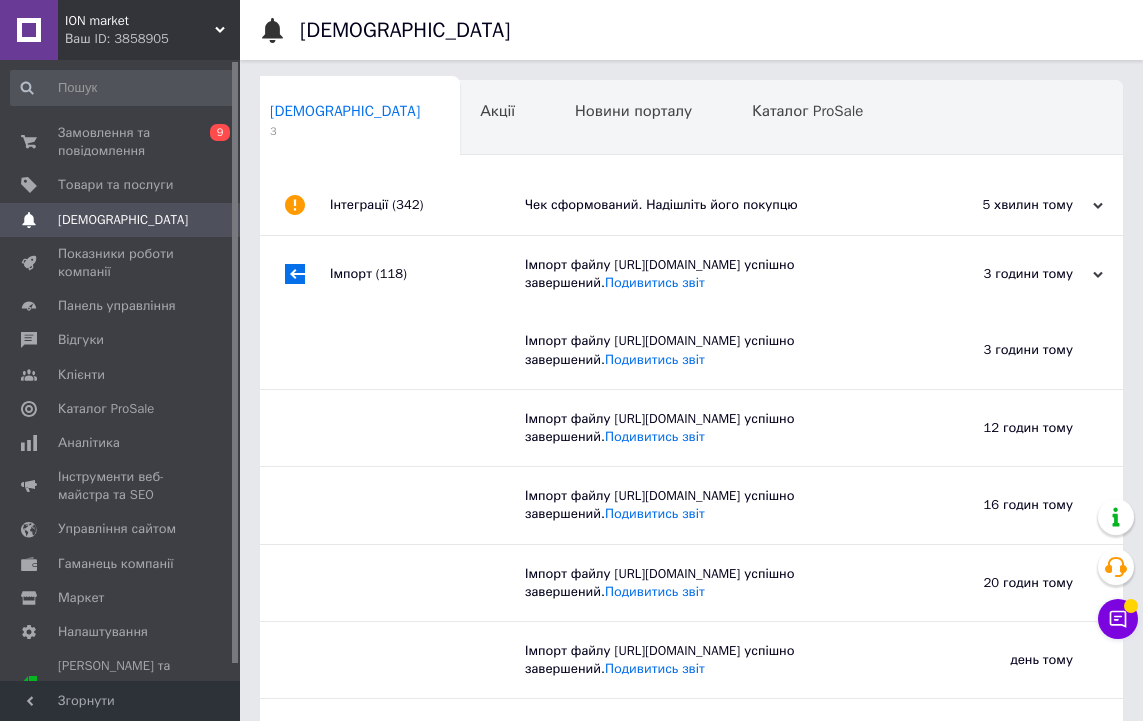 click on "Імпорт файлу [URL][DOMAIN_NAME] успішно завершений.  Подивитись звіт" at bounding box center (714, 274) 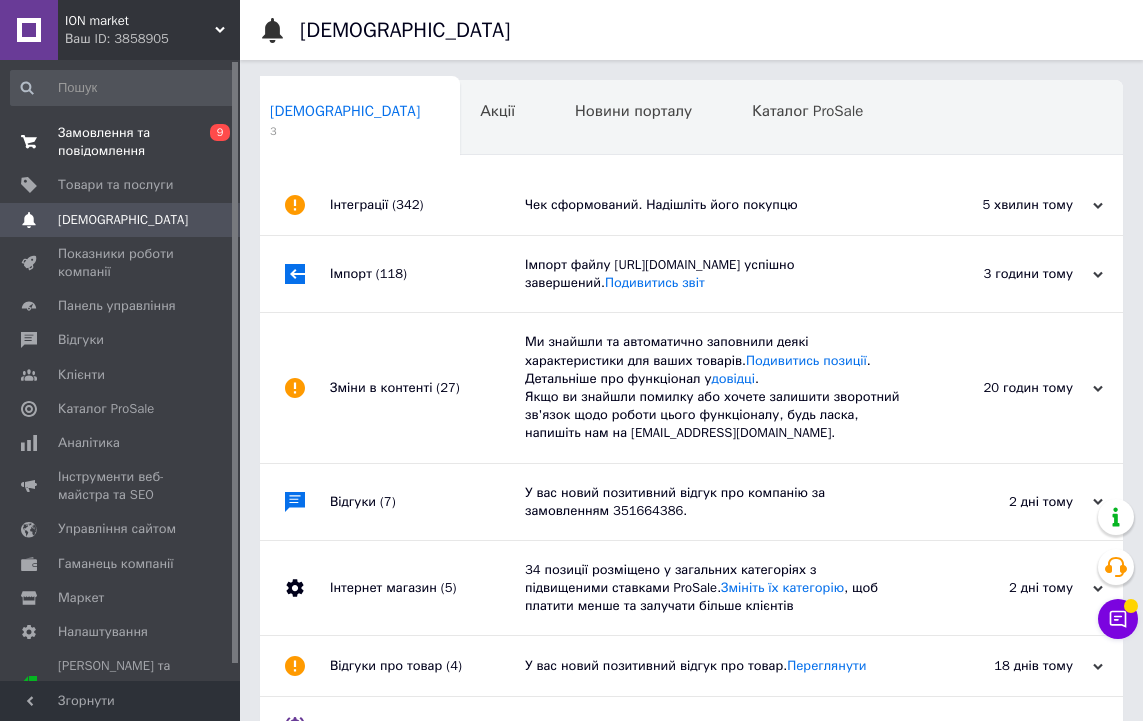 click on "Замовлення та повідомлення" at bounding box center (121, 142) 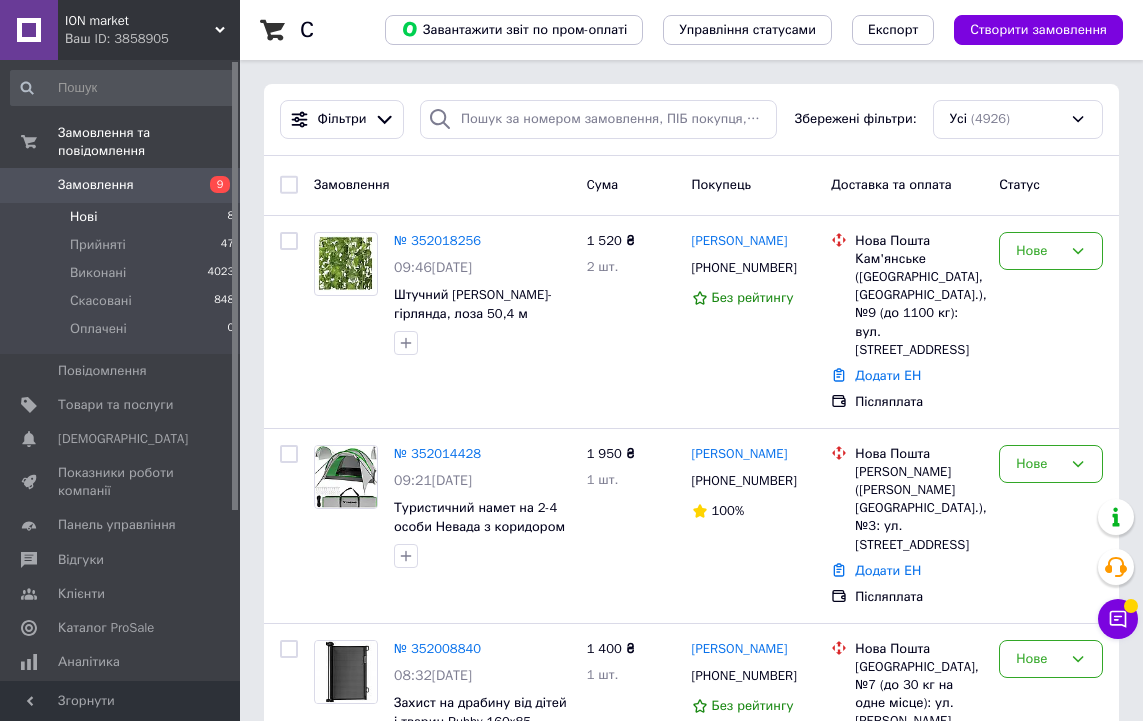 click on "Нові 8" at bounding box center [123, 217] 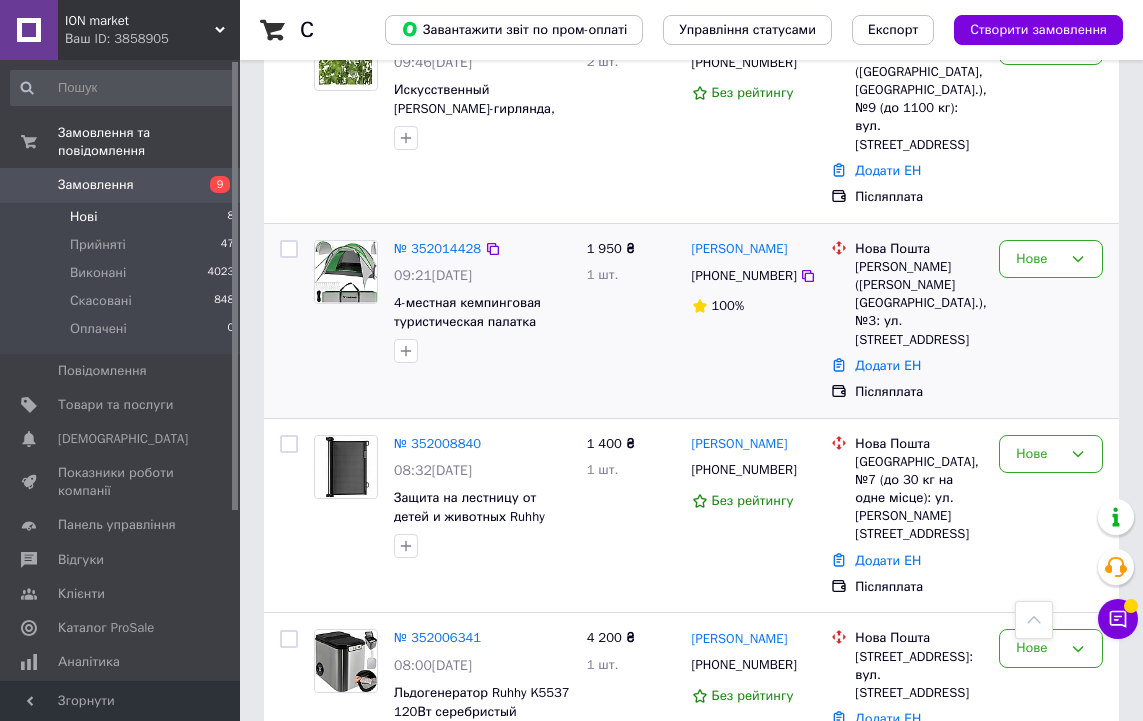 scroll, scrollTop: 428, scrollLeft: 0, axis: vertical 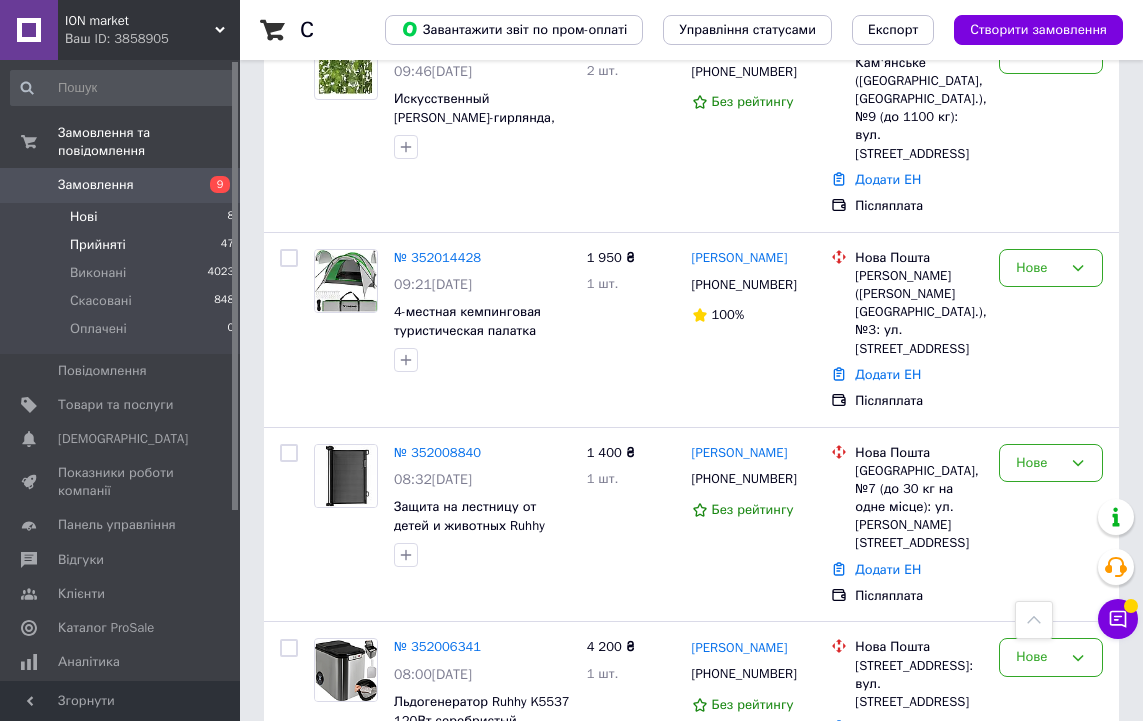 click on "Прийняті 47" at bounding box center (123, 245) 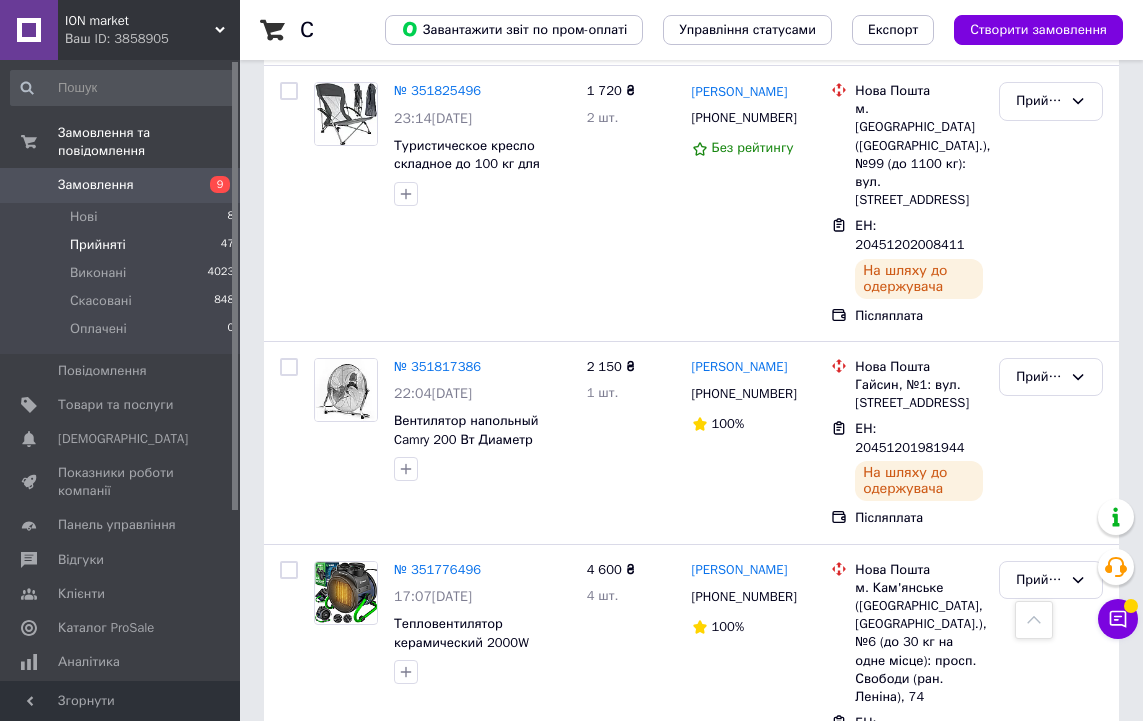scroll, scrollTop: 4748, scrollLeft: 0, axis: vertical 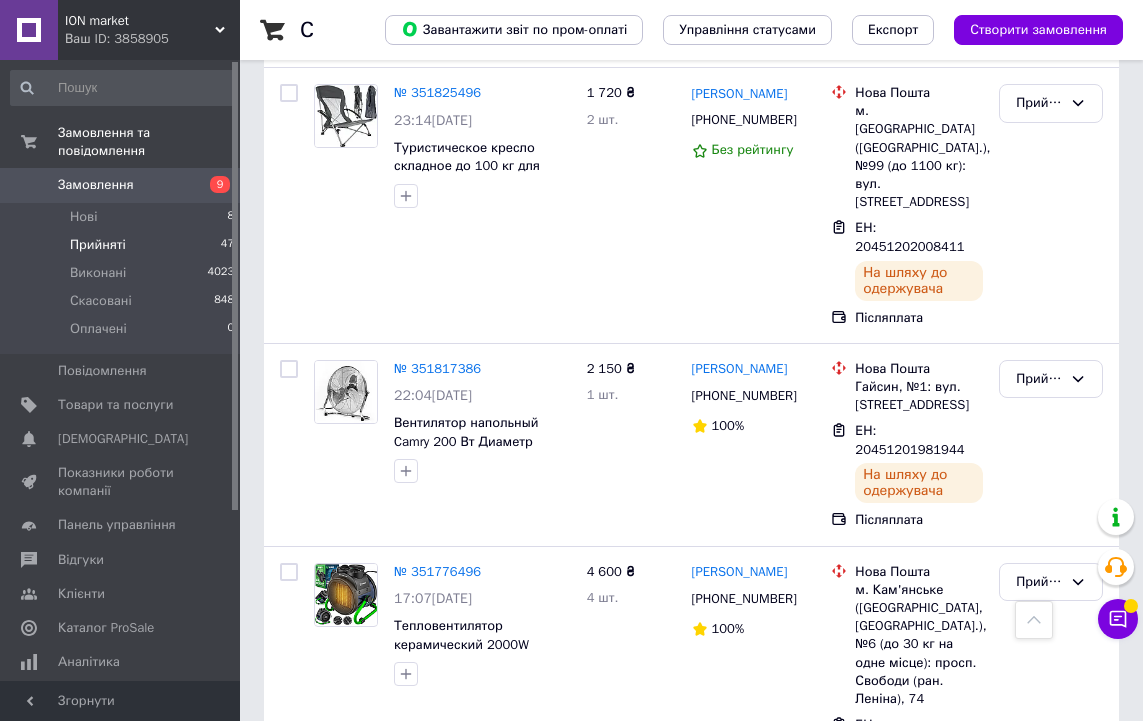 click on "3" at bounding box center [371, 885] 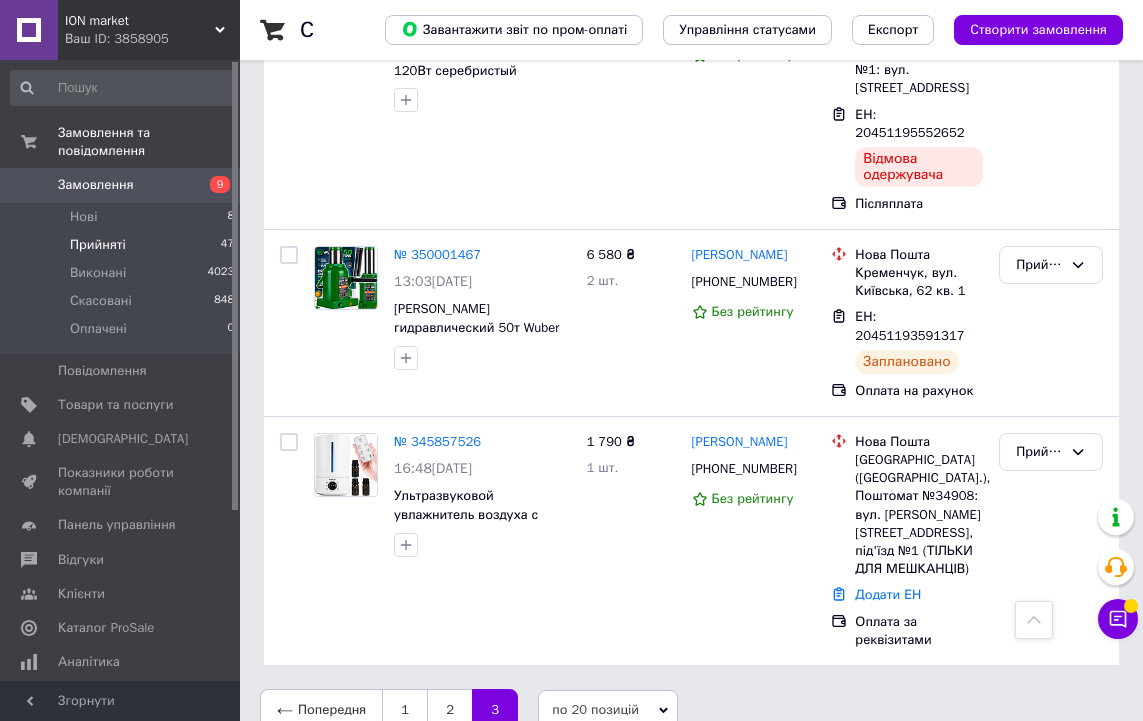 scroll, scrollTop: 1816, scrollLeft: 0, axis: vertical 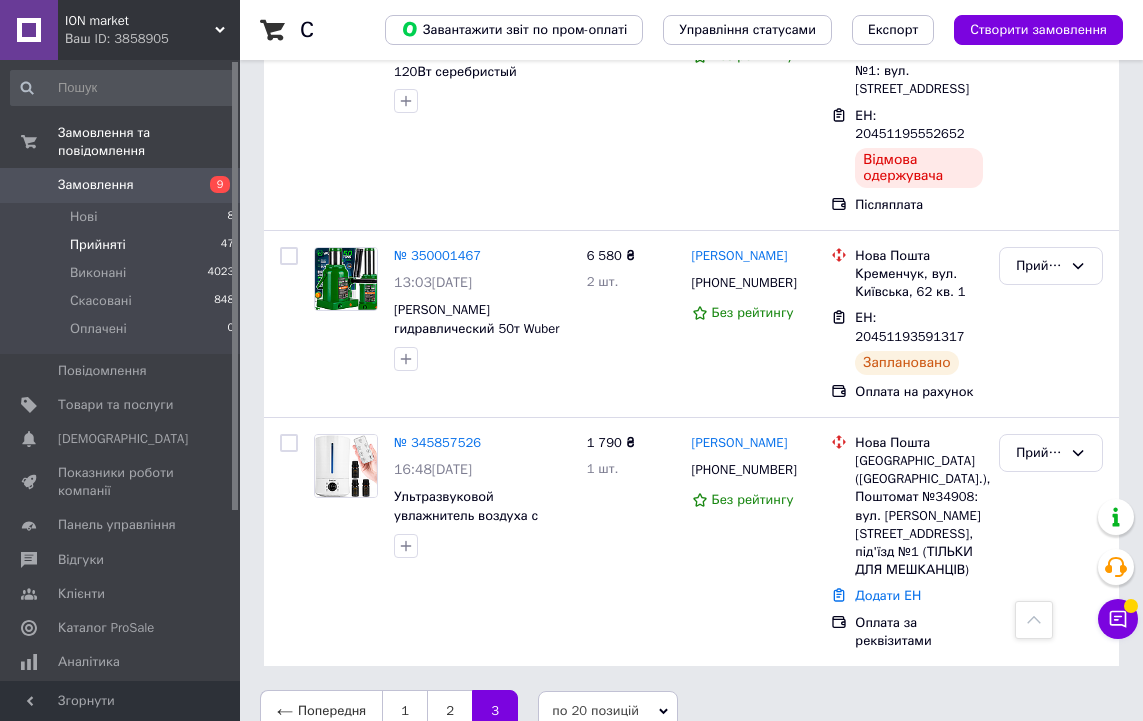 click on "Список замовлень   Завантажити звіт по пром-оплаті Управління статусами Експорт Створити замовлення -39.50 ₴ реальних коштів на балансі Поповнити баланс Через 4 дні товари стануть неактивні Поповніть Баланс ,  щоб продовжити отримувати замовлення 1 Фільтри Збережені фільтри: Не обрано Статус: Прийнято Cкинути все Зберегти фільтр Замовлення Cума Покупець Доставка та оплата Статус № 351547156 12:58[DATE] Каркасный бассейн Bestway 56408, размер 305 x 76 см с фильтрующим насосом 5 190 ₴ 1 шт. [PERSON_NAME] [PHONE_NUMBER] Без рейтингу Нова Пошта ЕН: 20451200519252 Готово до видачі Післяплата 1 2" at bounding box center (691, -532) 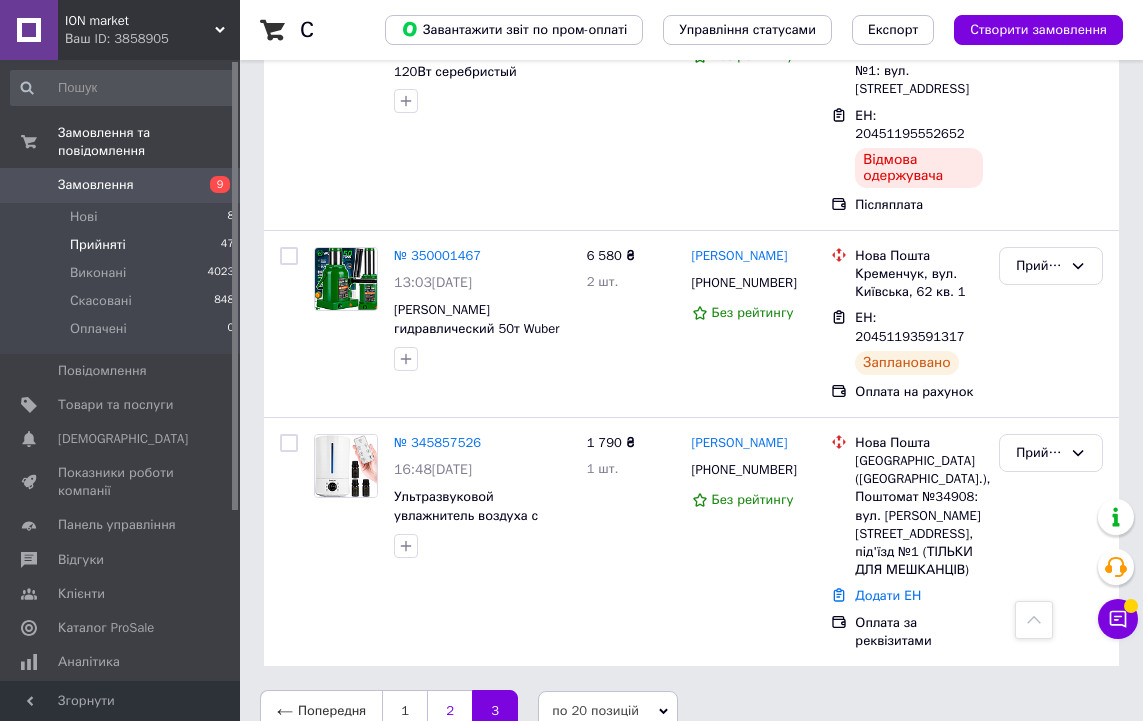 click on "2" at bounding box center [449, 711] 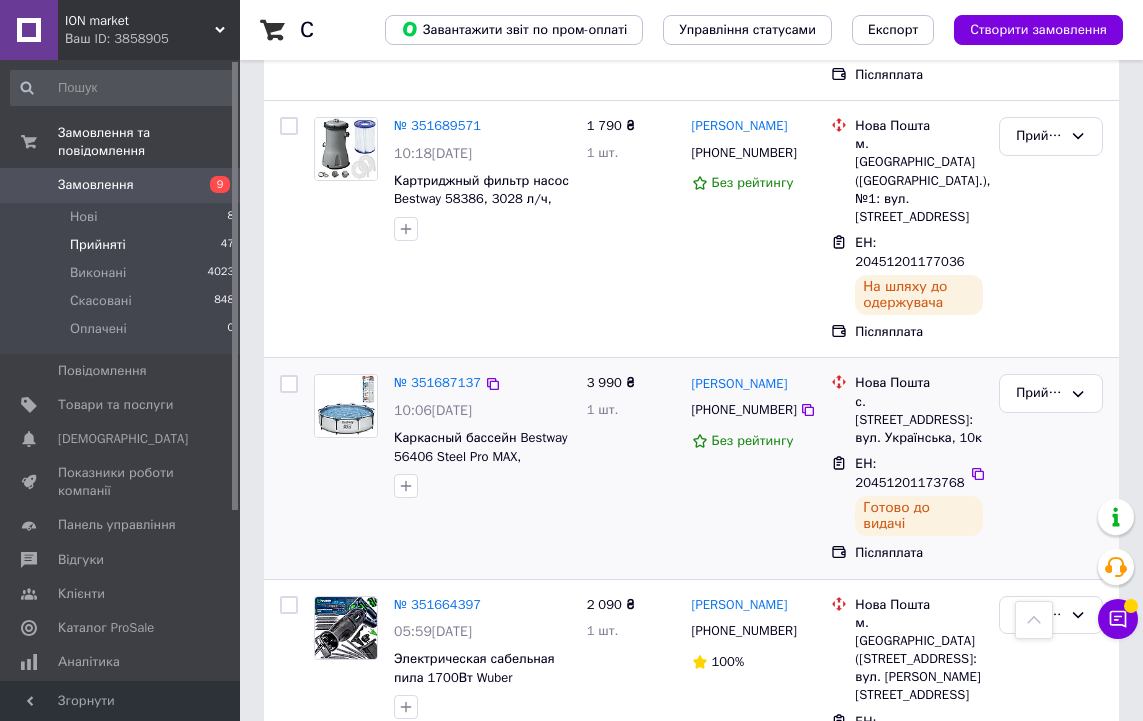 scroll, scrollTop: 3099, scrollLeft: 0, axis: vertical 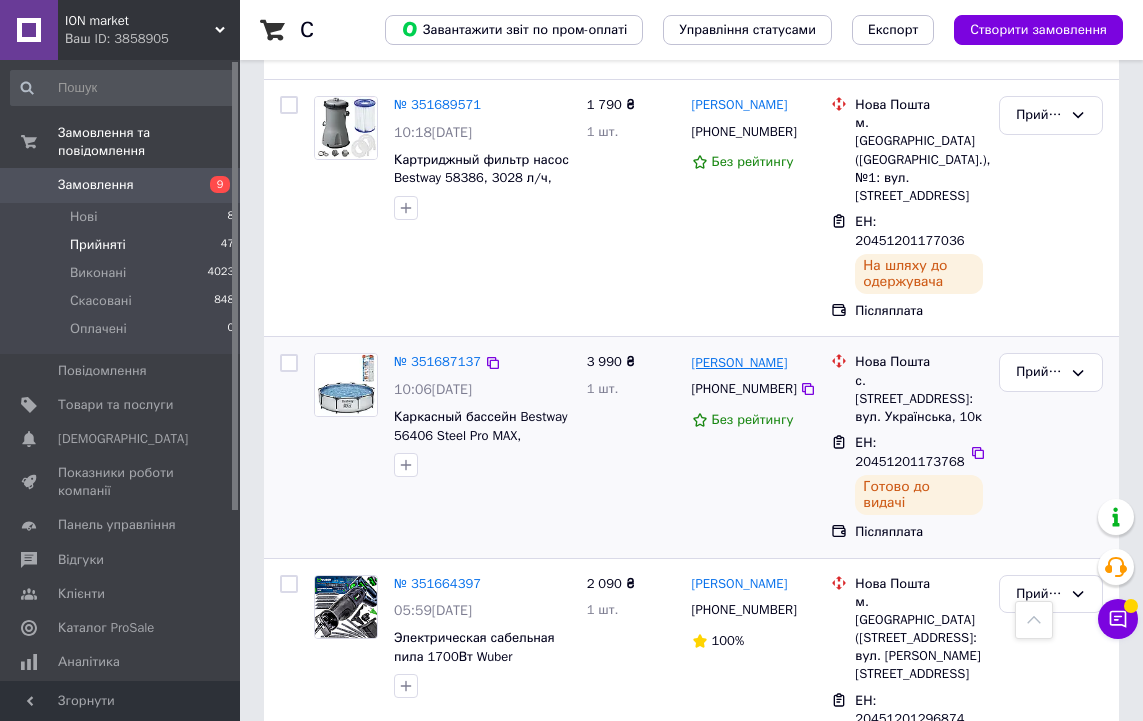 click on "[PERSON_NAME]" at bounding box center [740, 363] 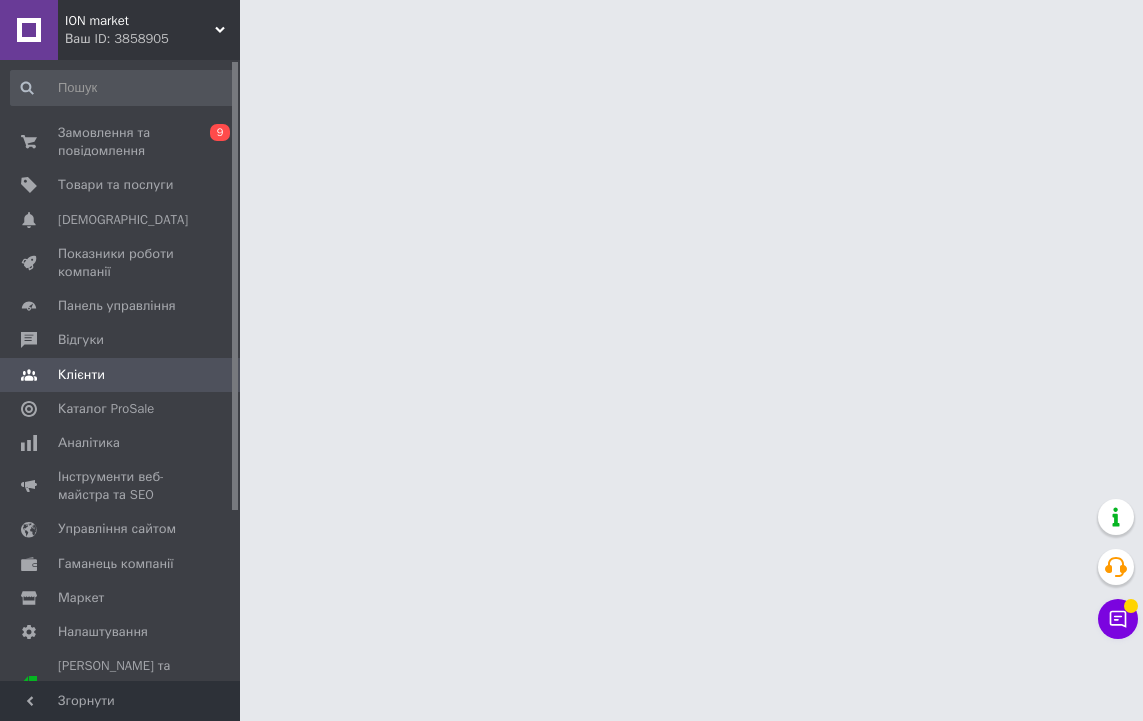 scroll, scrollTop: 0, scrollLeft: 0, axis: both 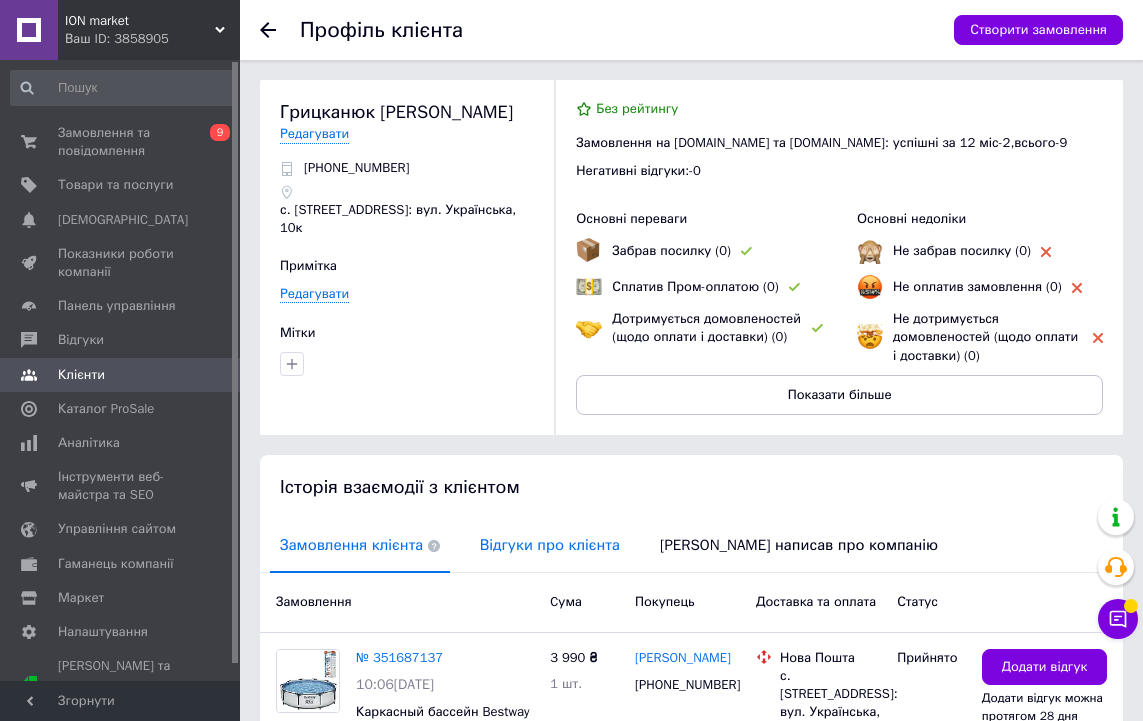 click on "Відгуки про клієнта" at bounding box center (550, 545) 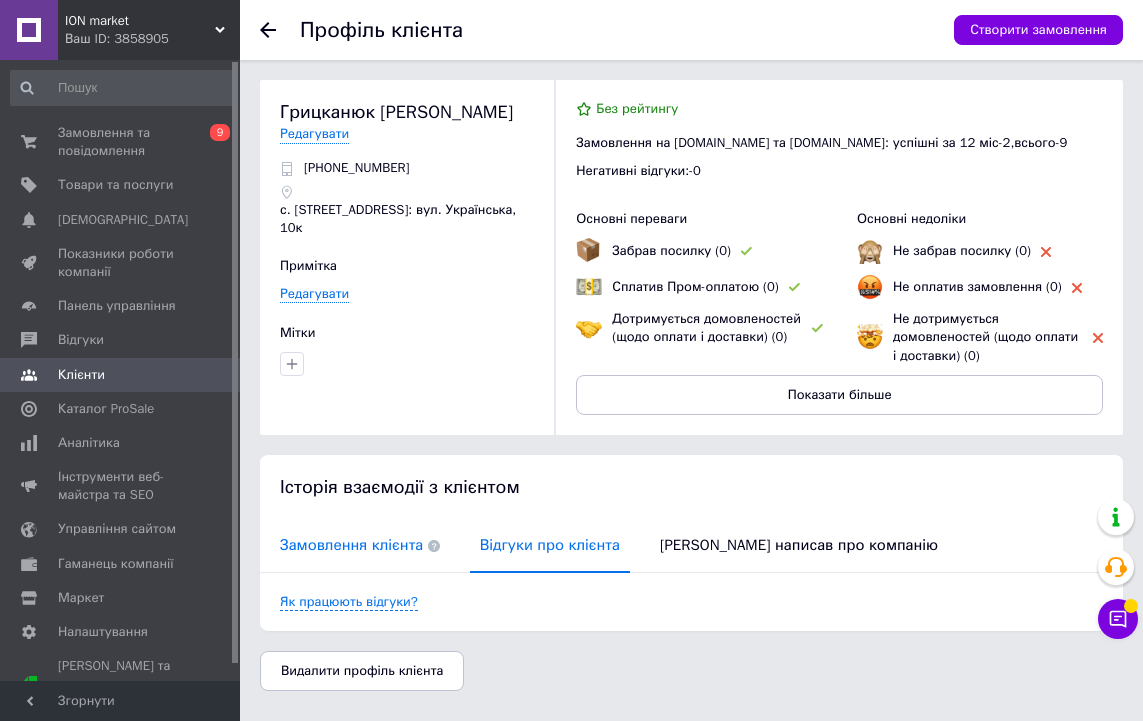 scroll, scrollTop: 0, scrollLeft: 0, axis: both 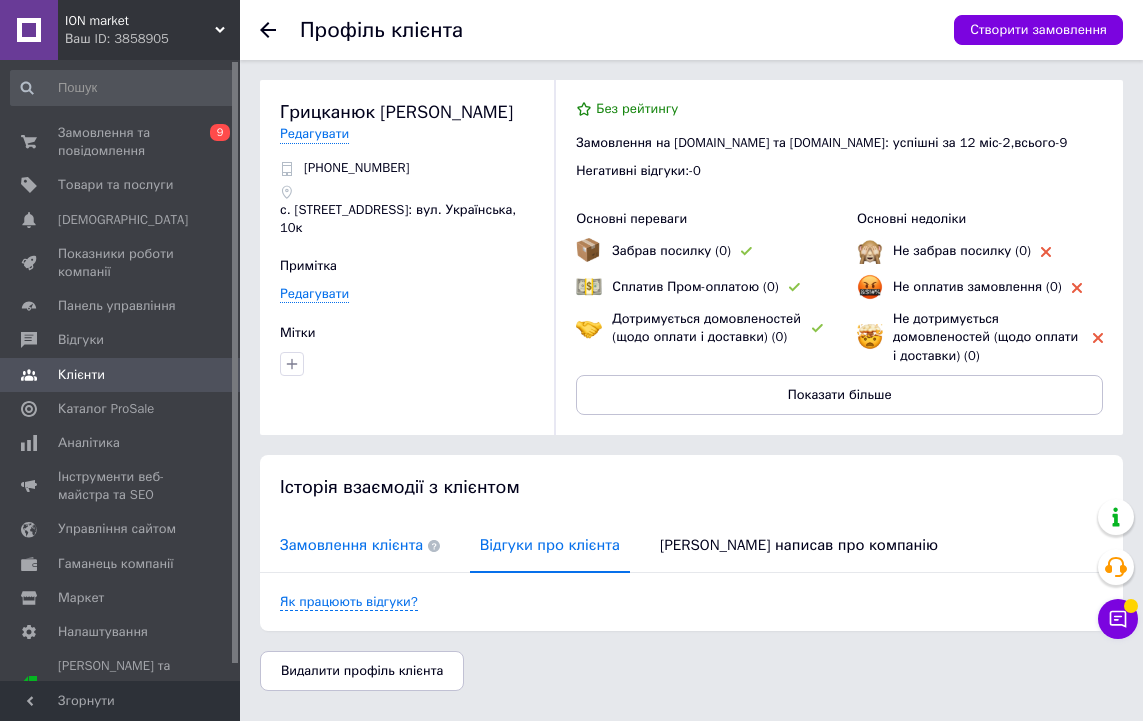 click on "Замовлення клієнта" at bounding box center (360, 545) 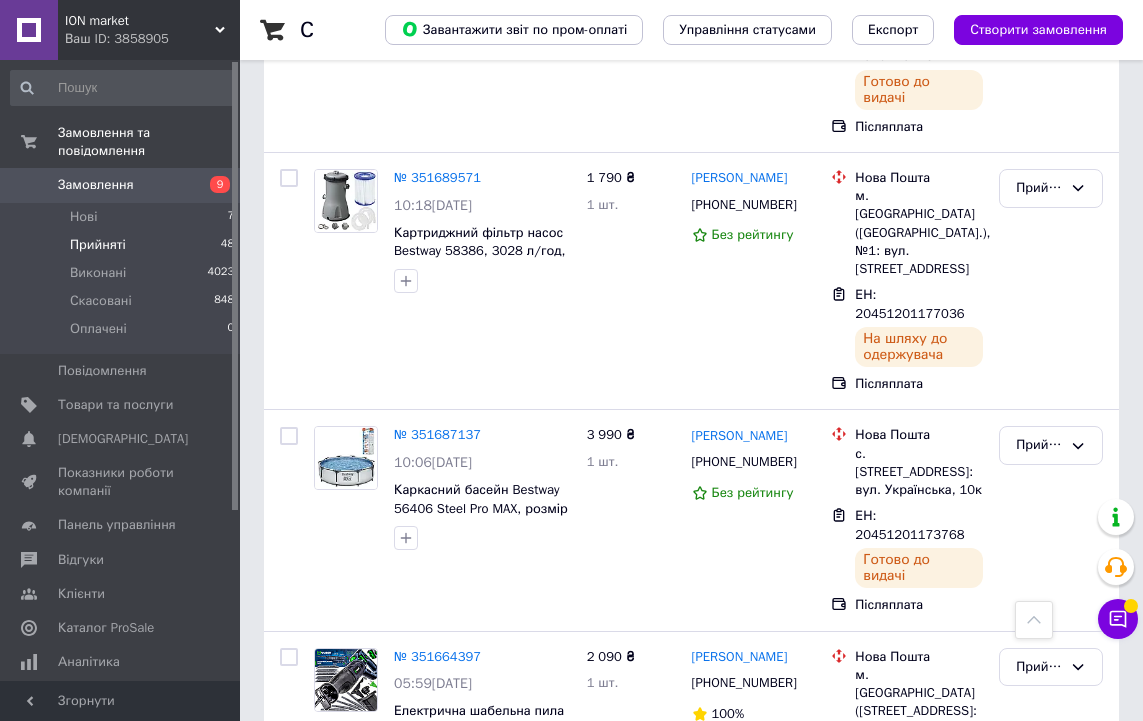 scroll, scrollTop: 2963, scrollLeft: 0, axis: vertical 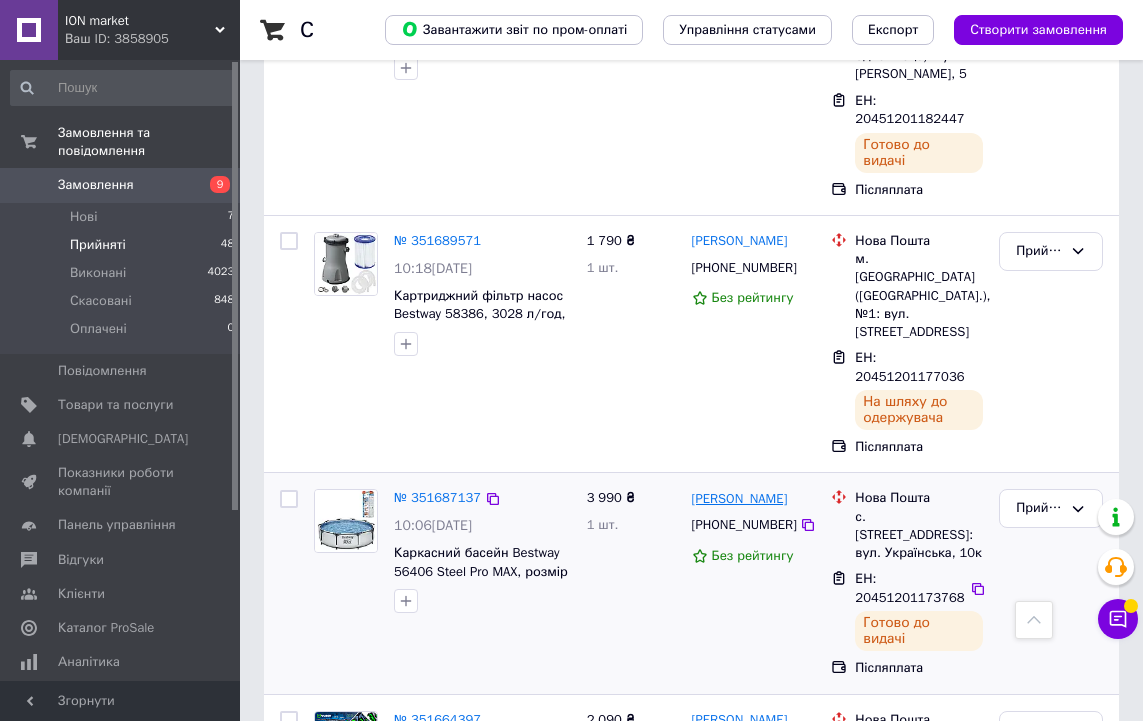 click on "[PERSON_NAME]" at bounding box center [740, 499] 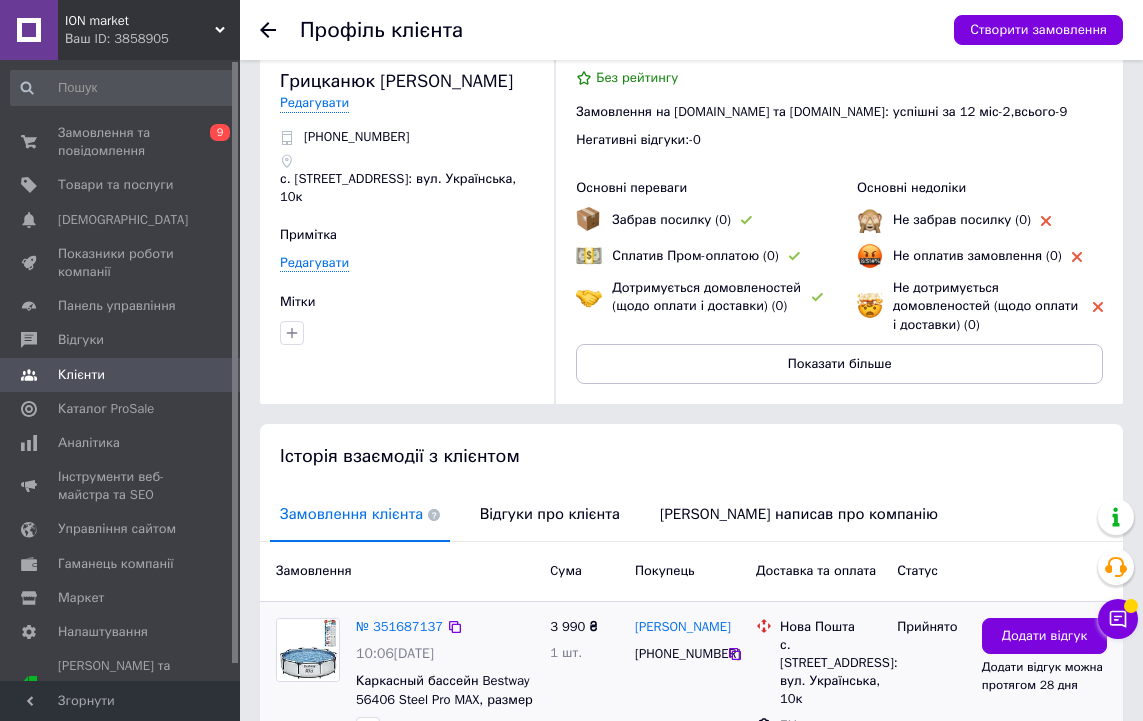 scroll, scrollTop: 27, scrollLeft: 0, axis: vertical 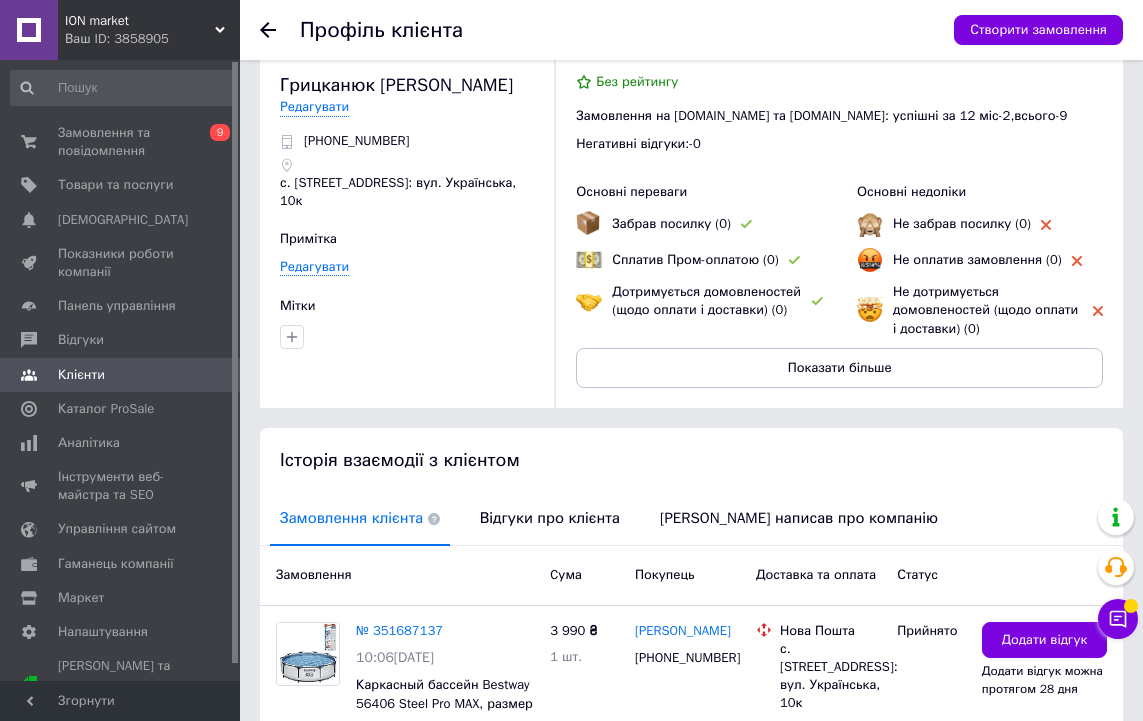 click at bounding box center (280, 30) 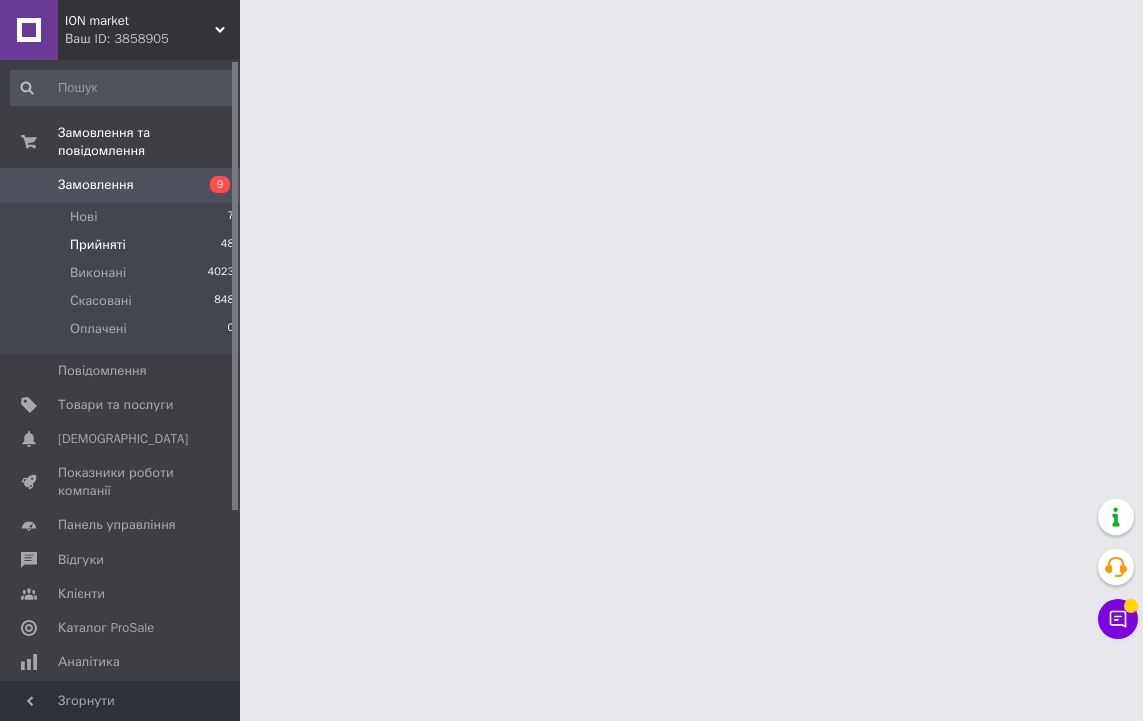 scroll, scrollTop: 0, scrollLeft: 0, axis: both 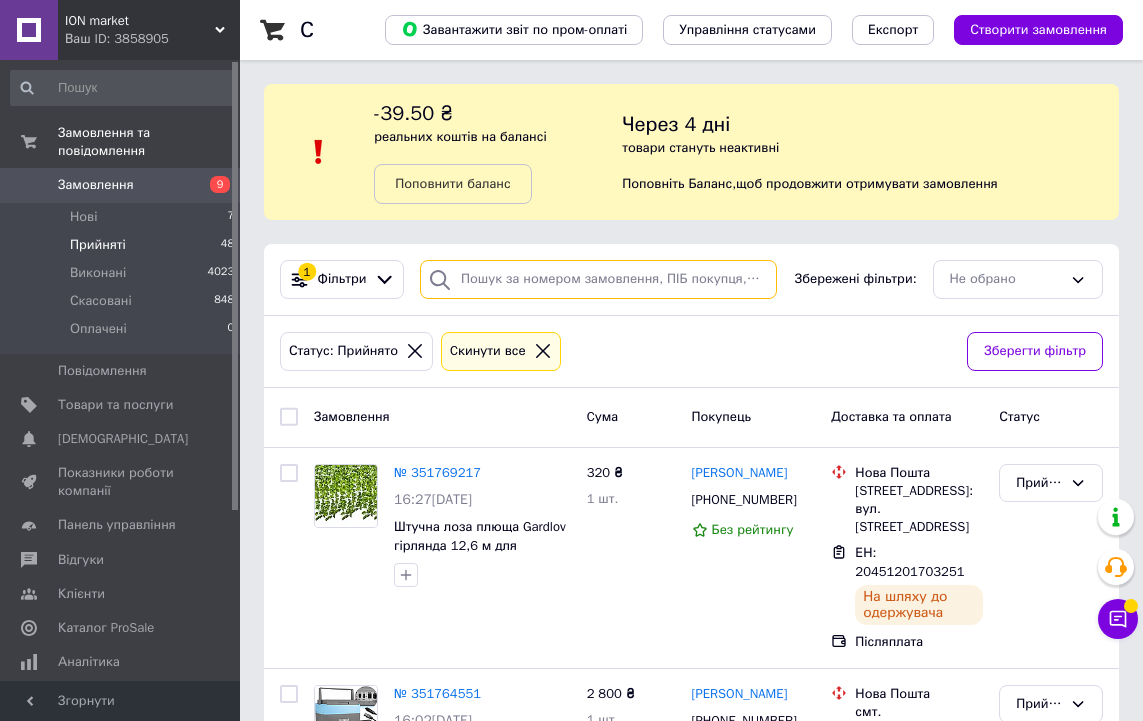click at bounding box center [598, 279] 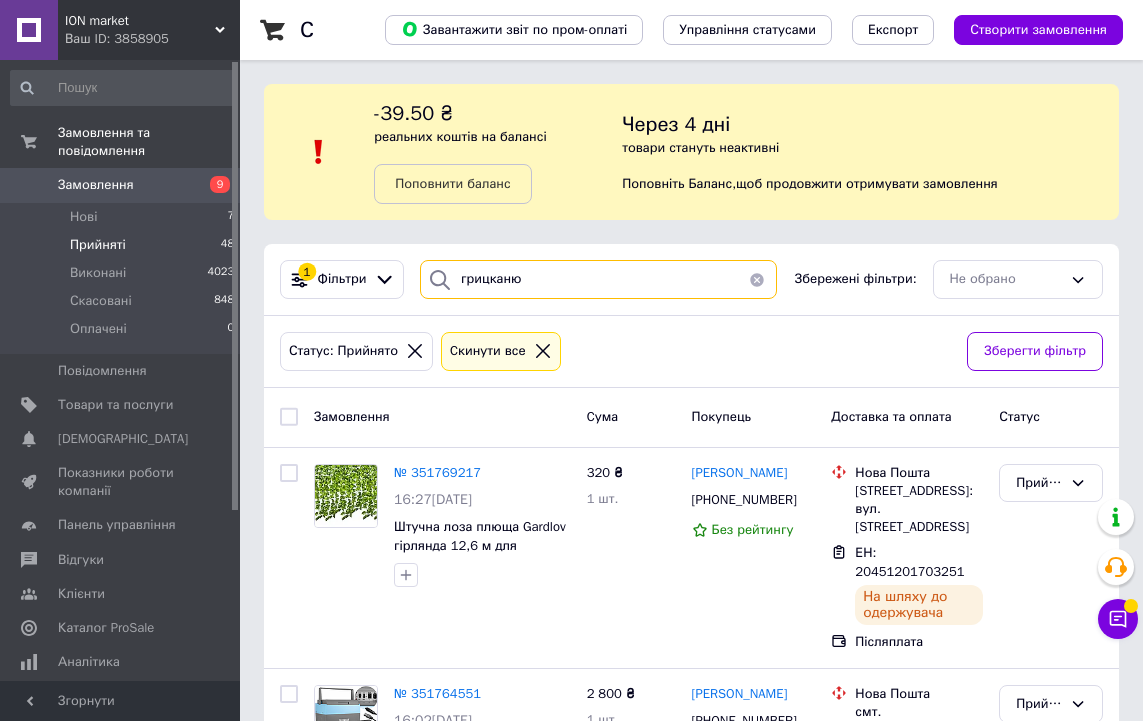 type on "грицканюк" 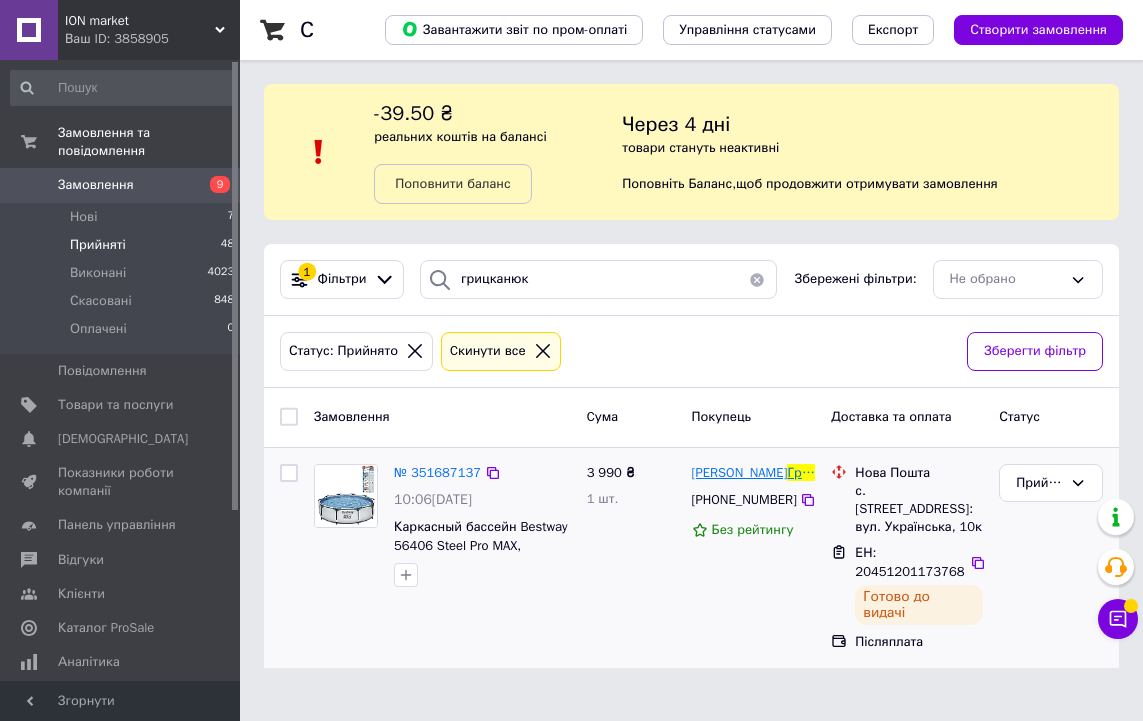 click on "[PERSON_NAME]" at bounding box center (740, 472) 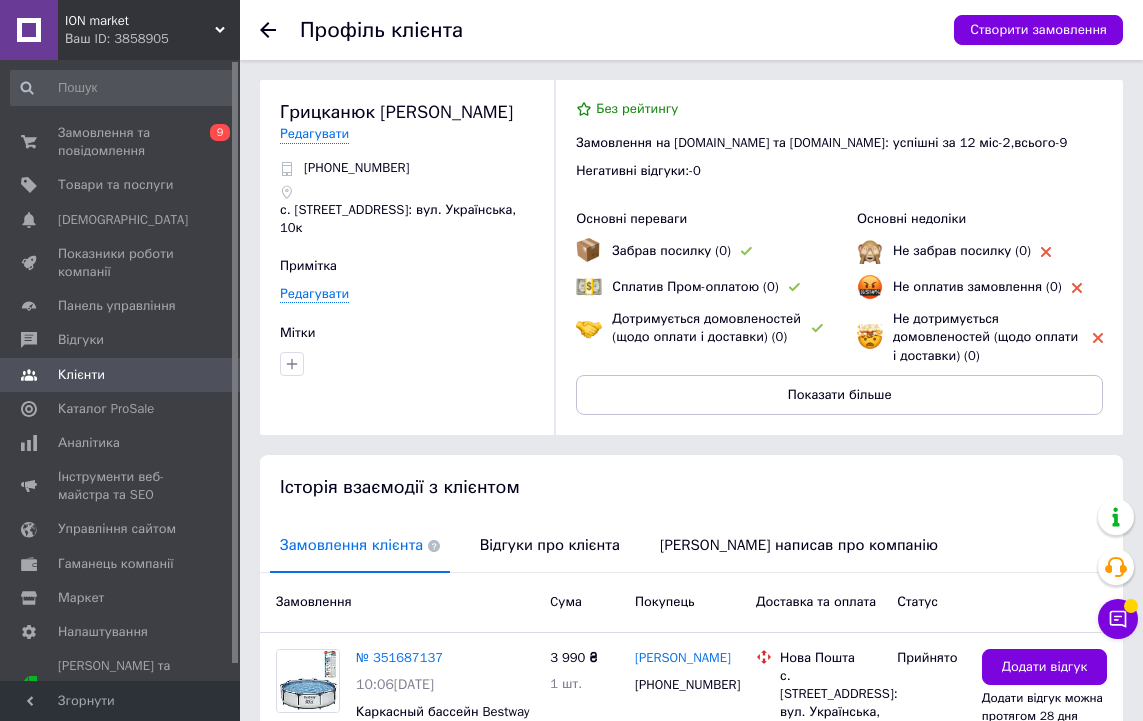 scroll, scrollTop: 0, scrollLeft: 0, axis: both 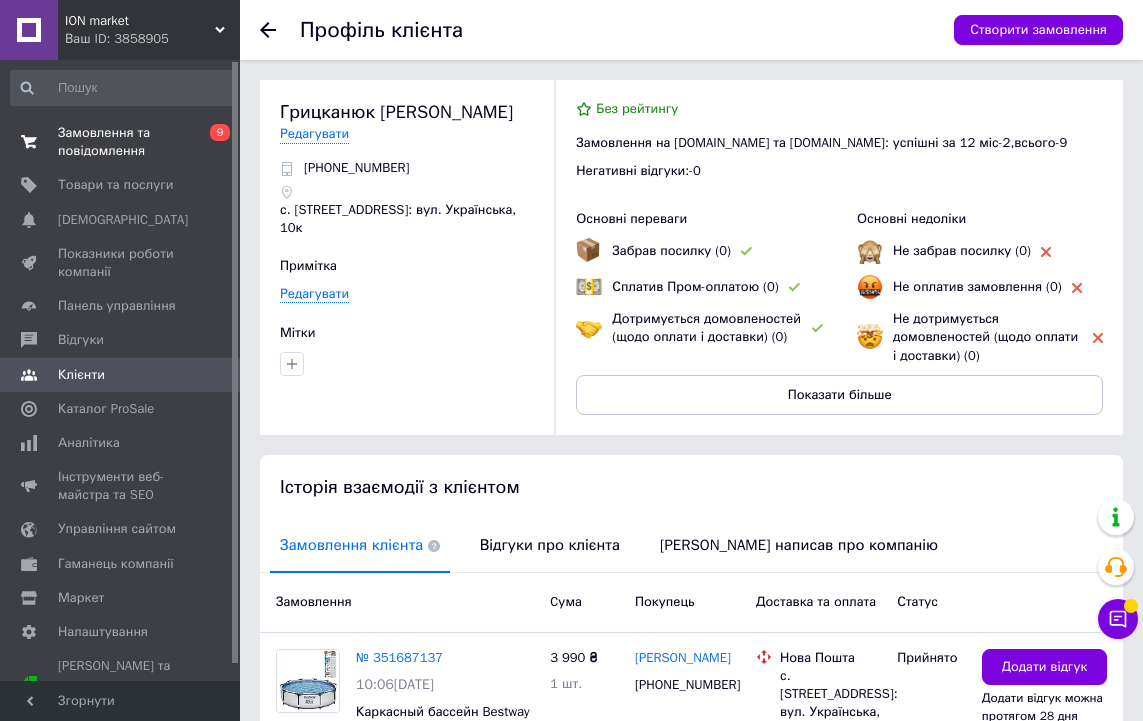 click on "Замовлення та повідомлення" at bounding box center (121, 142) 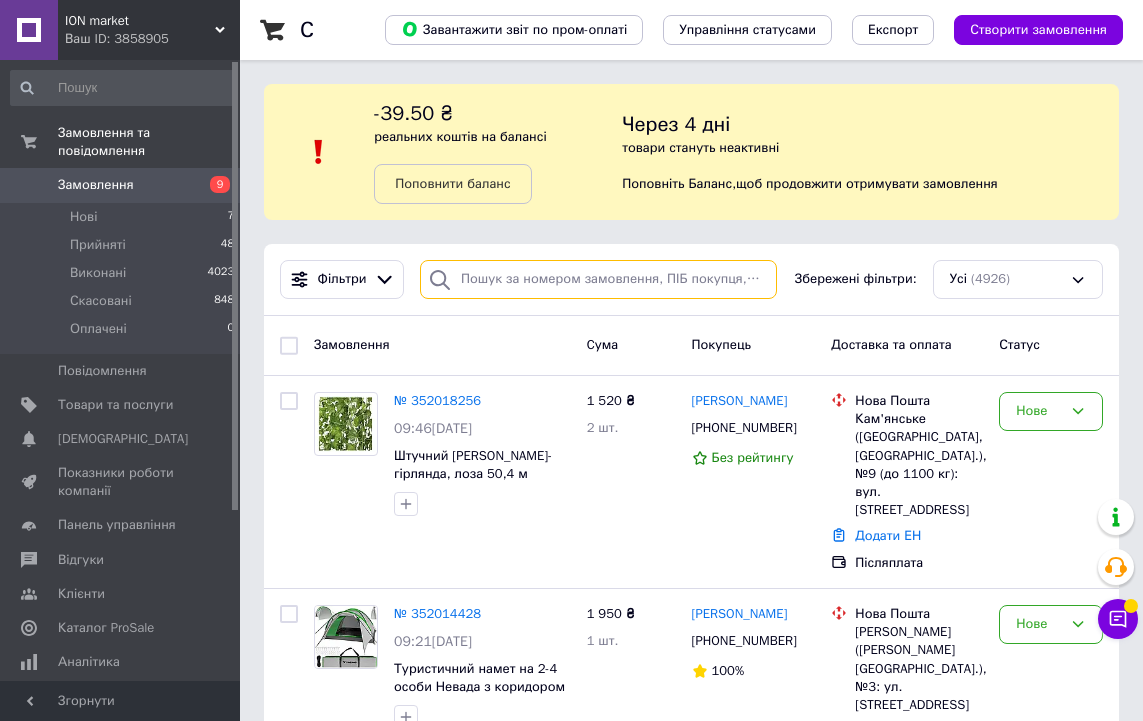 click at bounding box center [598, 279] 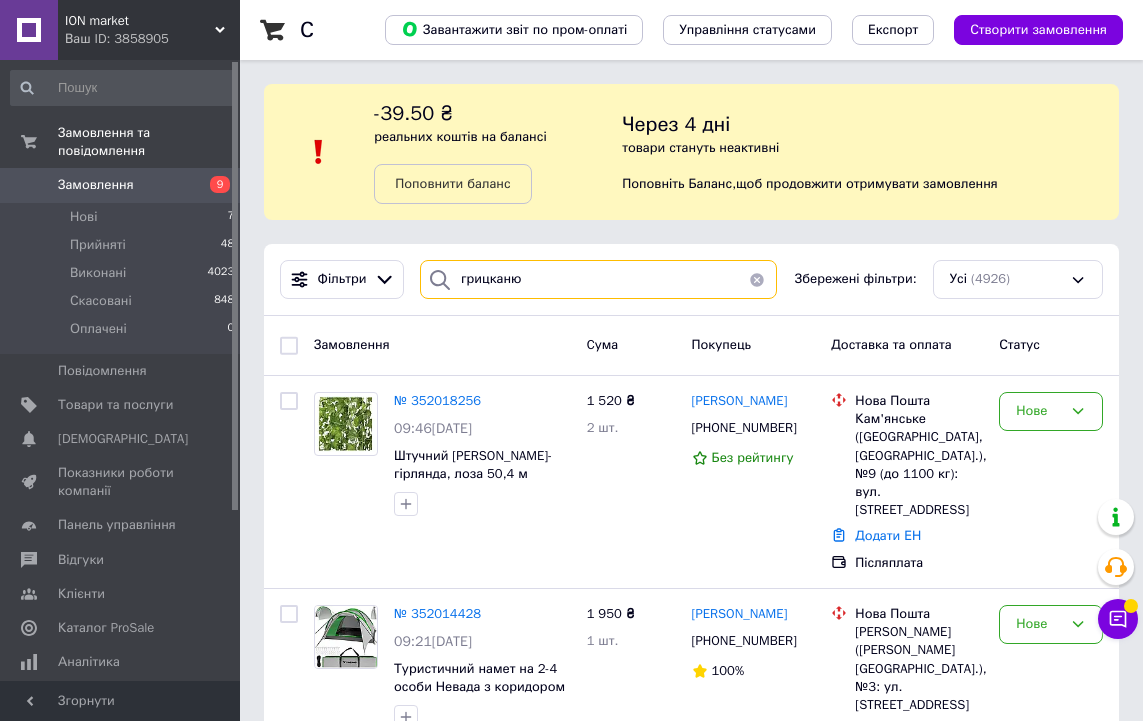 type on "грицканюк" 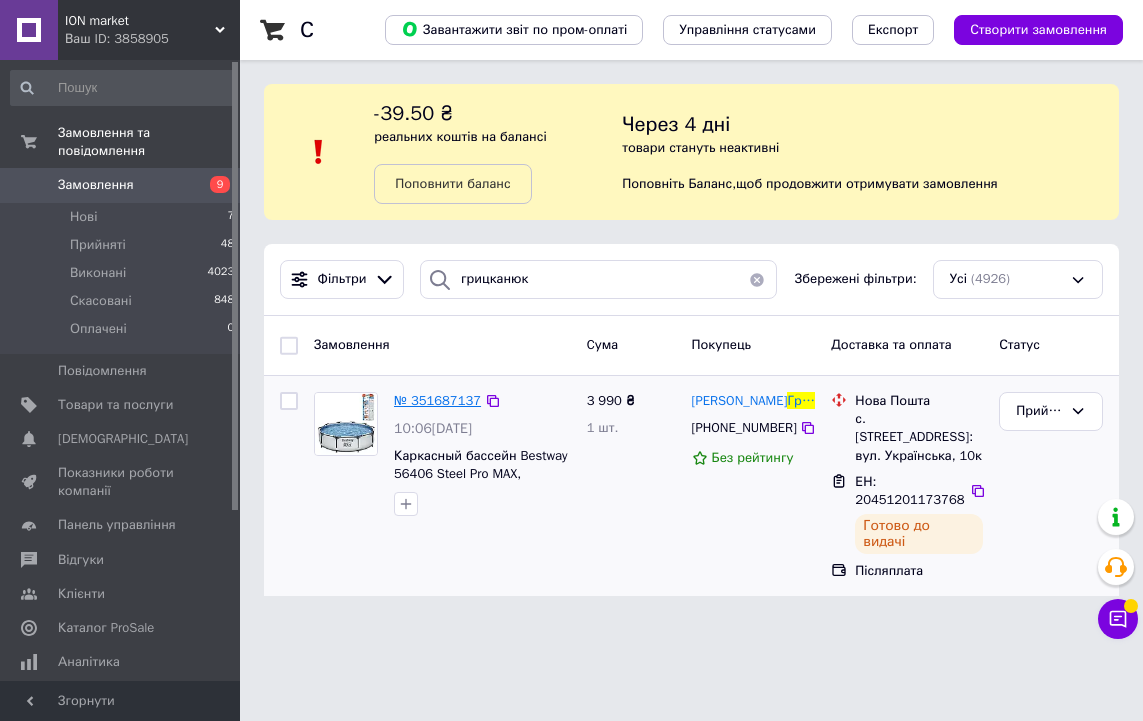 click on "№ 351687137" at bounding box center [437, 400] 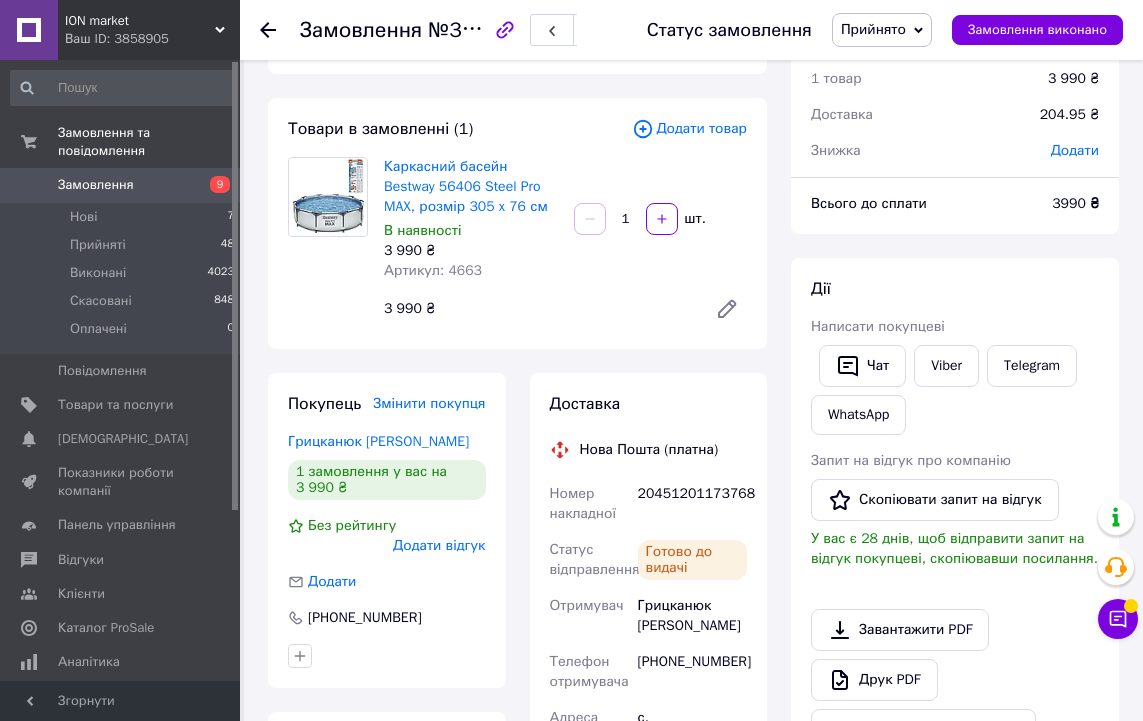 scroll, scrollTop: 0, scrollLeft: 0, axis: both 